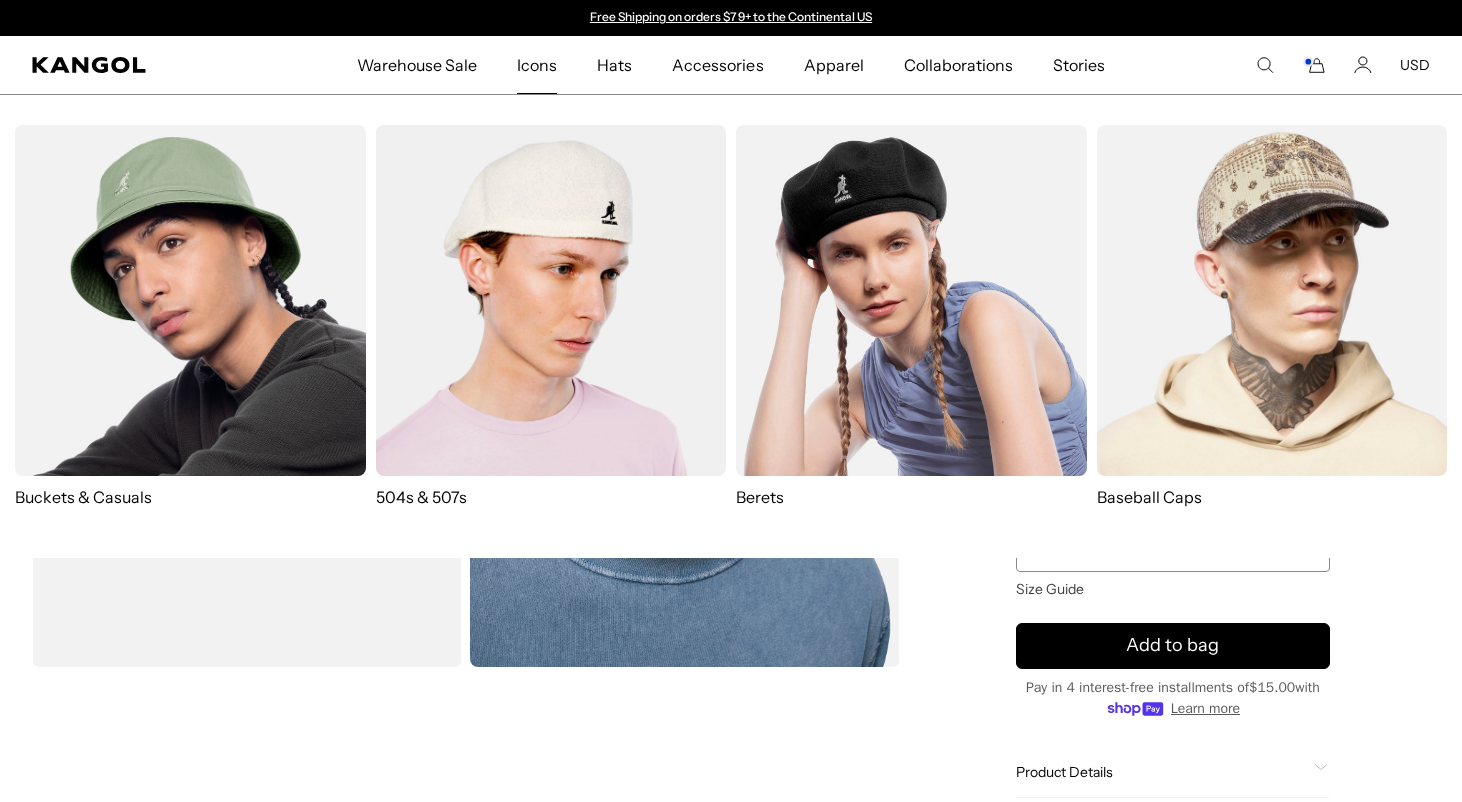 scroll, scrollTop: 0, scrollLeft: 0, axis: both 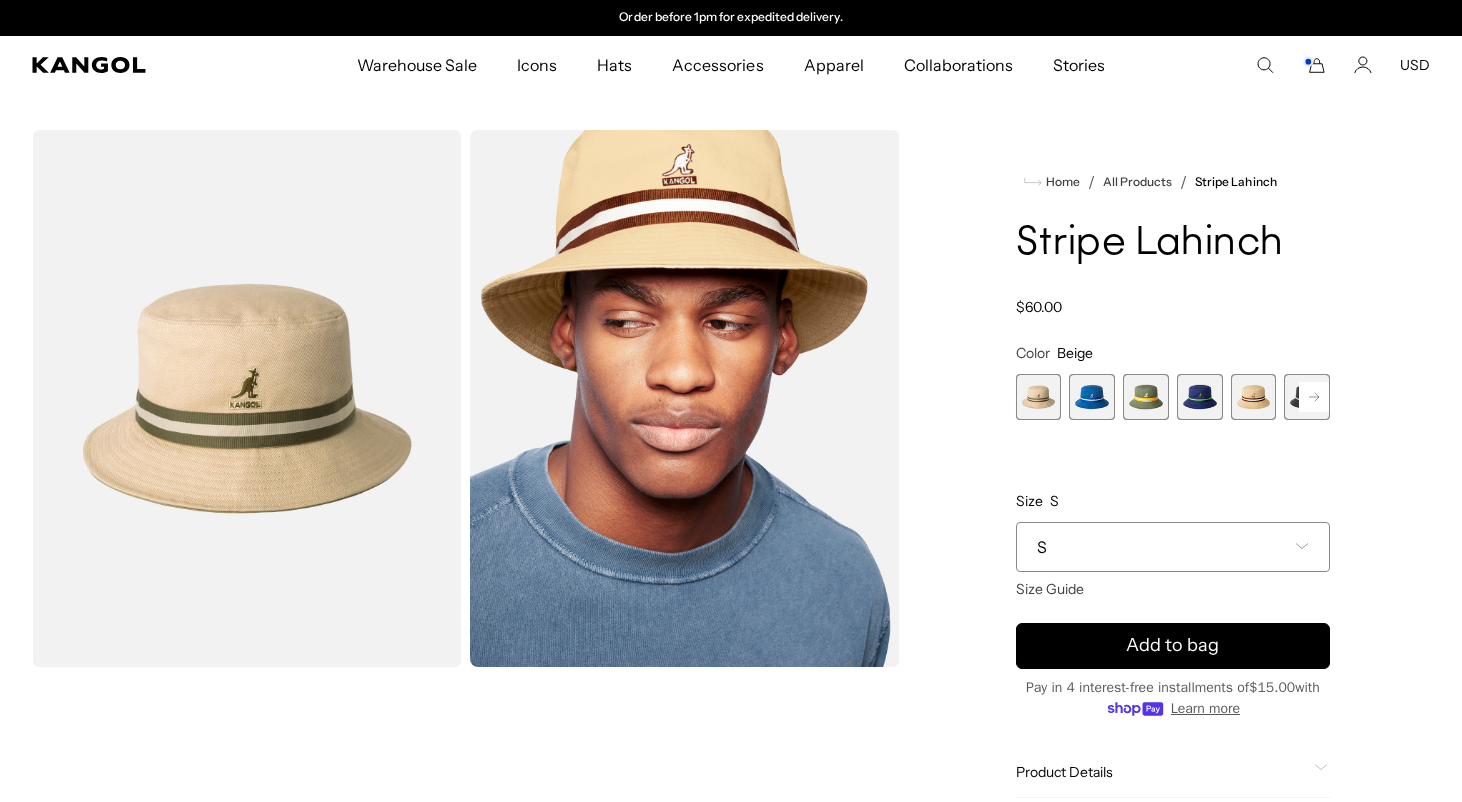 click 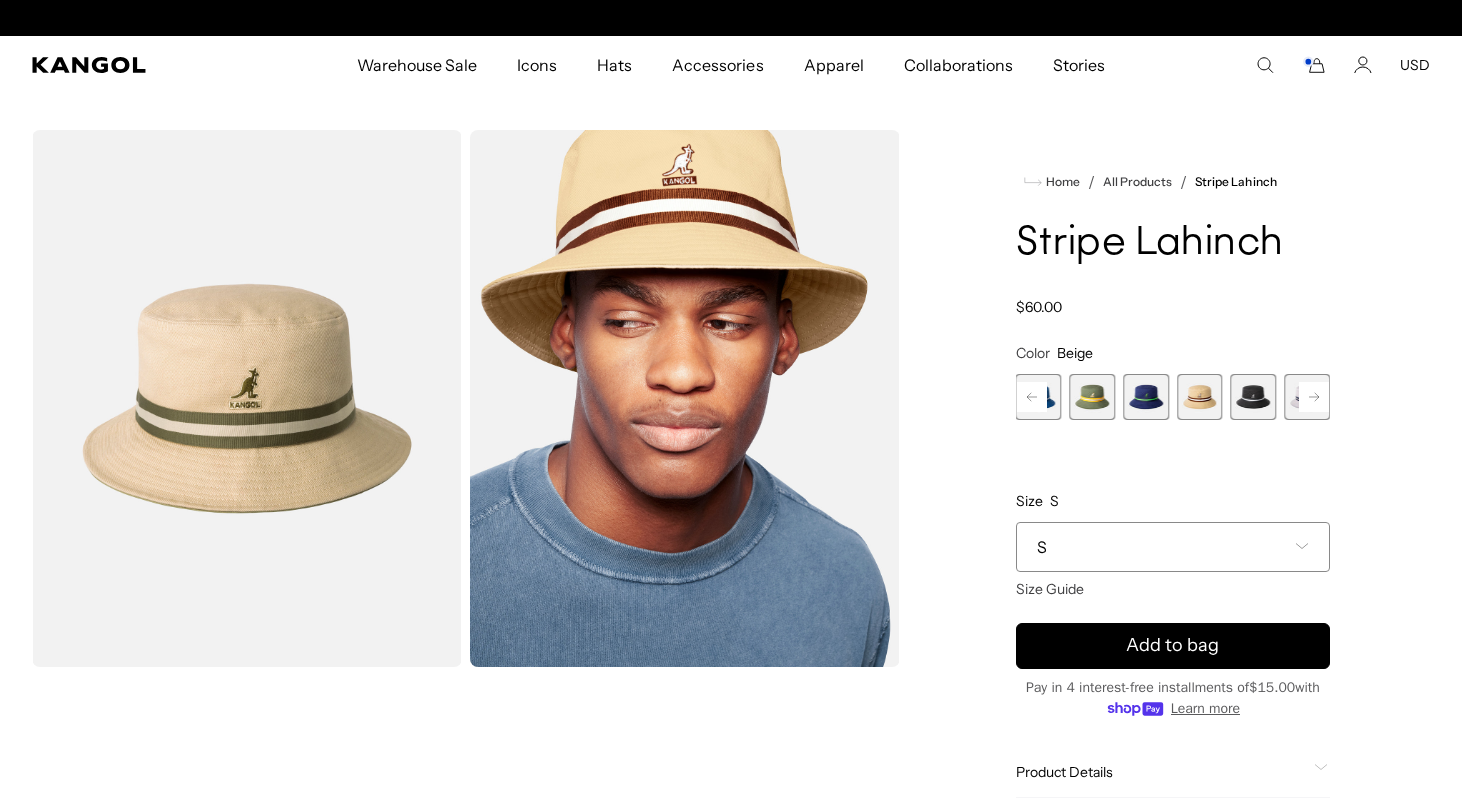 scroll, scrollTop: 0, scrollLeft: 0, axis: both 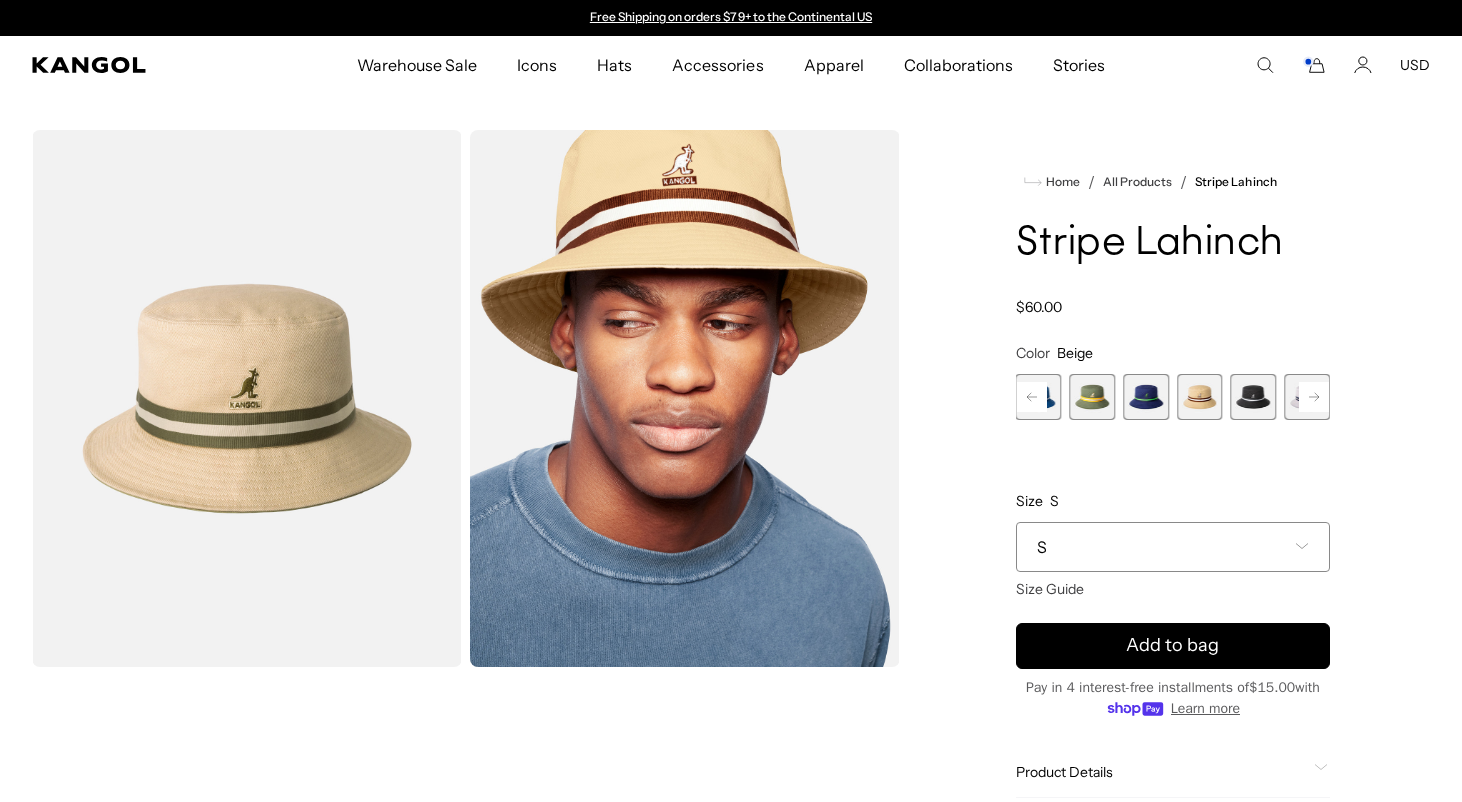 click at bounding box center (1307, 397) 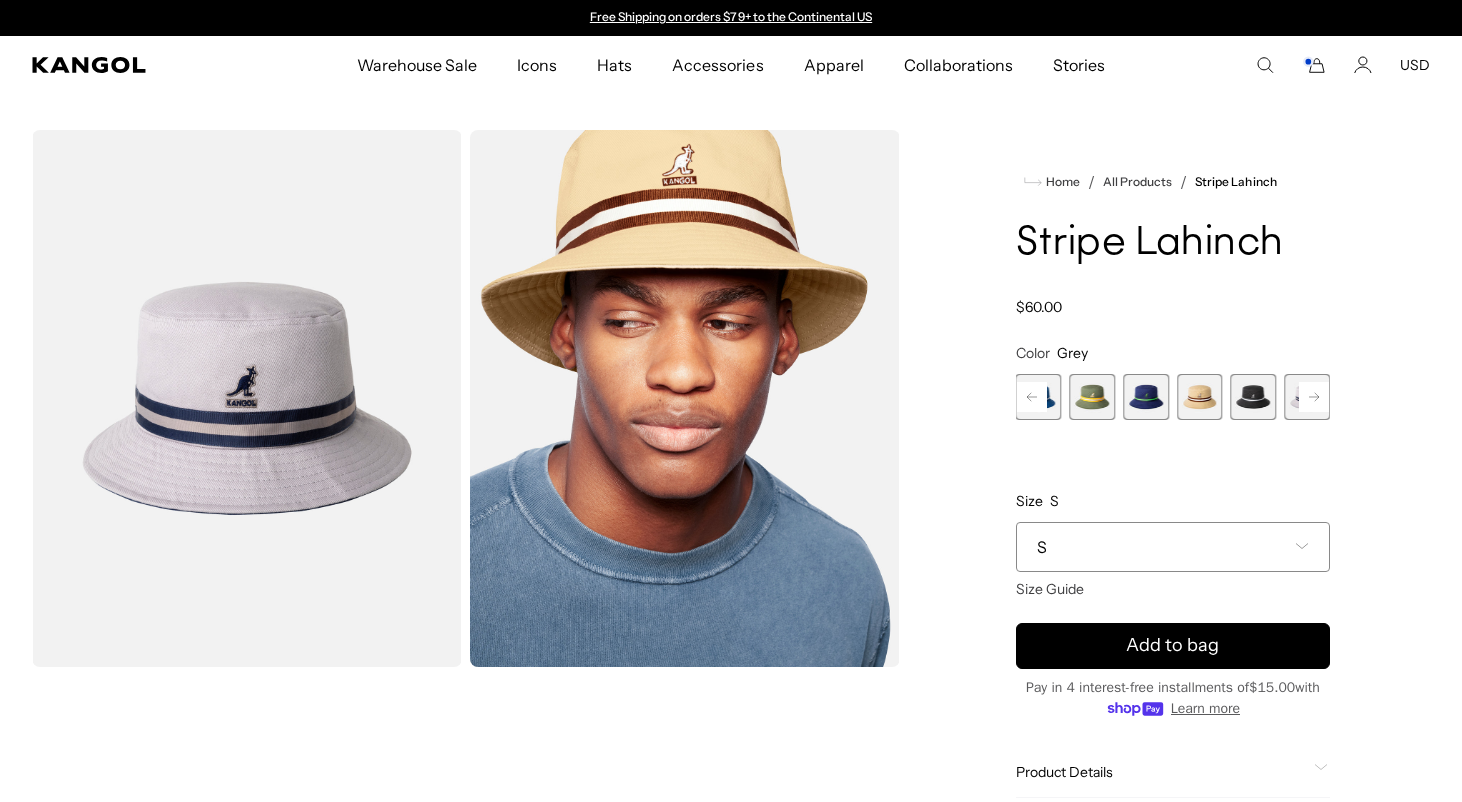 click at bounding box center (1254, 397) 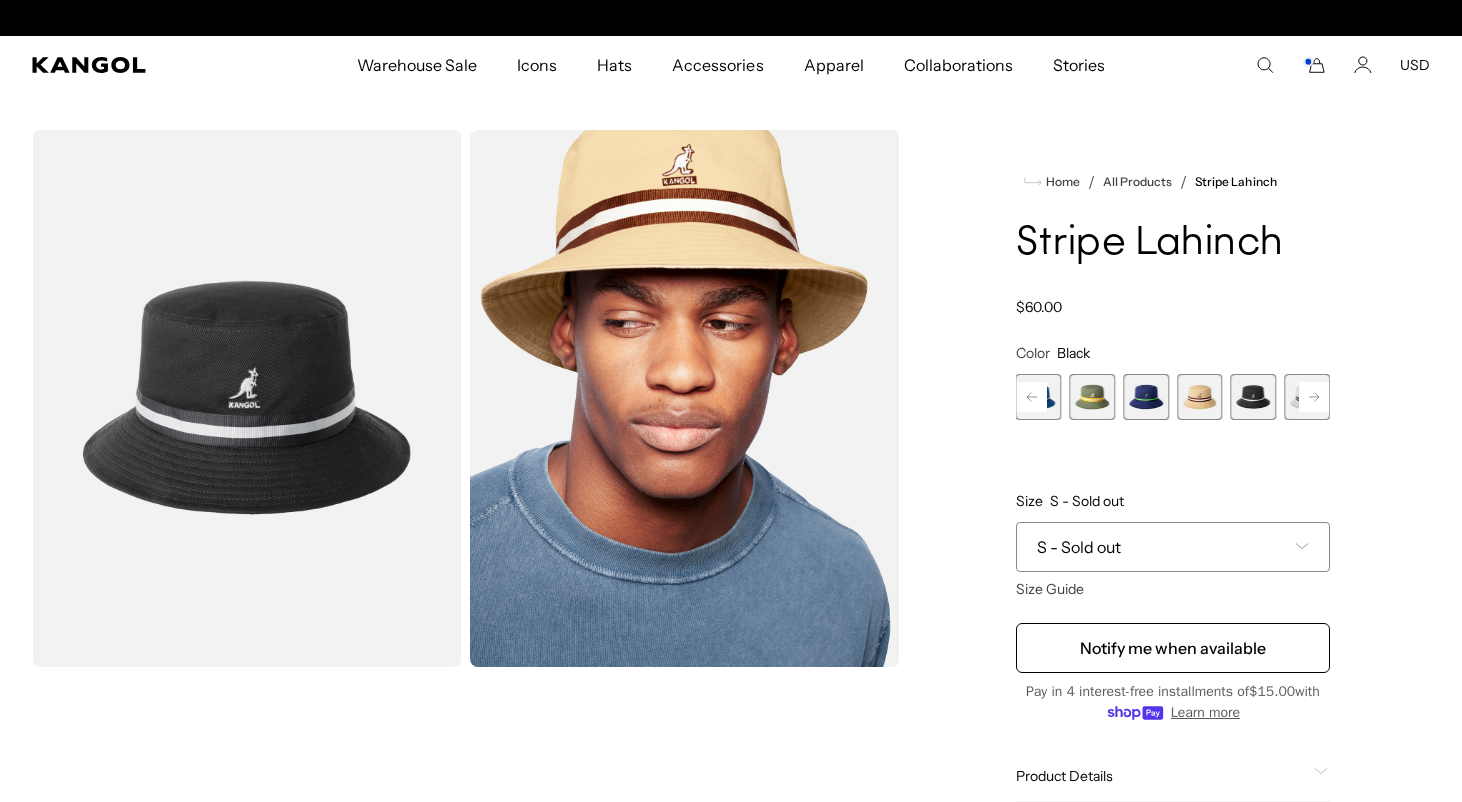 scroll, scrollTop: 0, scrollLeft: 412, axis: horizontal 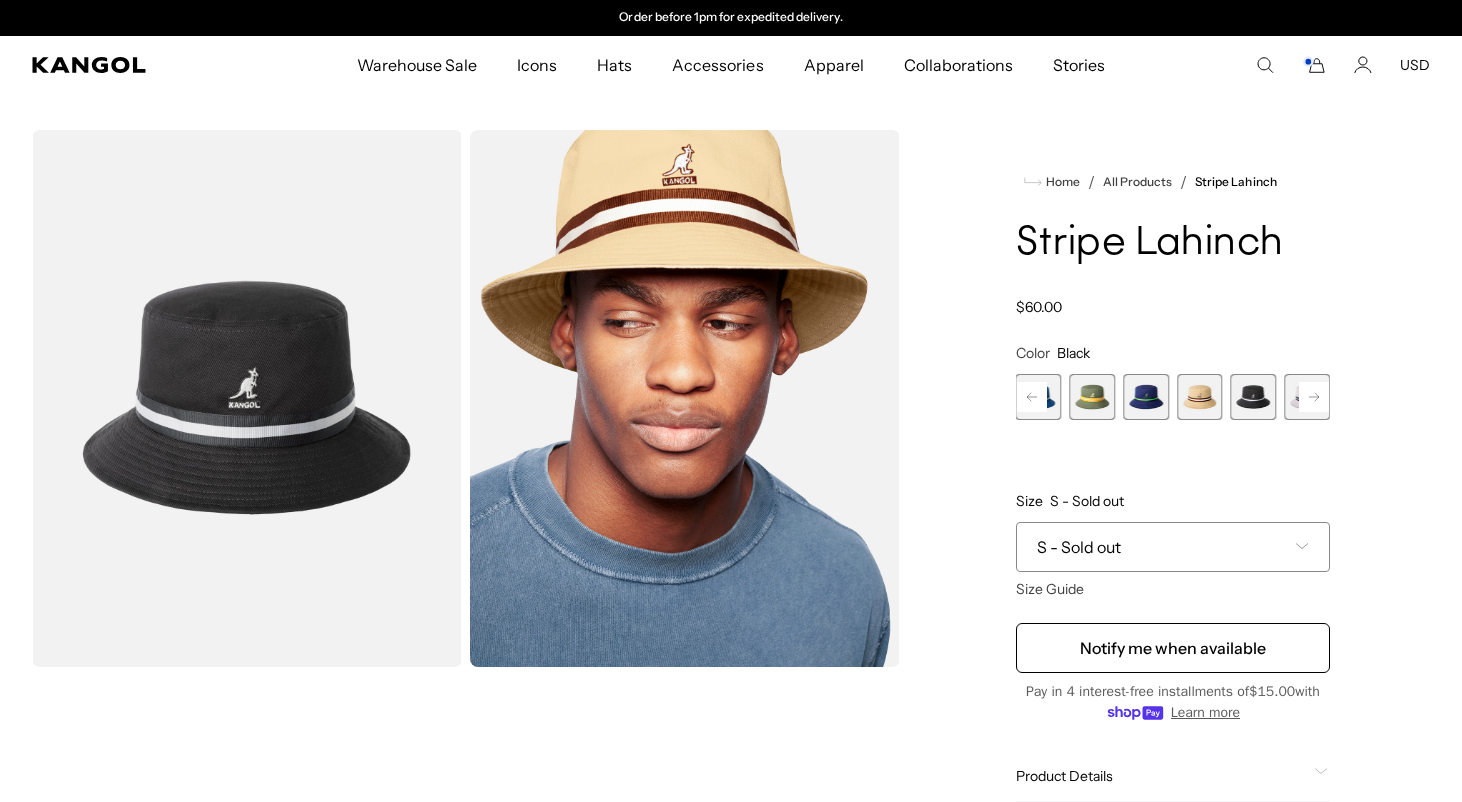 click at bounding box center (1200, 397) 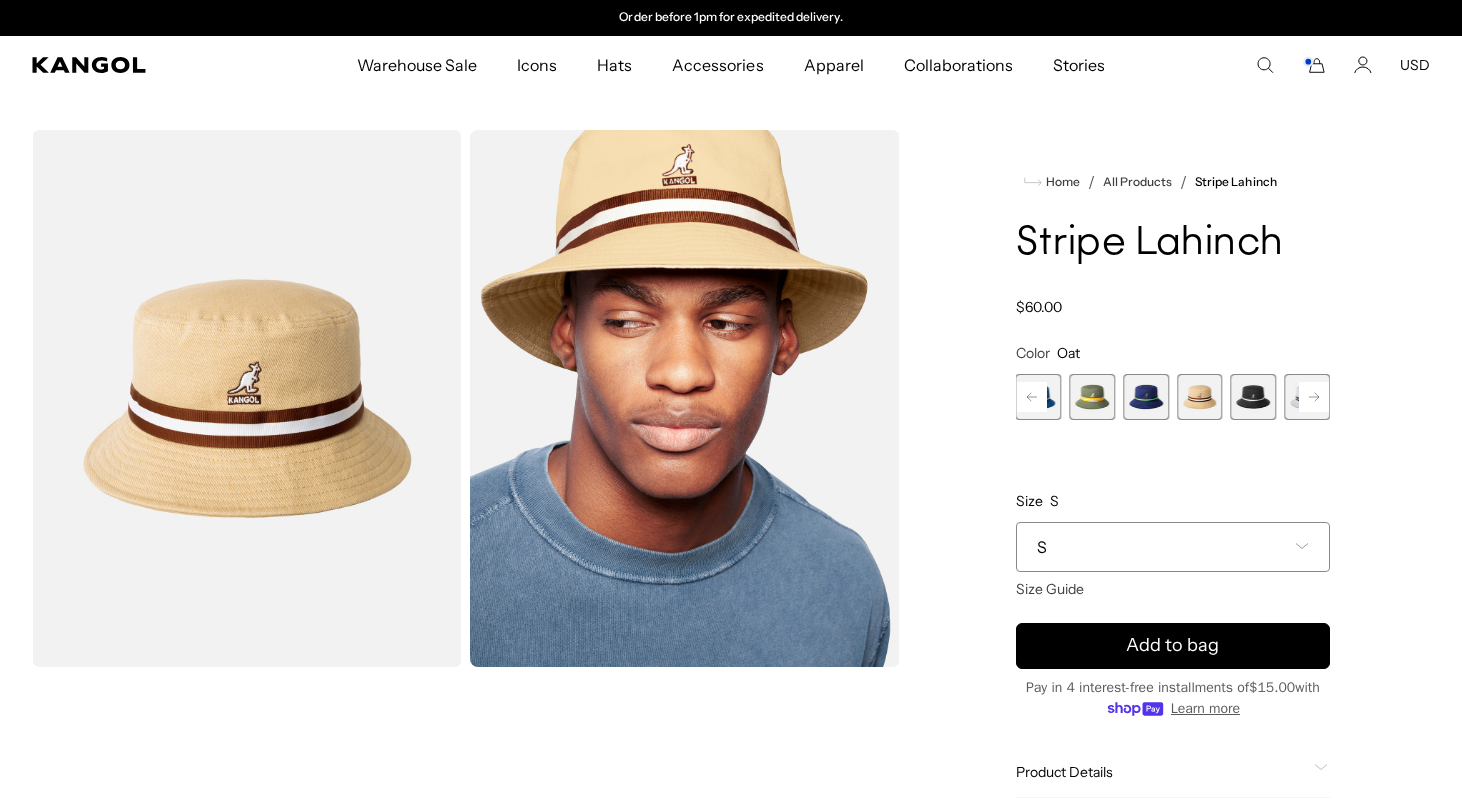 click at bounding box center (1146, 397) 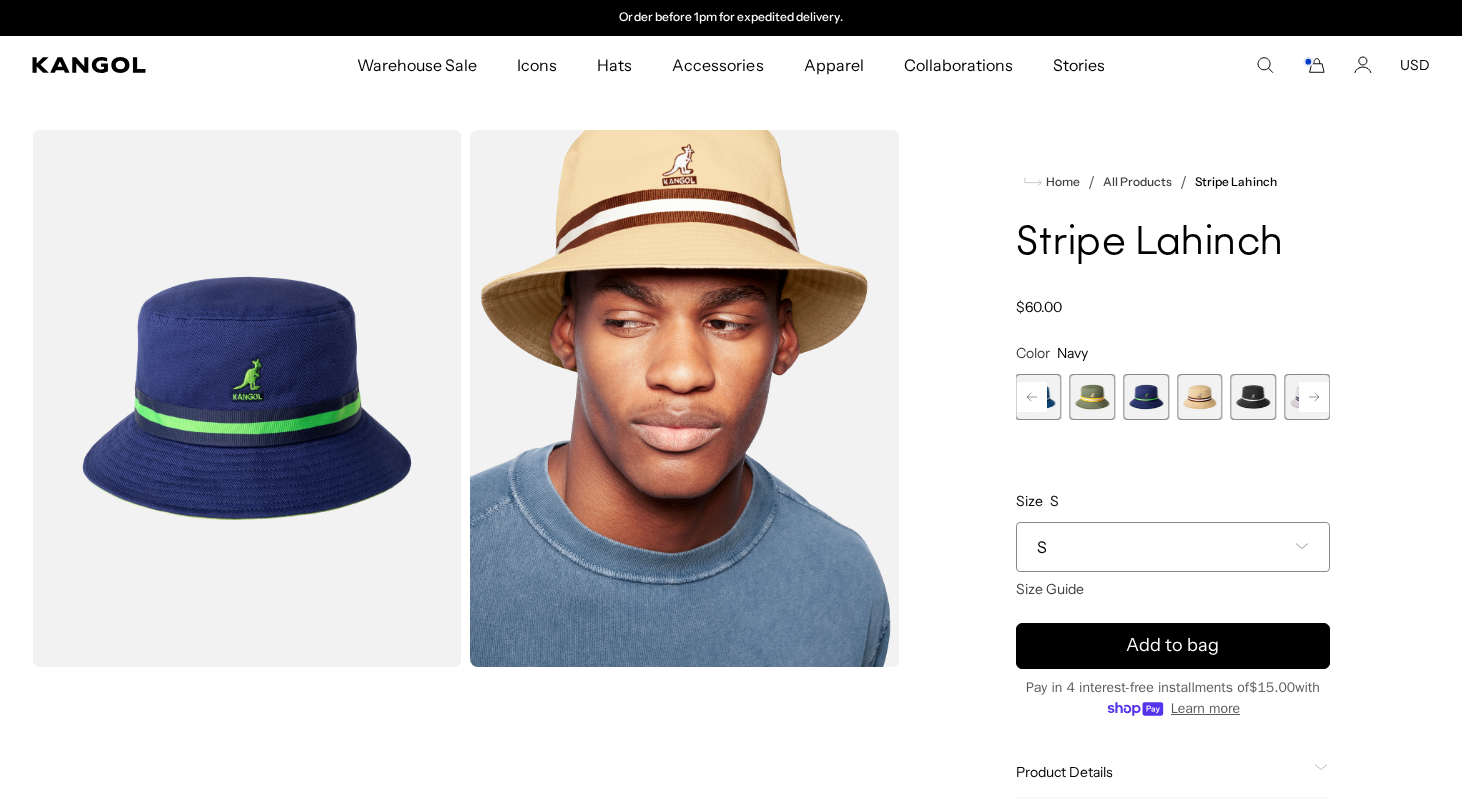 click at bounding box center (1092, 397) 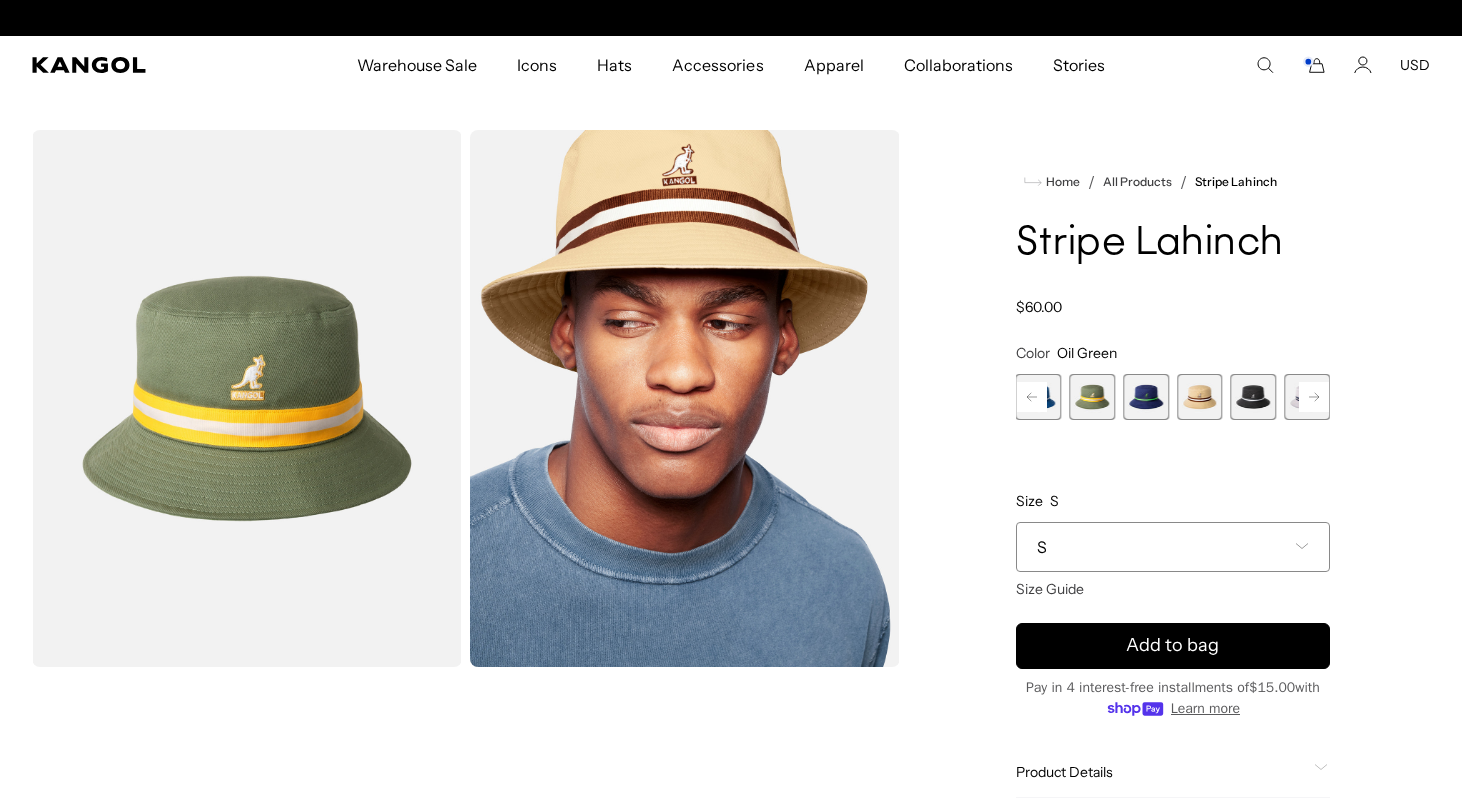 scroll, scrollTop: 0, scrollLeft: 0, axis: both 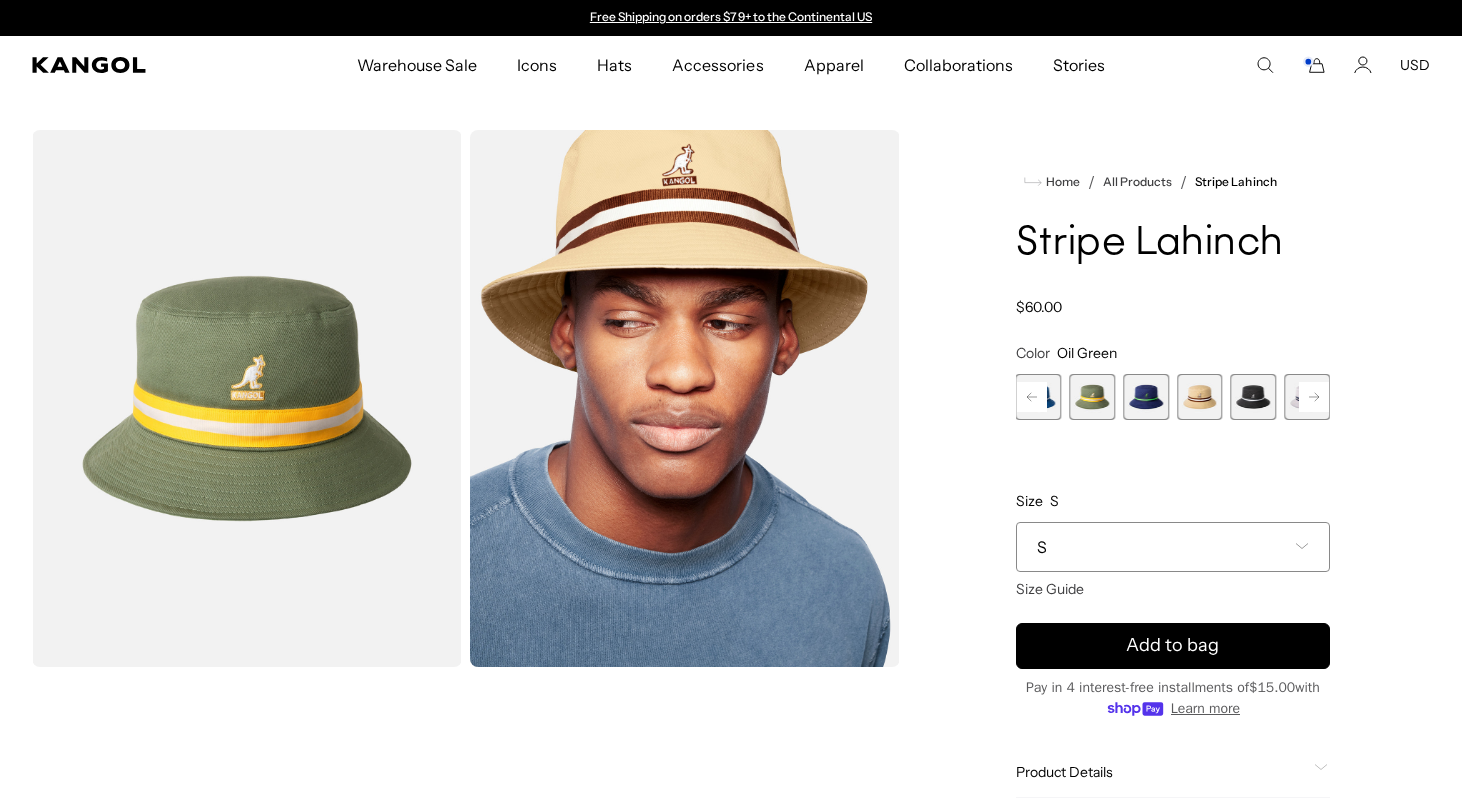 click 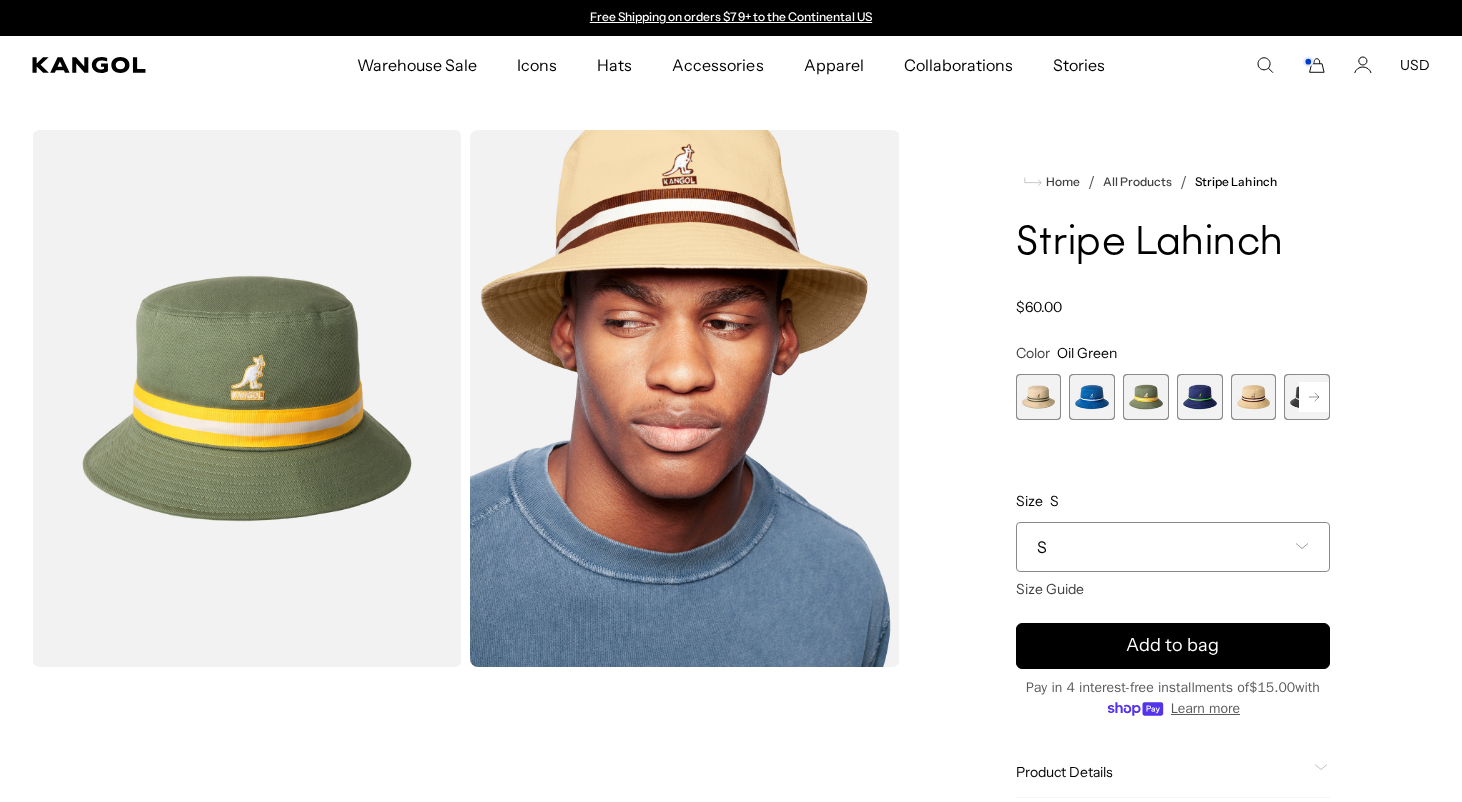click at bounding box center (1039, 397) 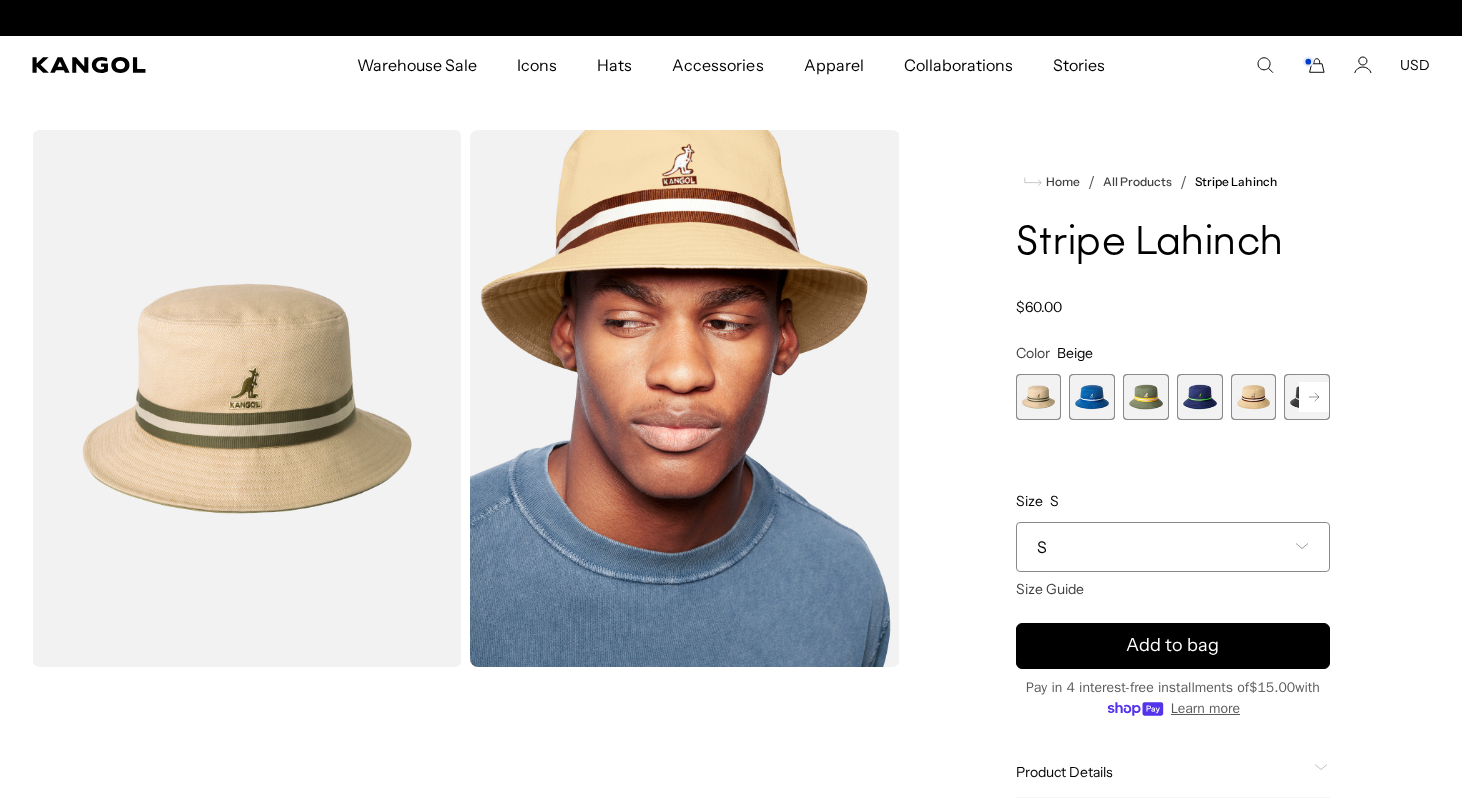 scroll, scrollTop: 0, scrollLeft: 412, axis: horizontal 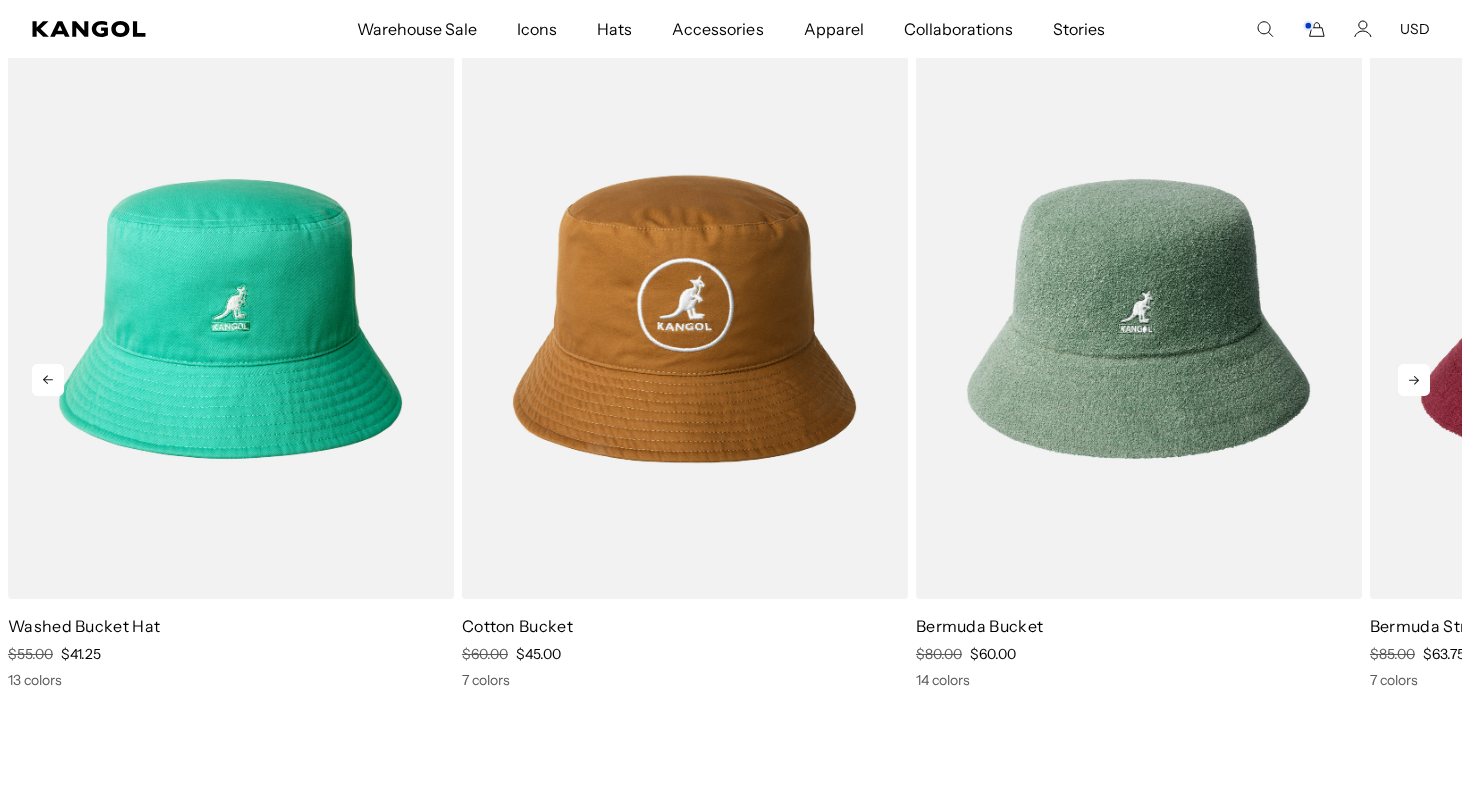 click 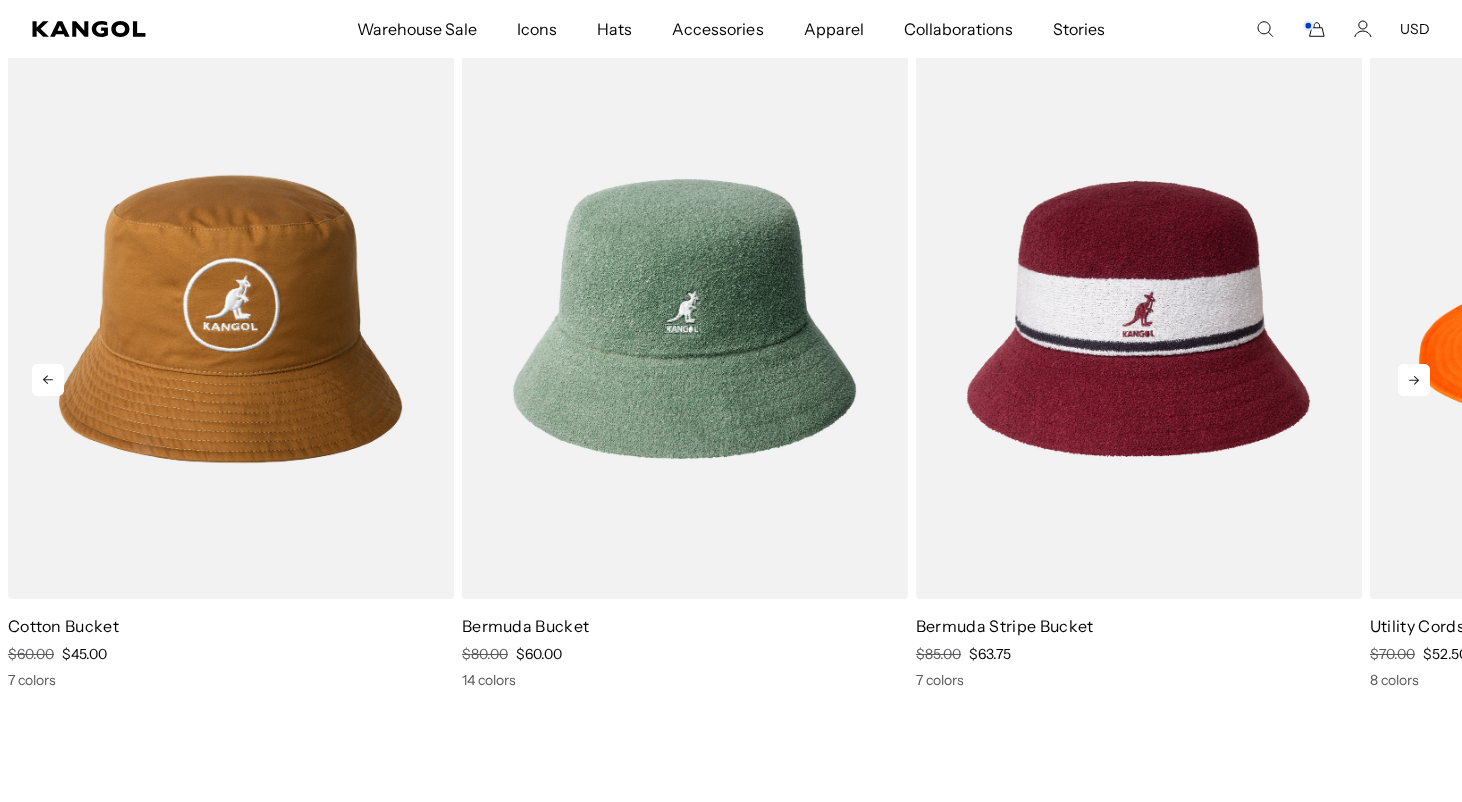scroll, scrollTop: 0, scrollLeft: 0, axis: both 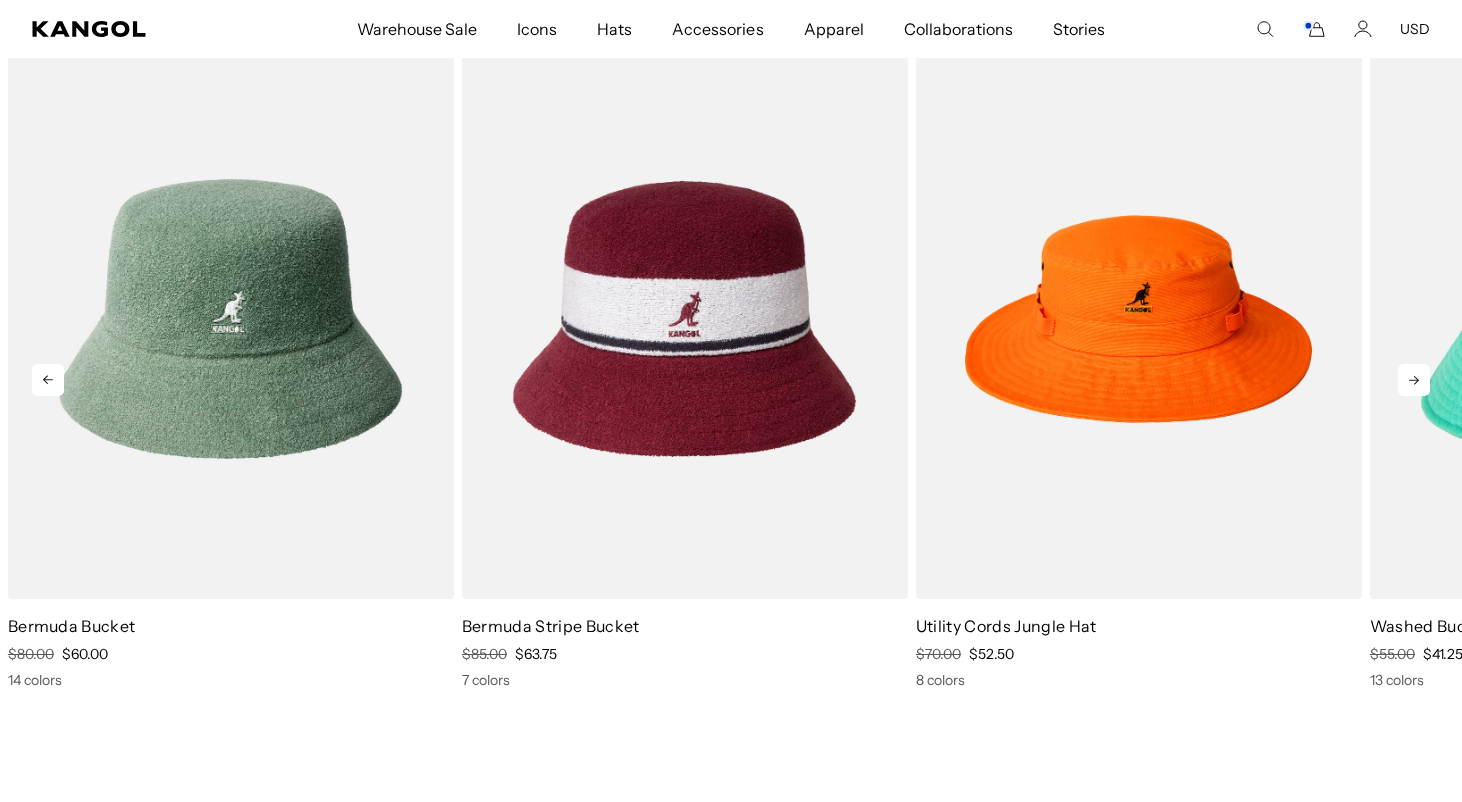 click 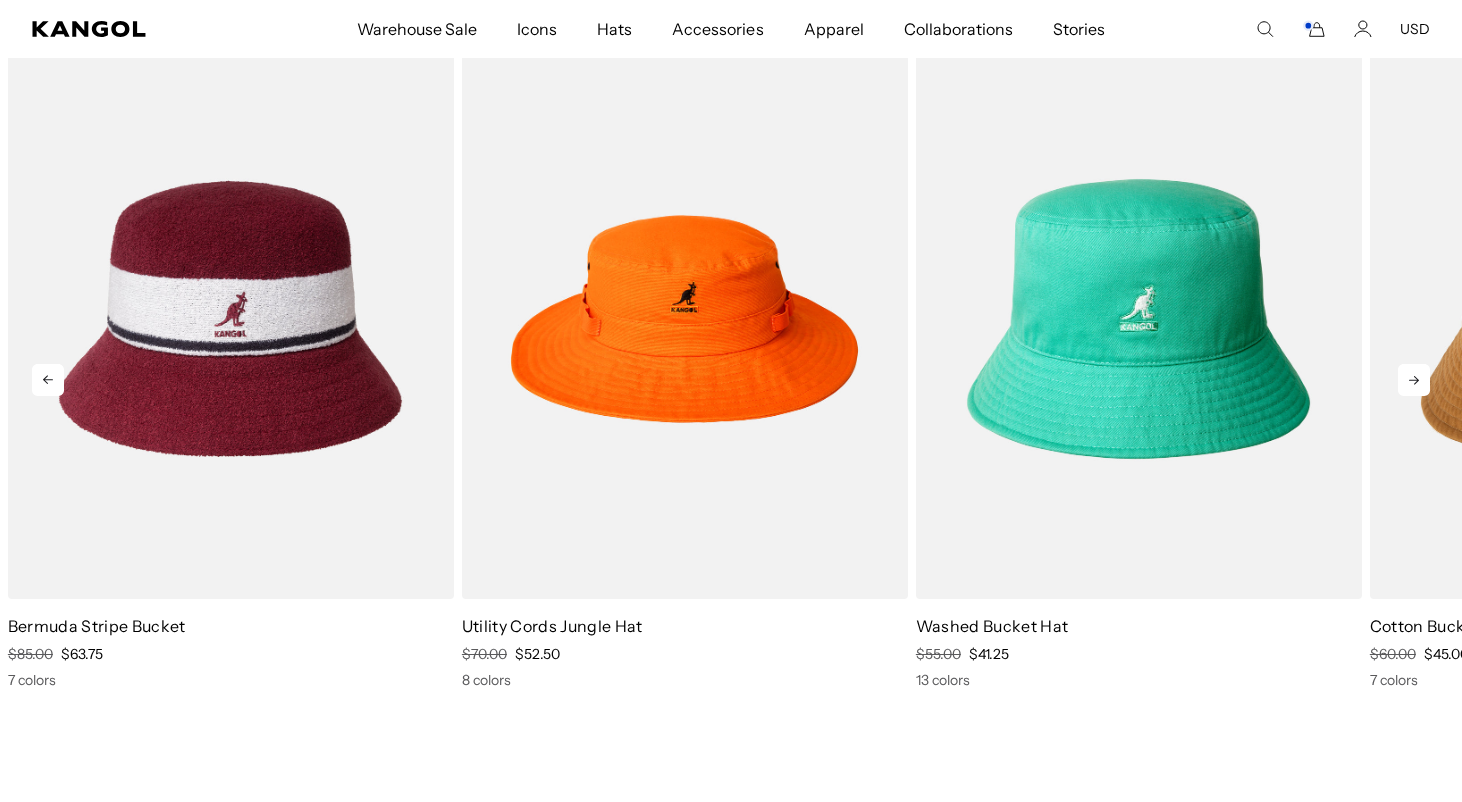 click 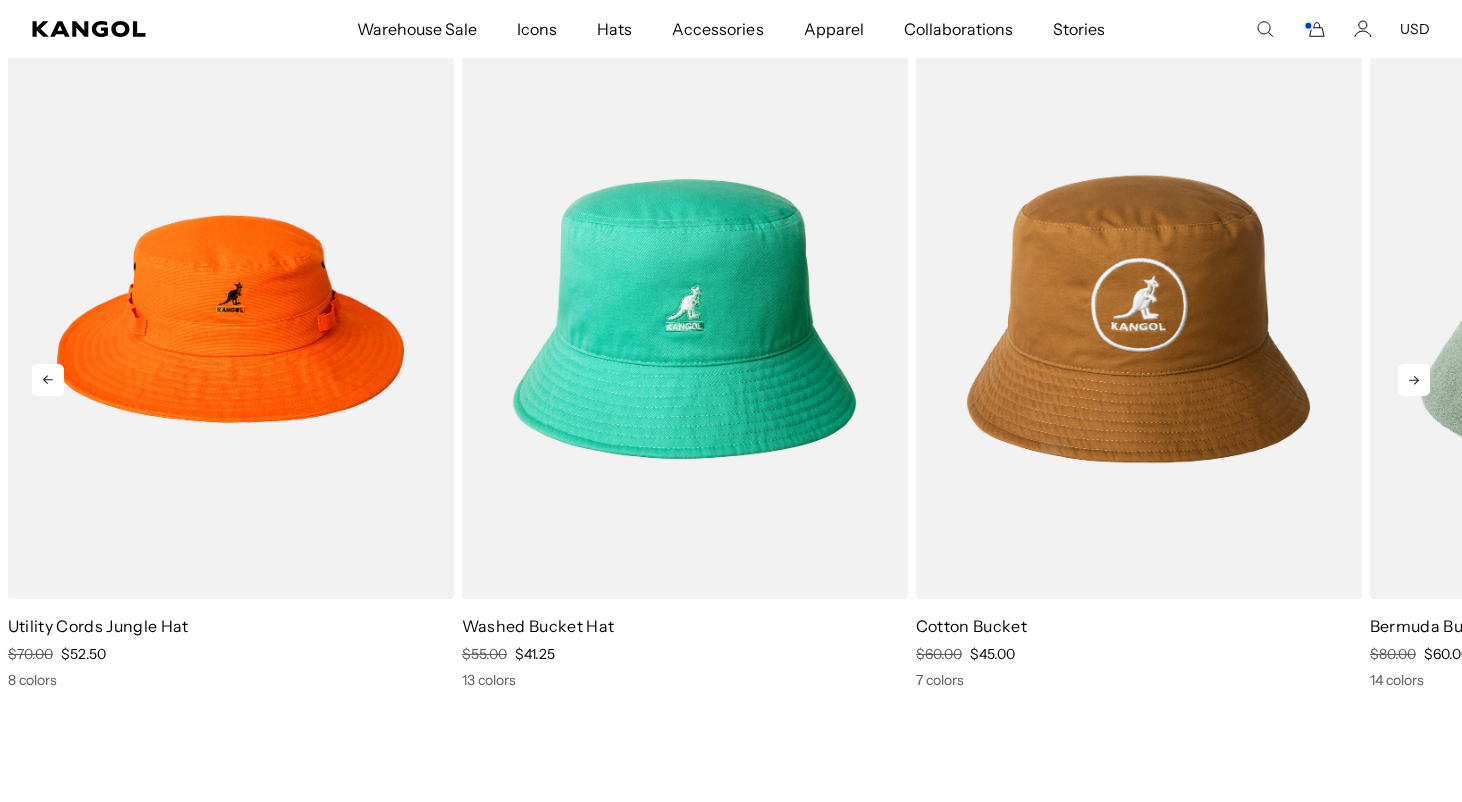 click 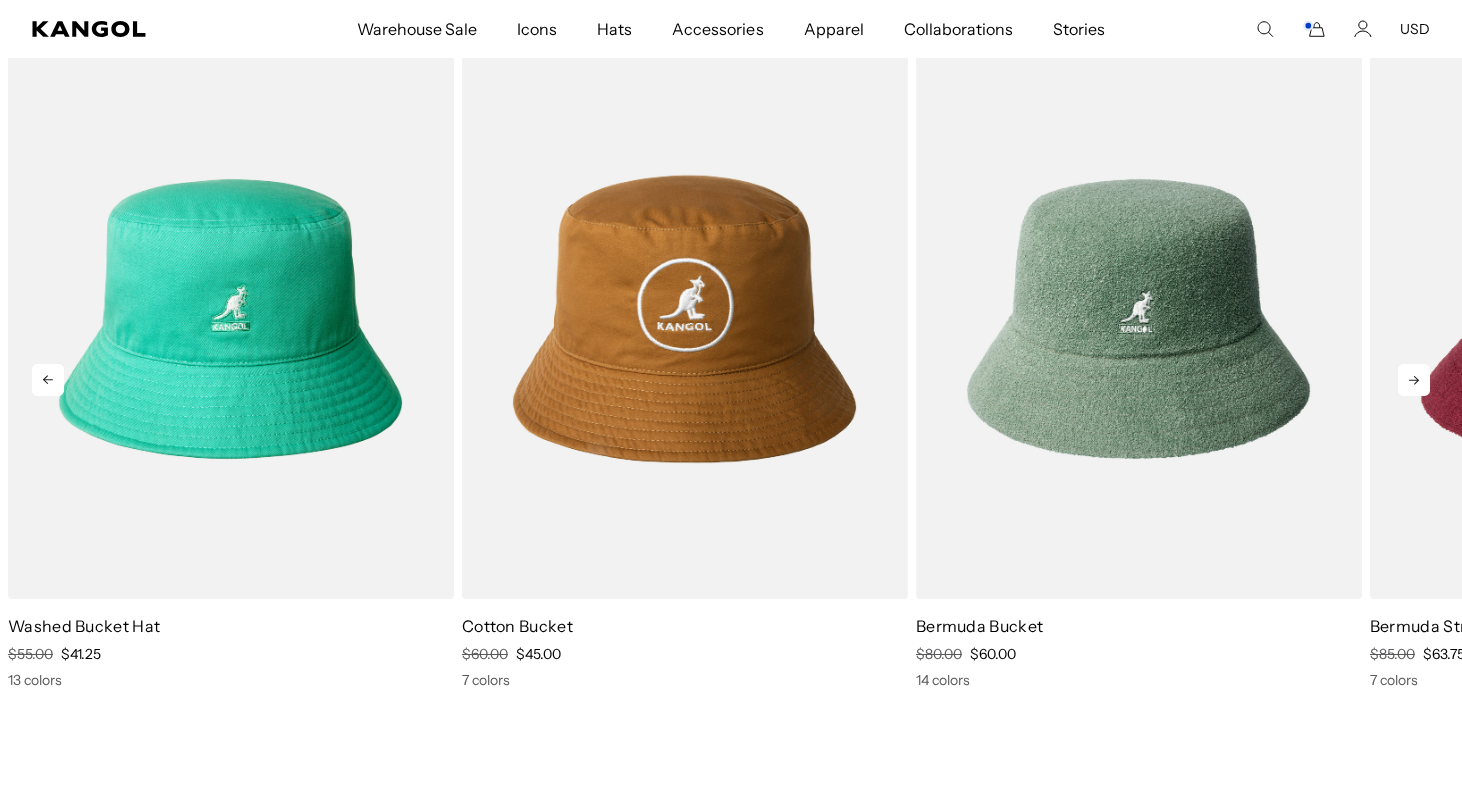 scroll, scrollTop: 0, scrollLeft: 0, axis: both 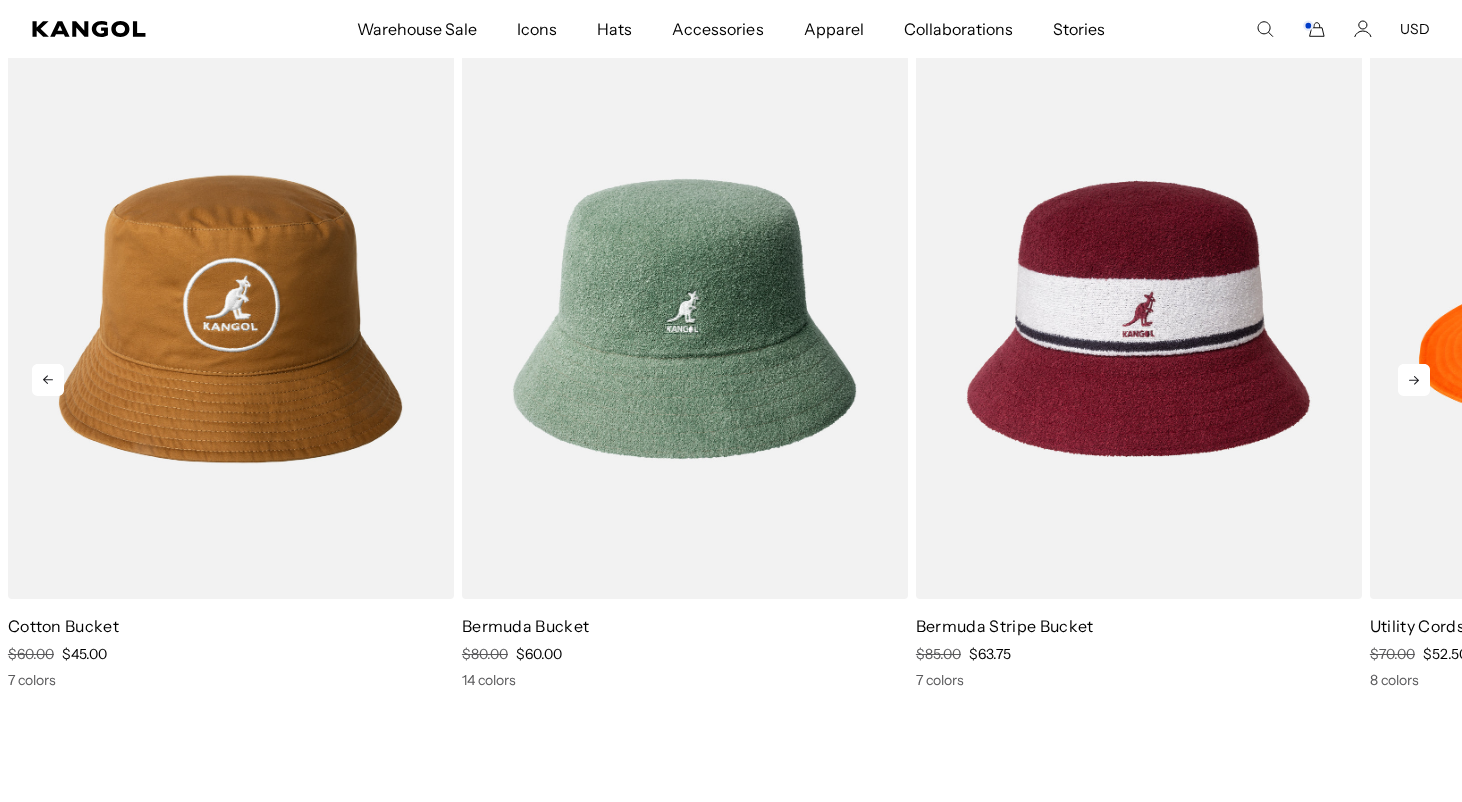 click 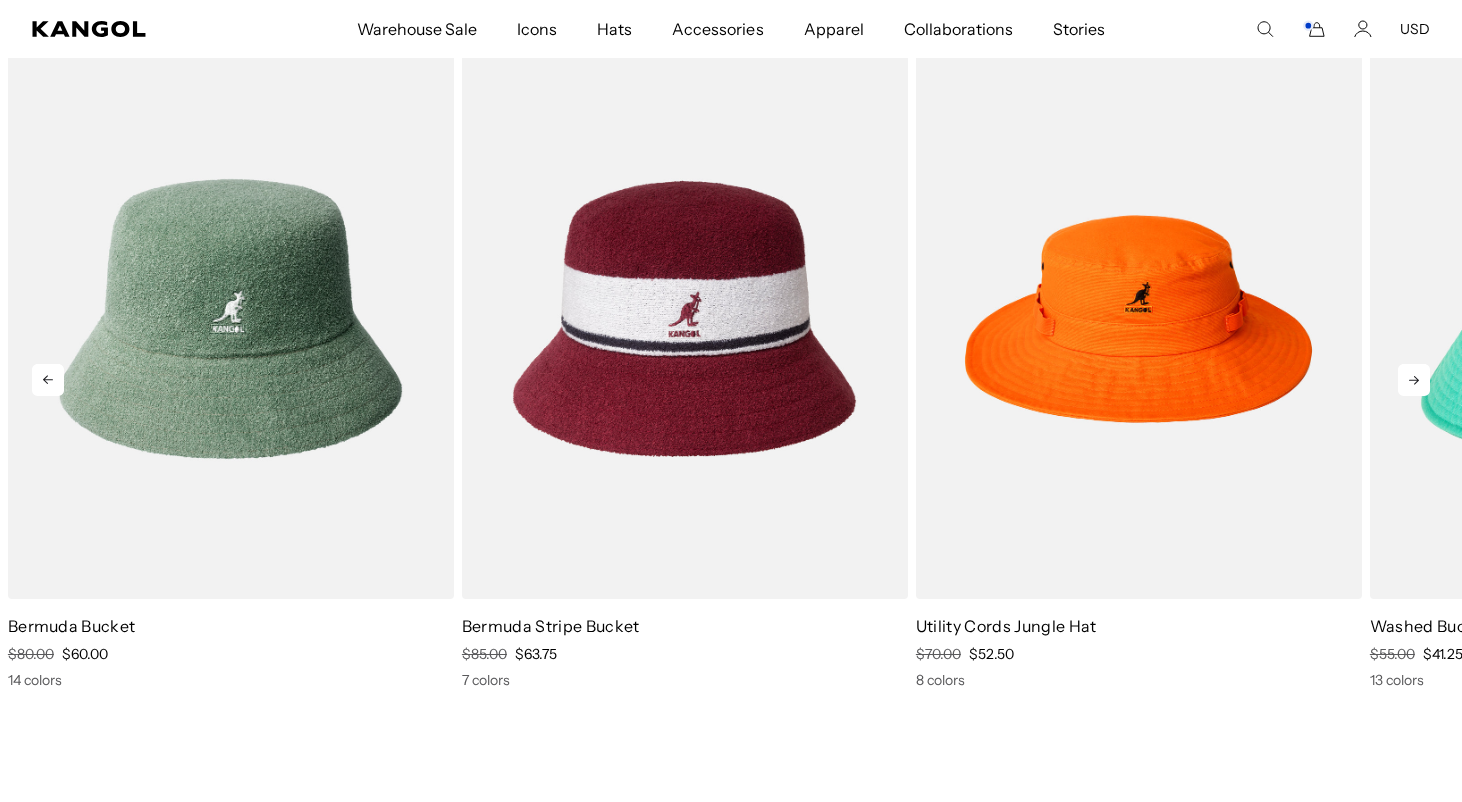 click 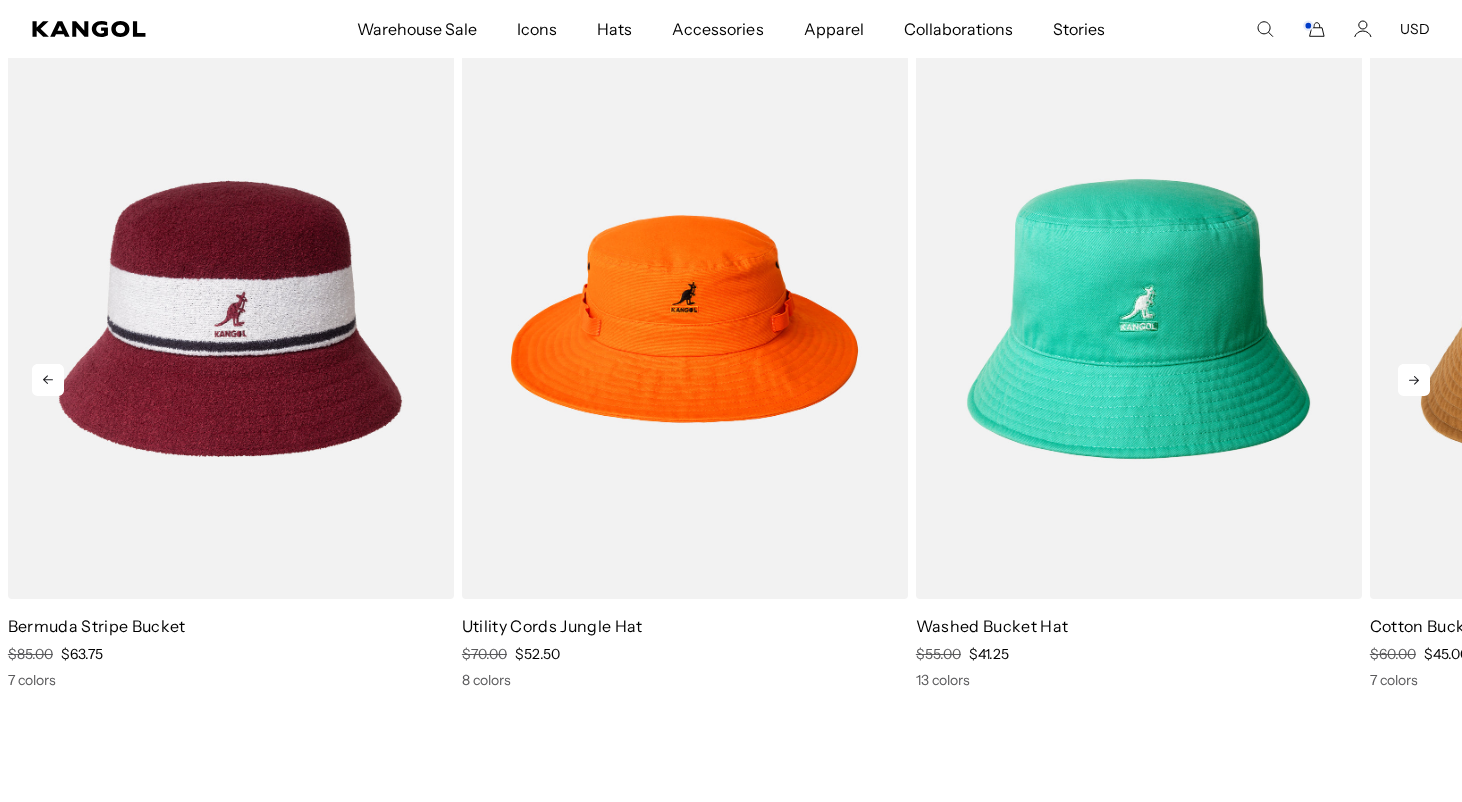 click 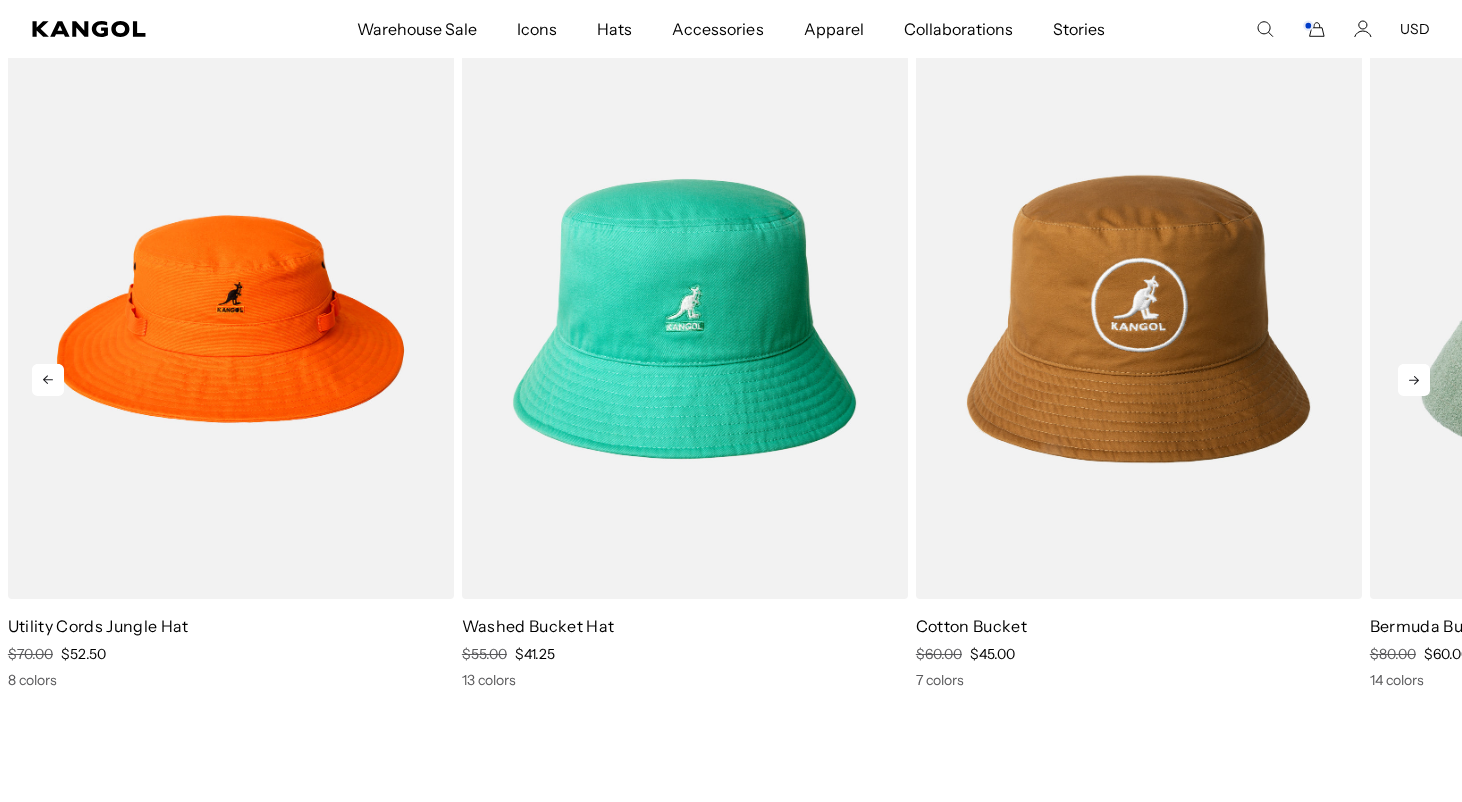 scroll, scrollTop: 0, scrollLeft: 412, axis: horizontal 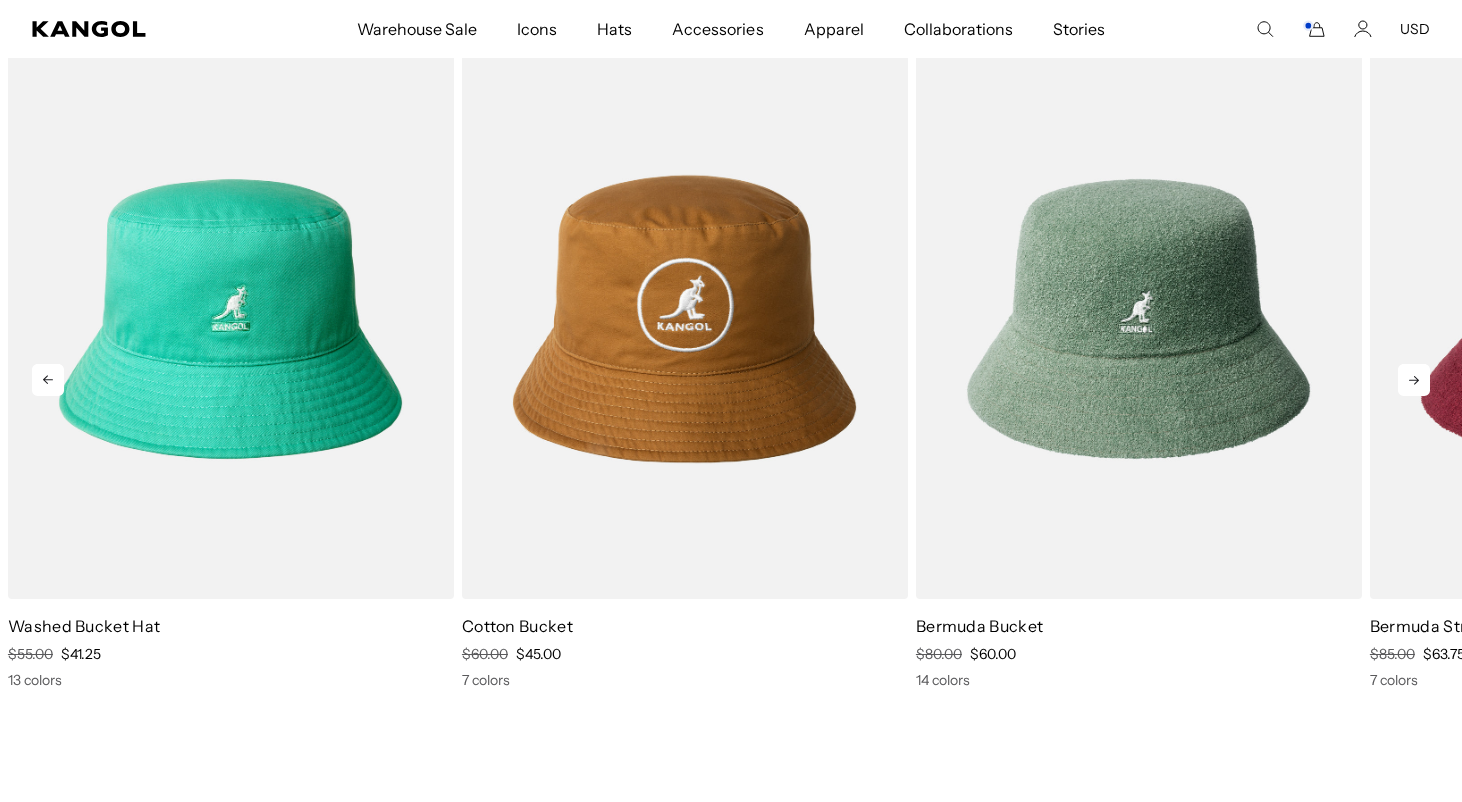 click 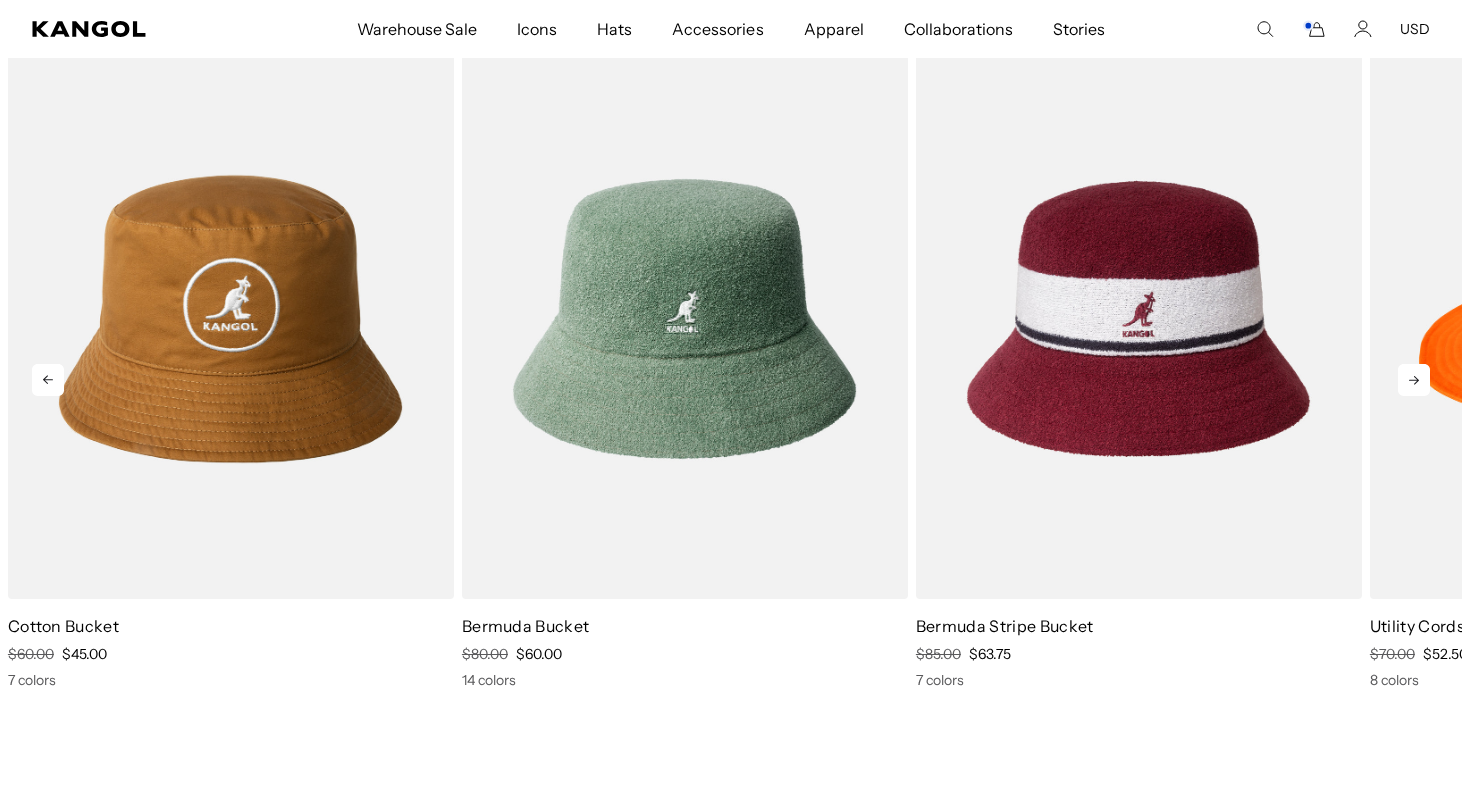 click 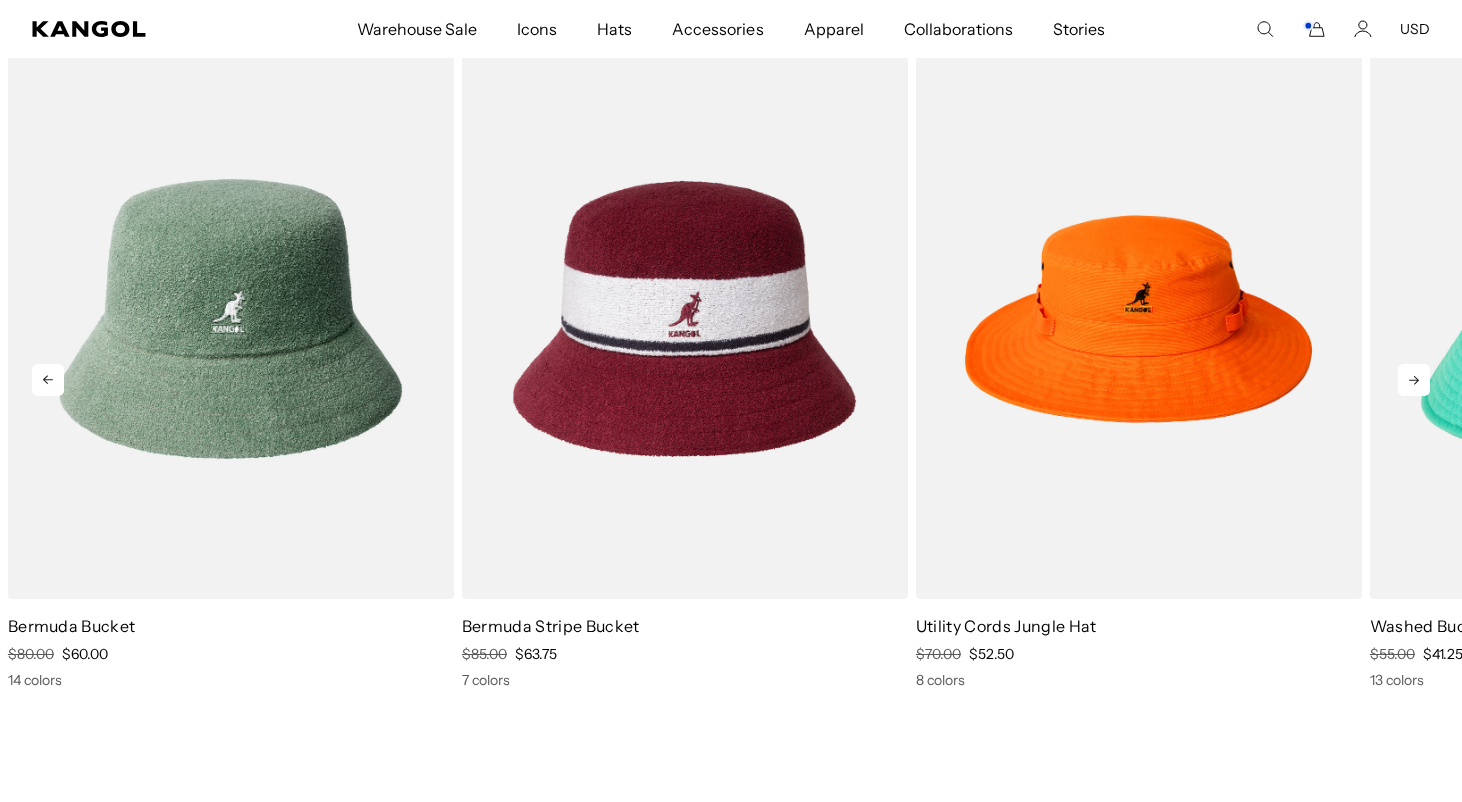 click 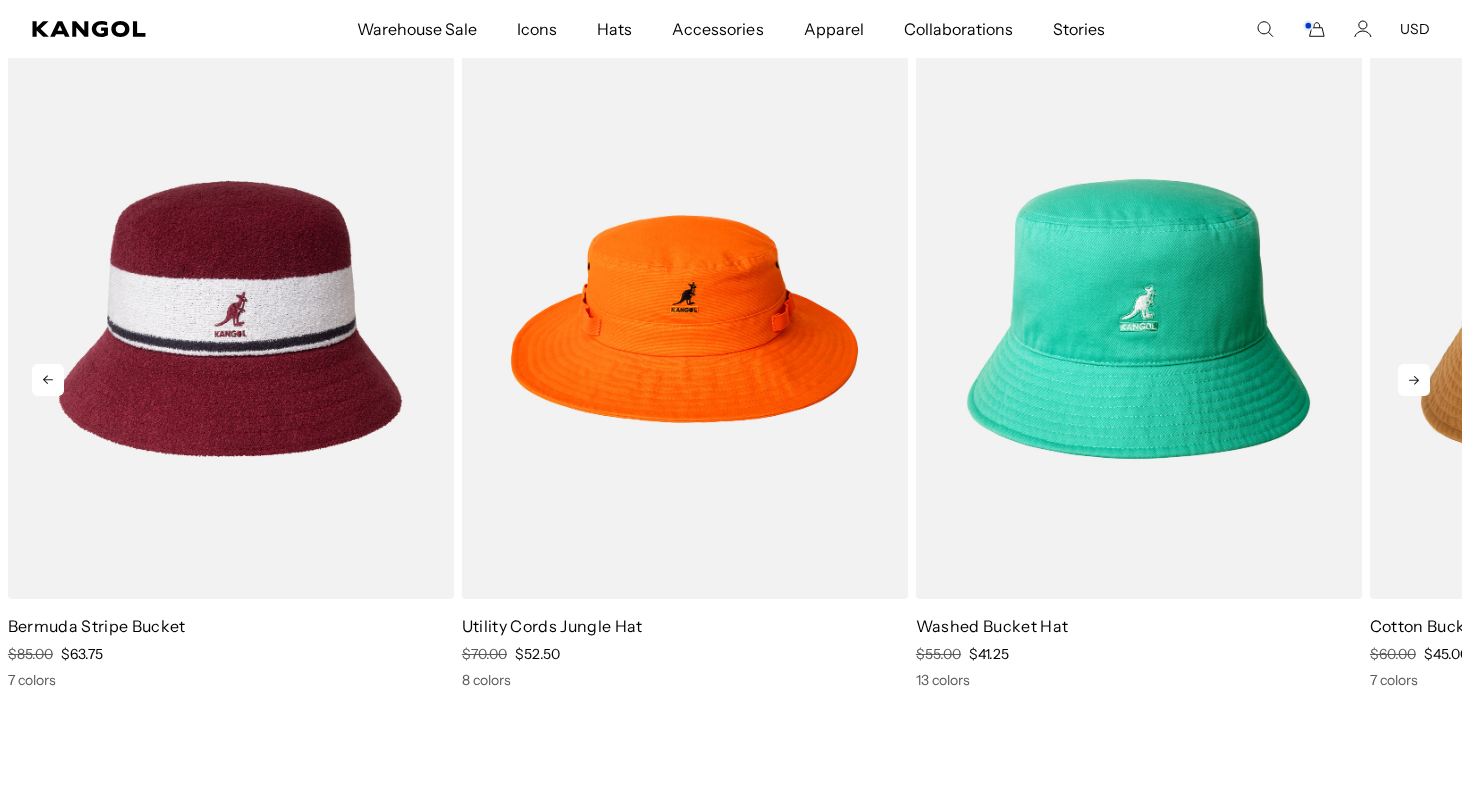 scroll, scrollTop: 0, scrollLeft: 0, axis: both 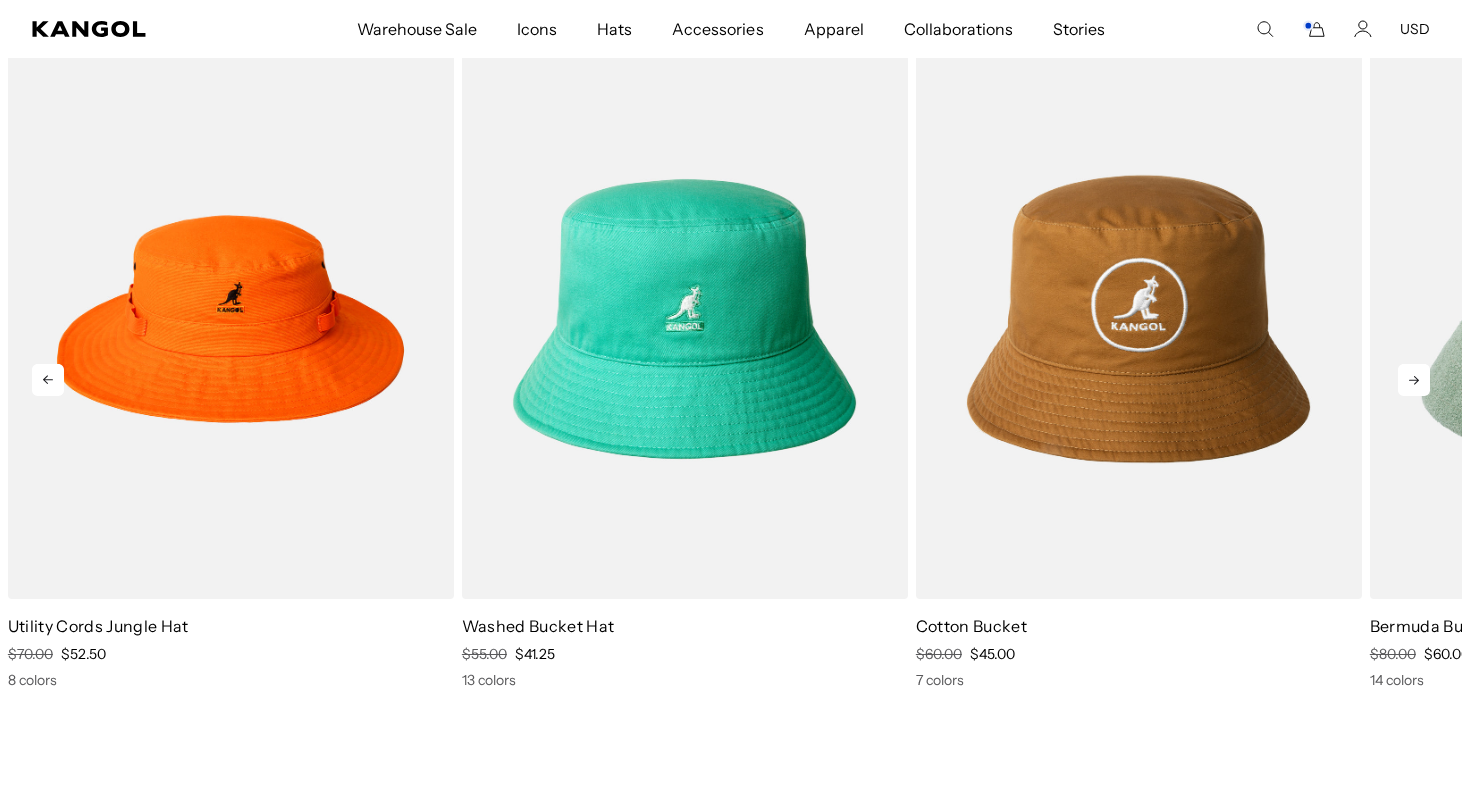 click 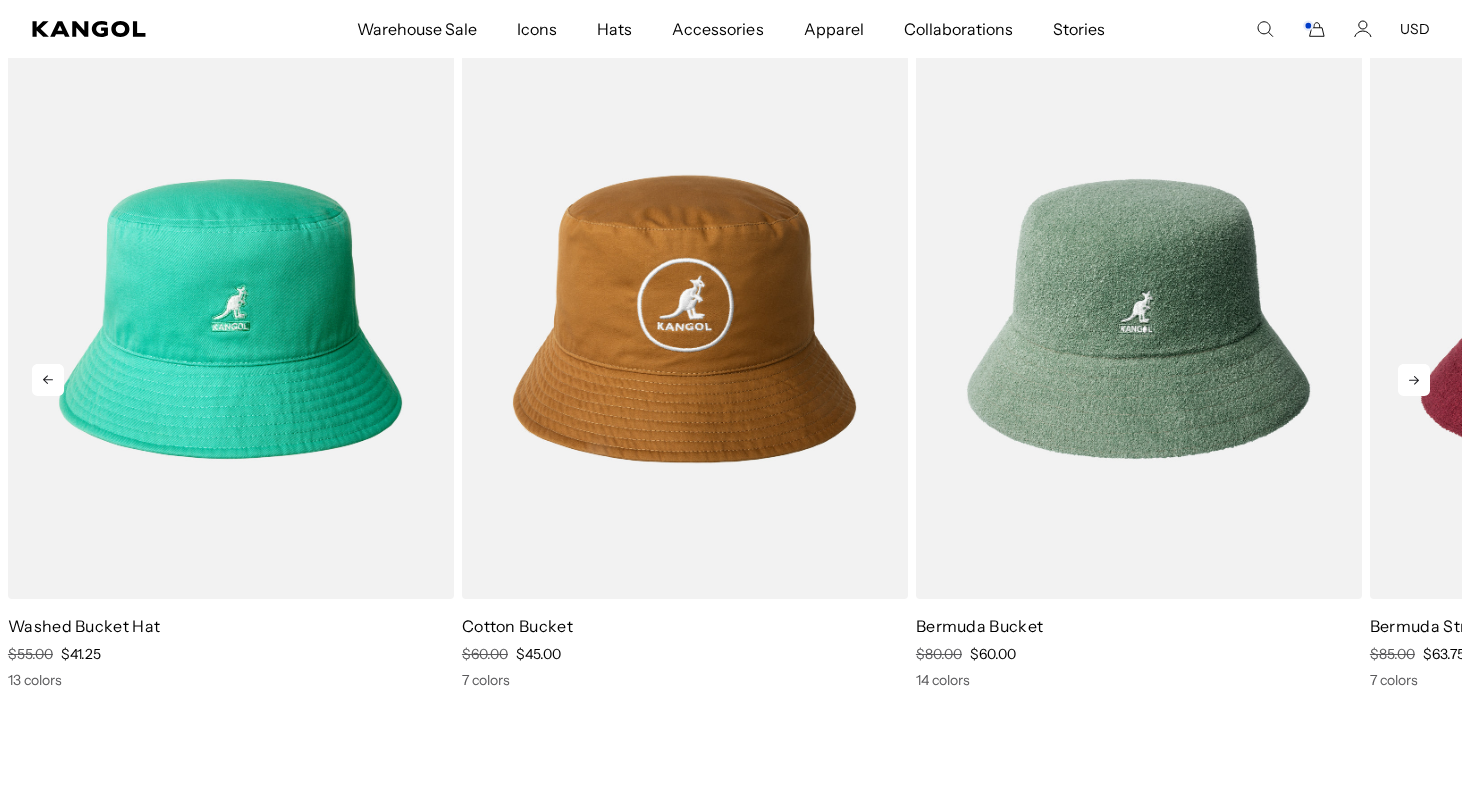 click 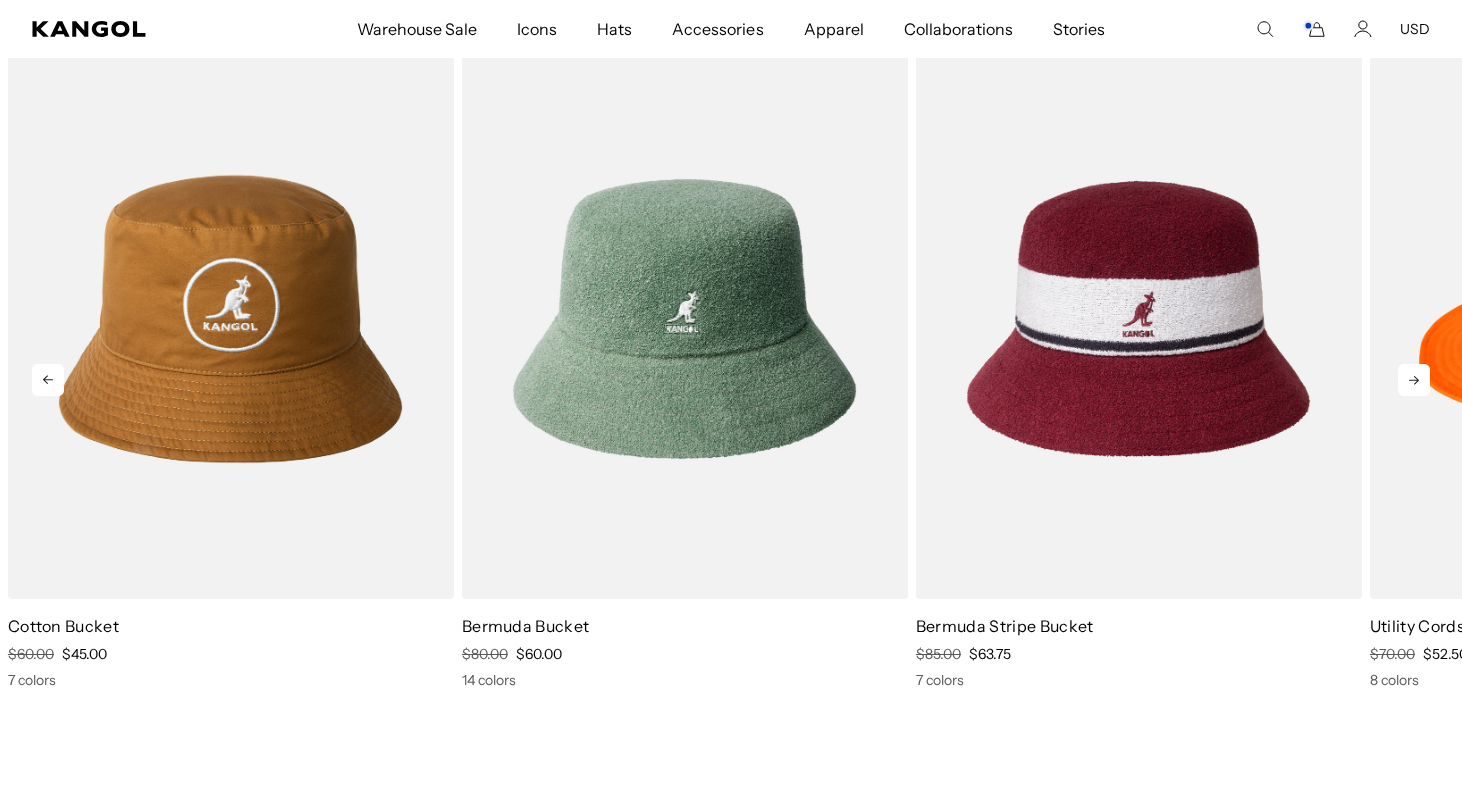 click 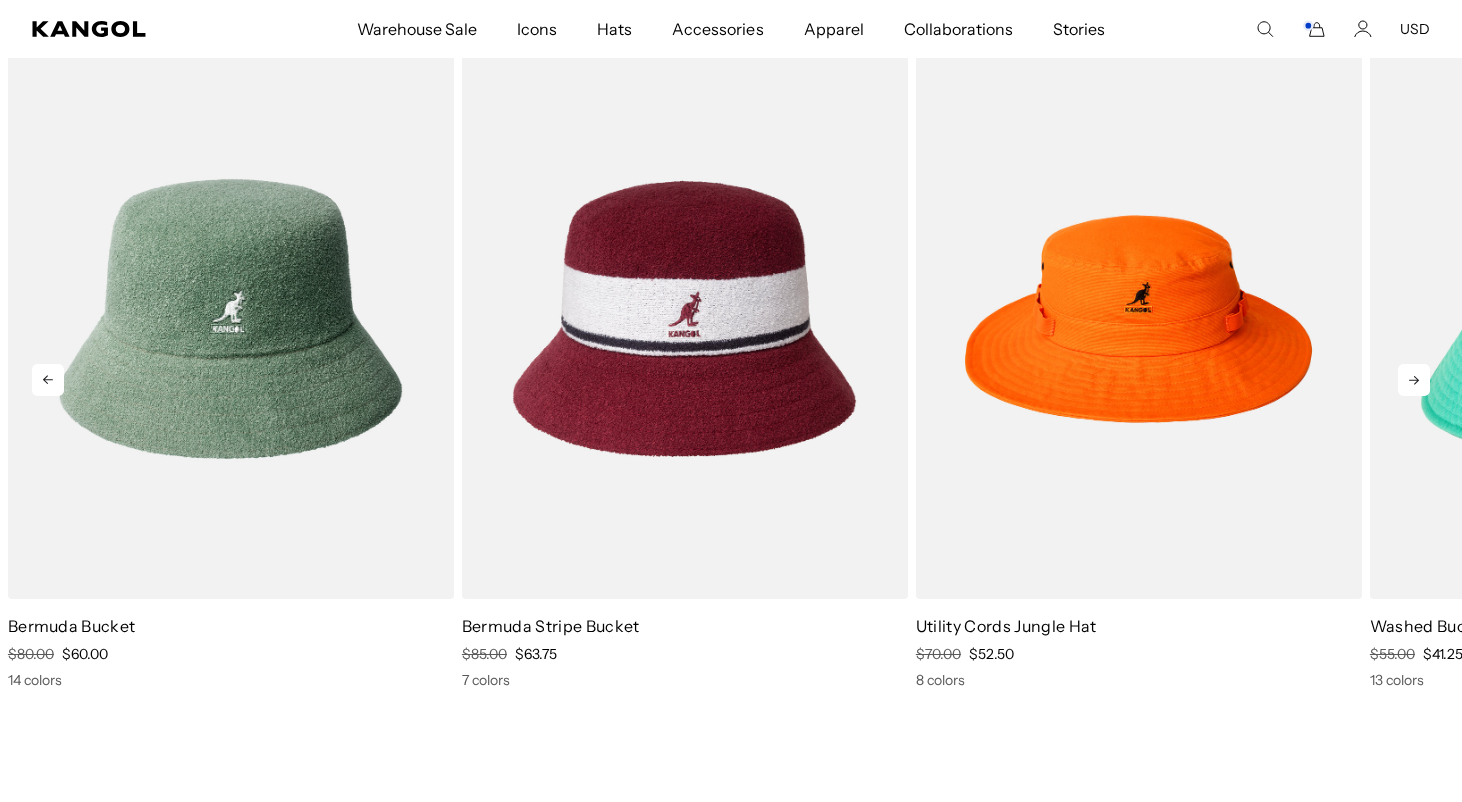 click 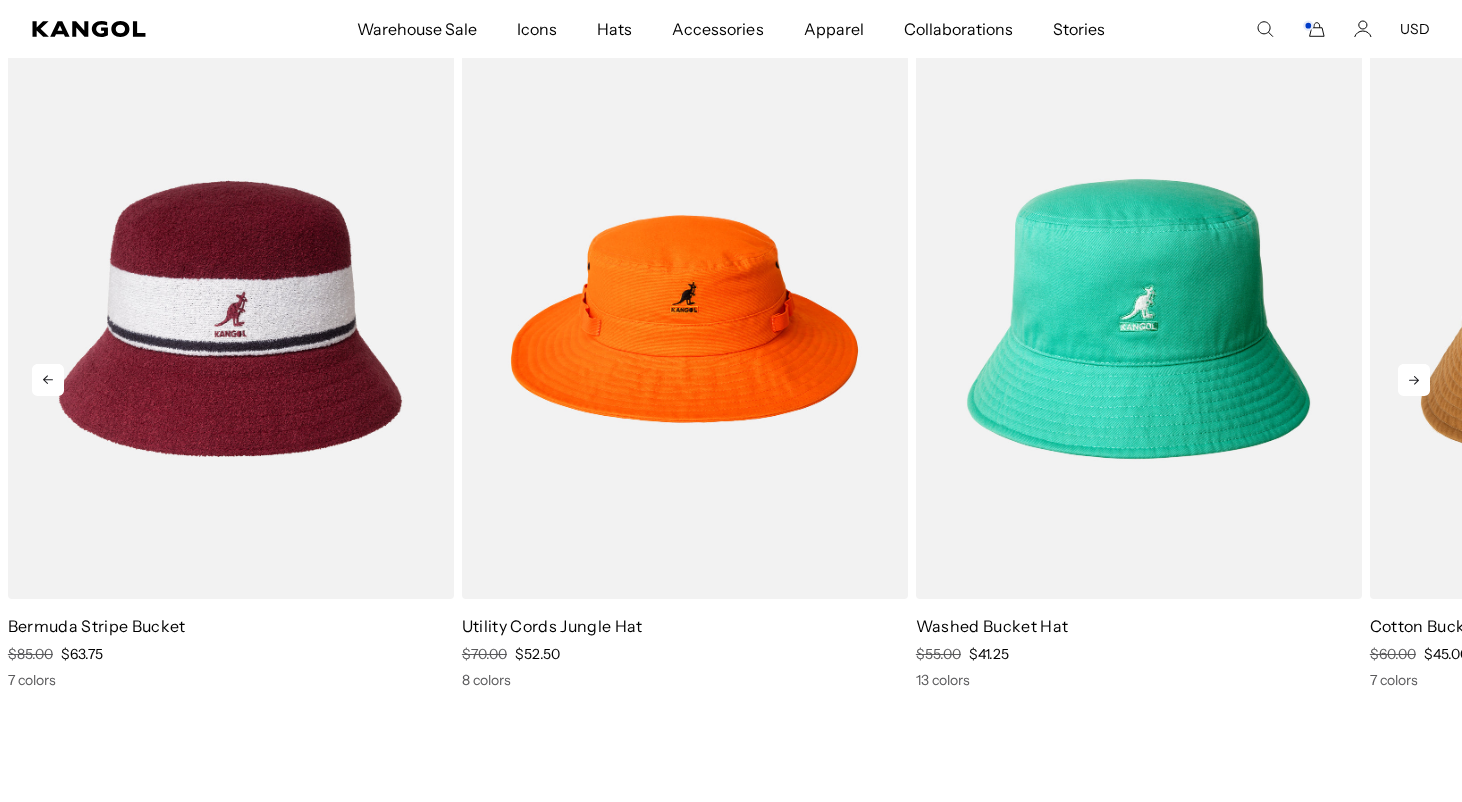 click 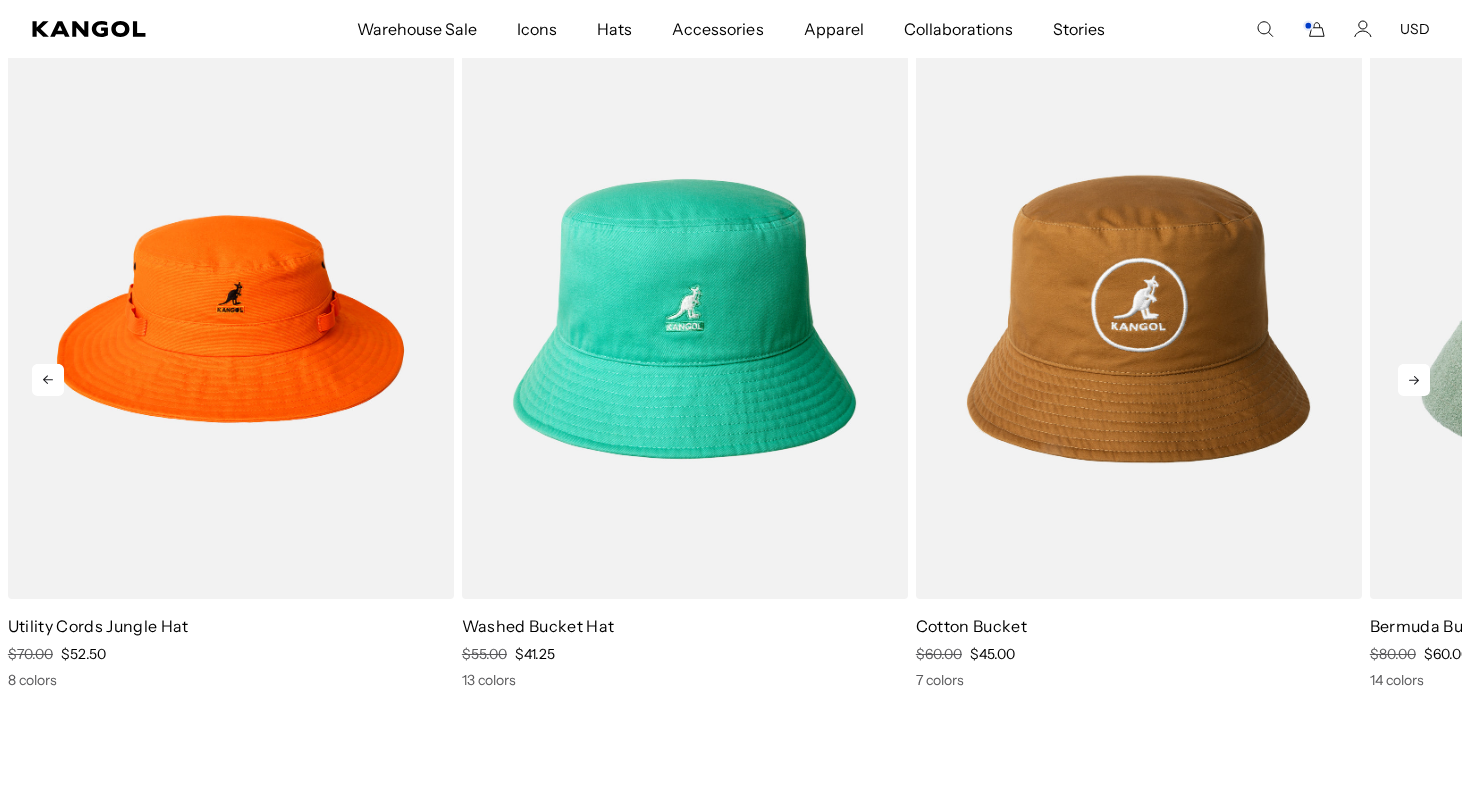 click 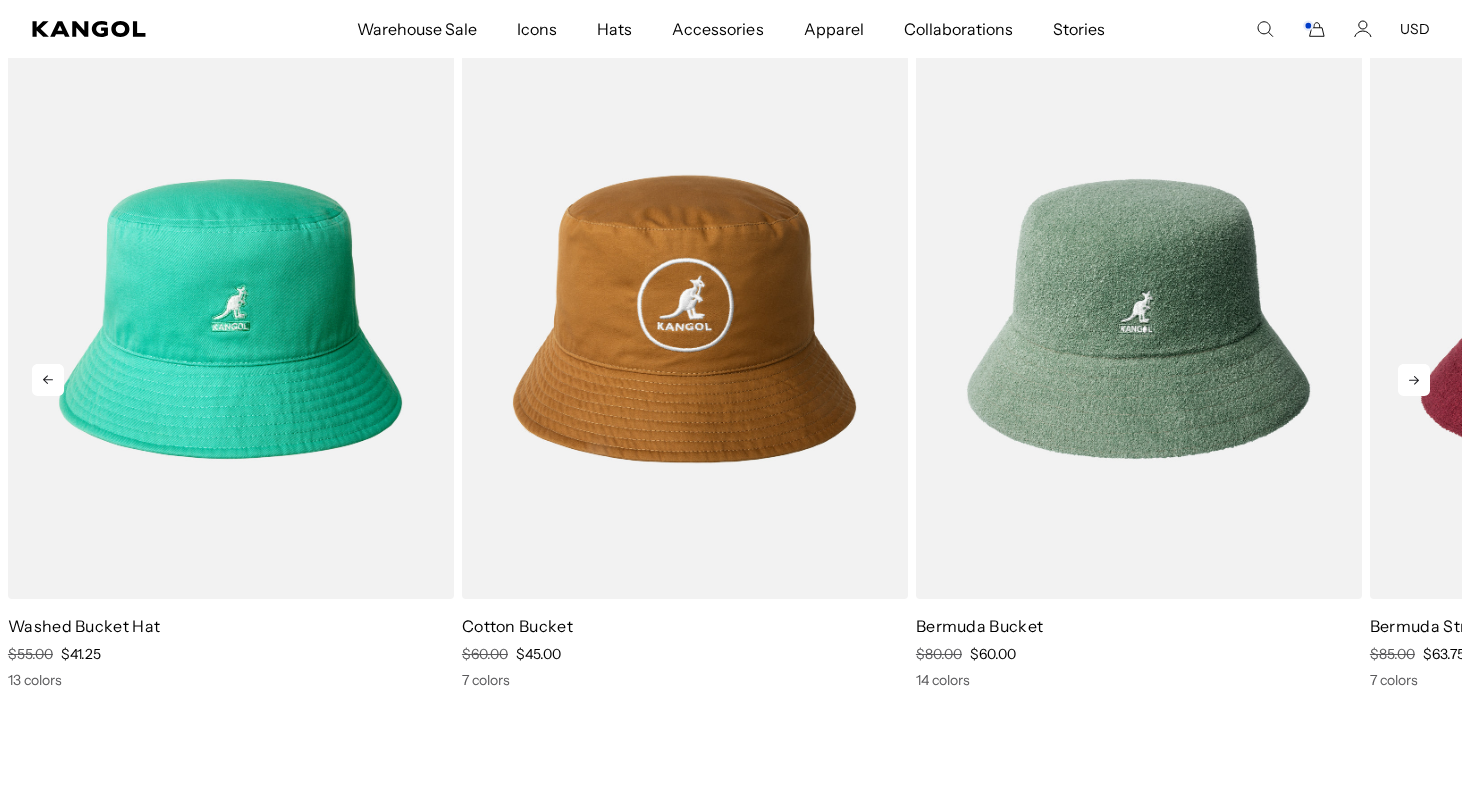click 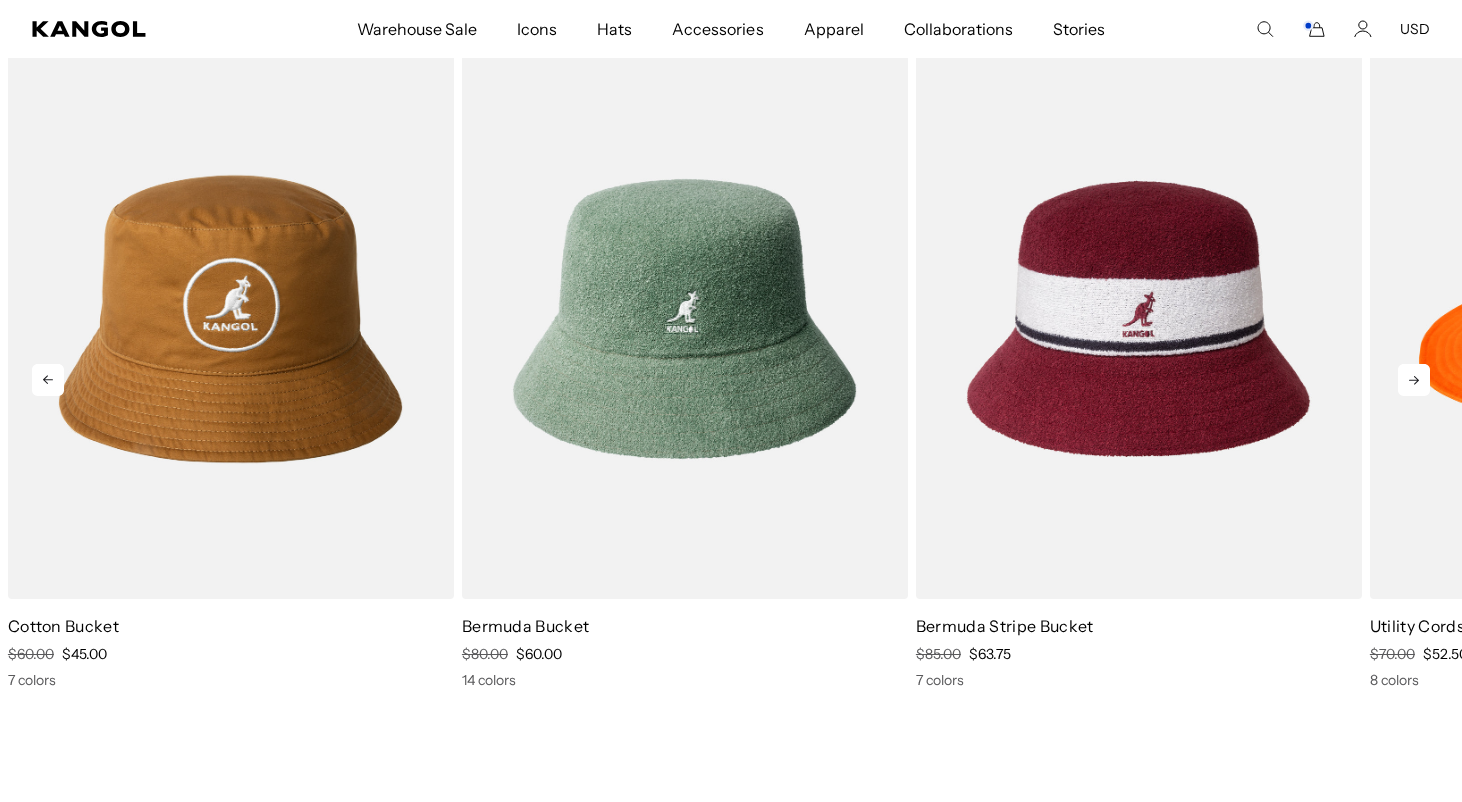 scroll, scrollTop: 0, scrollLeft: 0, axis: both 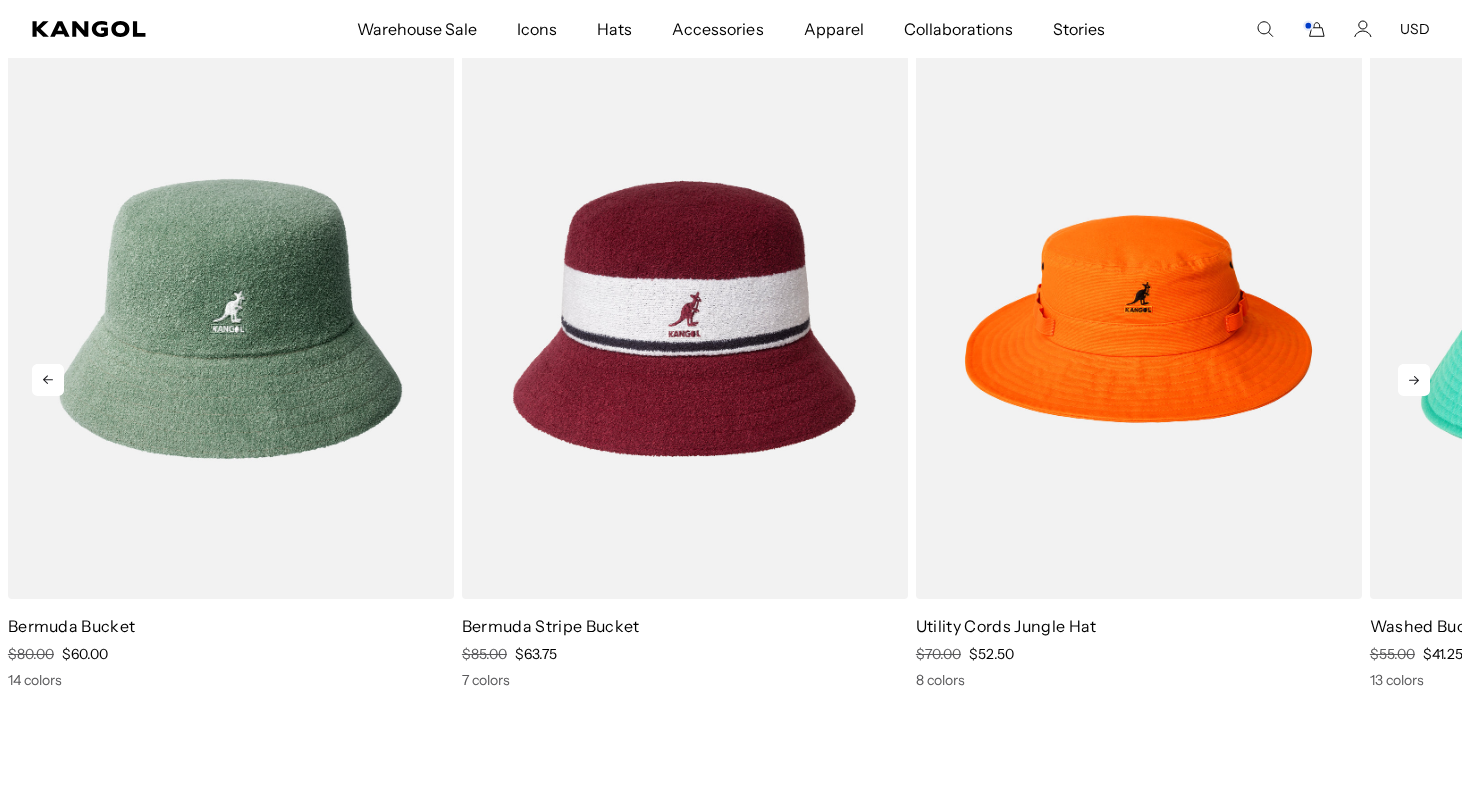 click 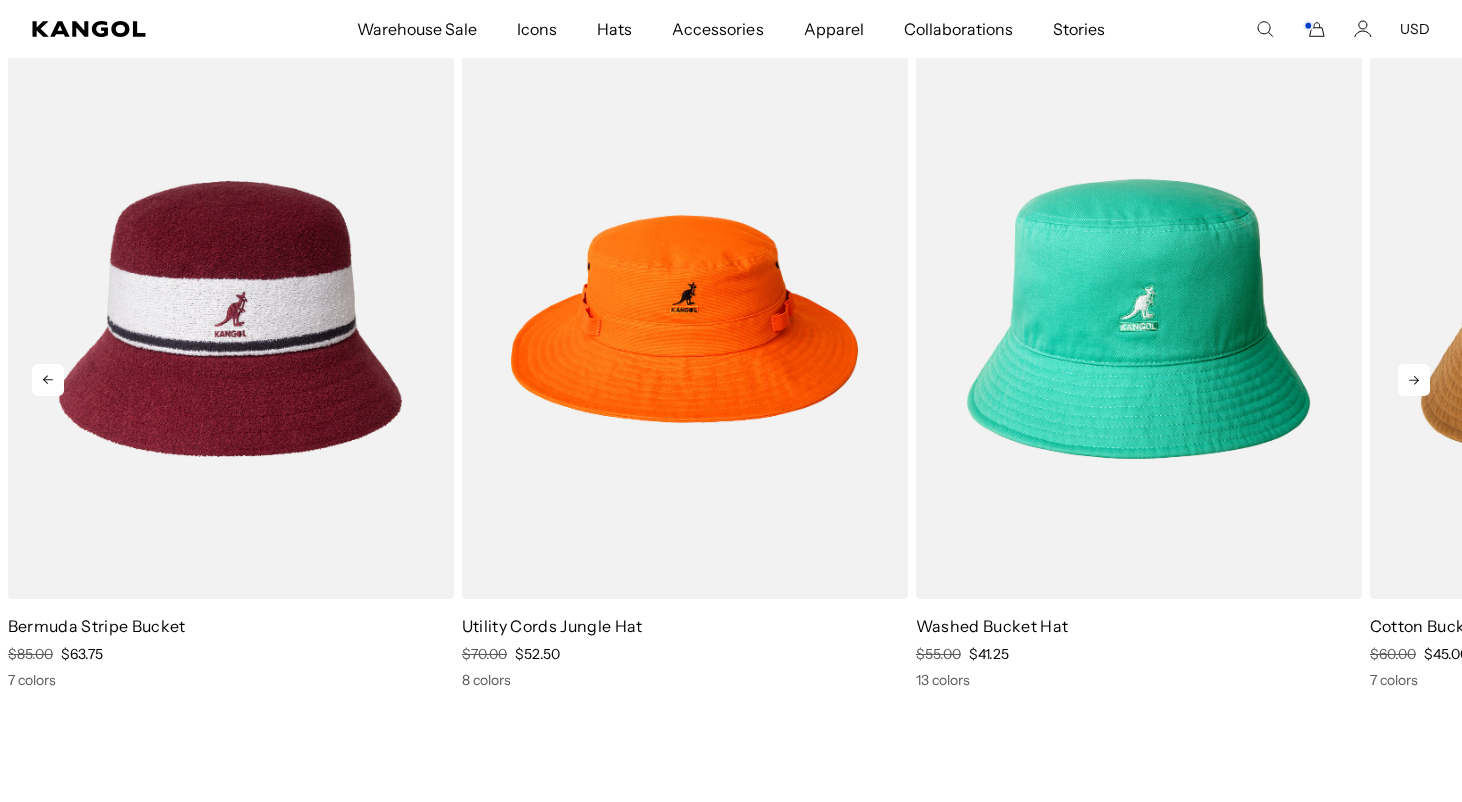 click 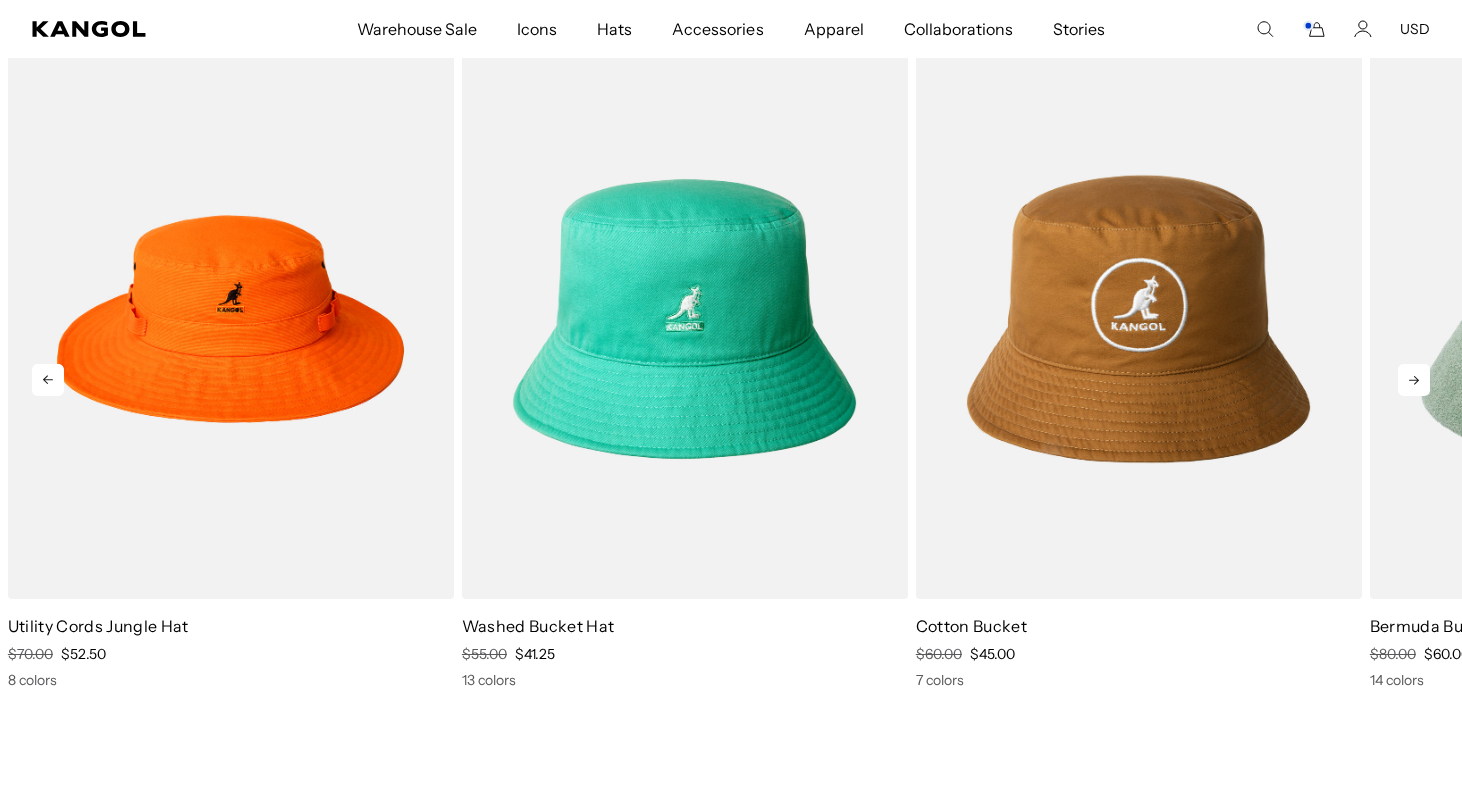 click 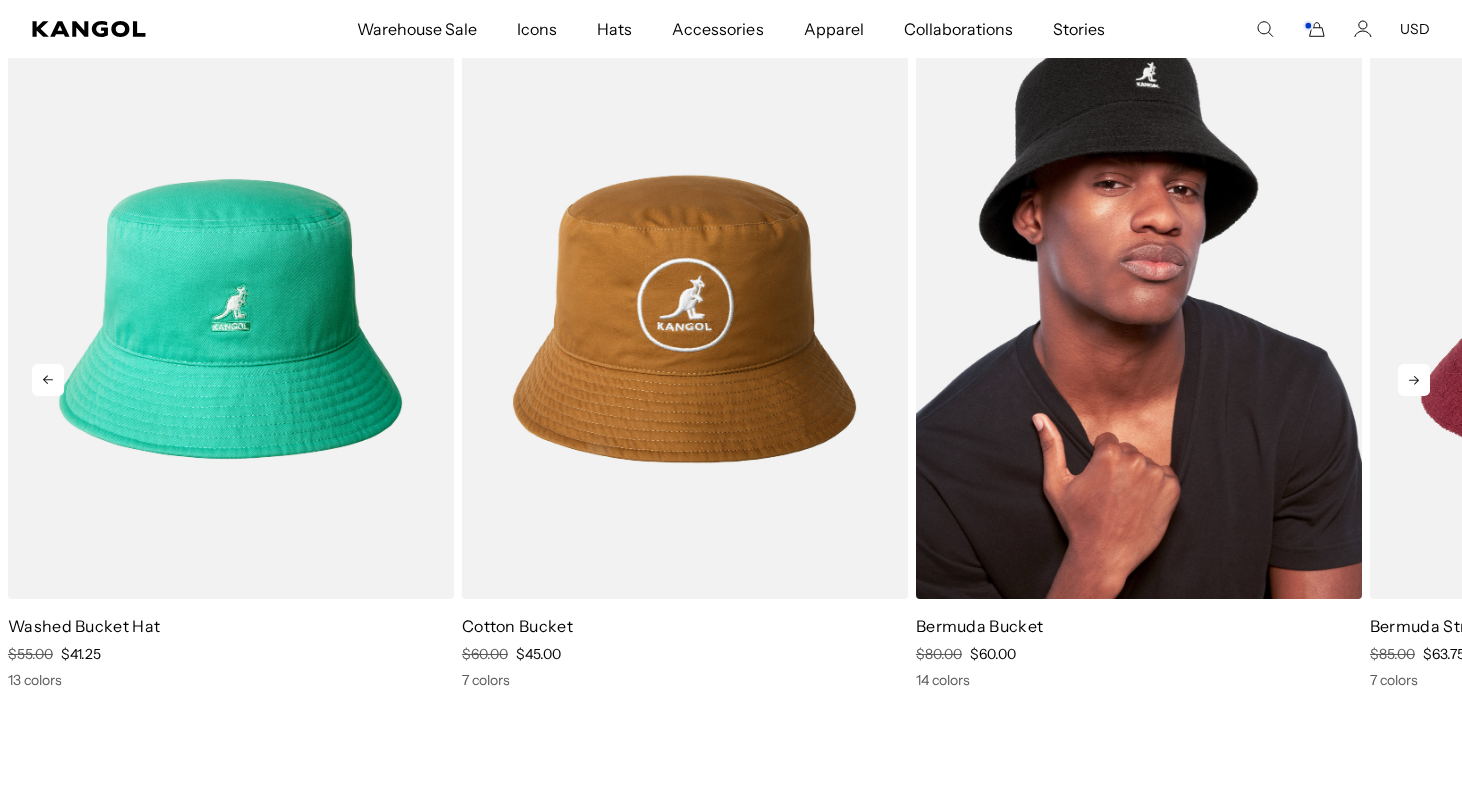 scroll, scrollTop: 925, scrollLeft: 0, axis: vertical 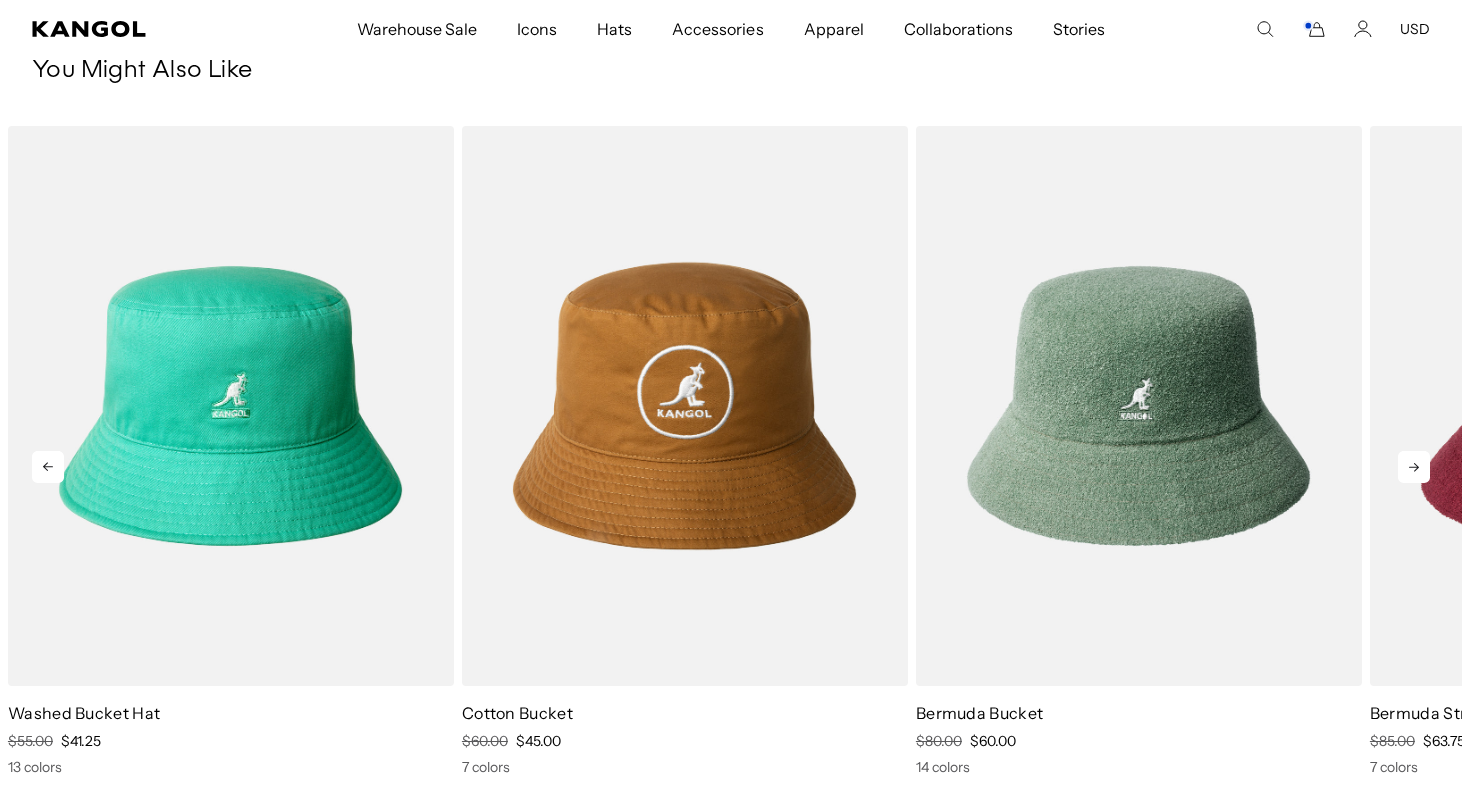 click 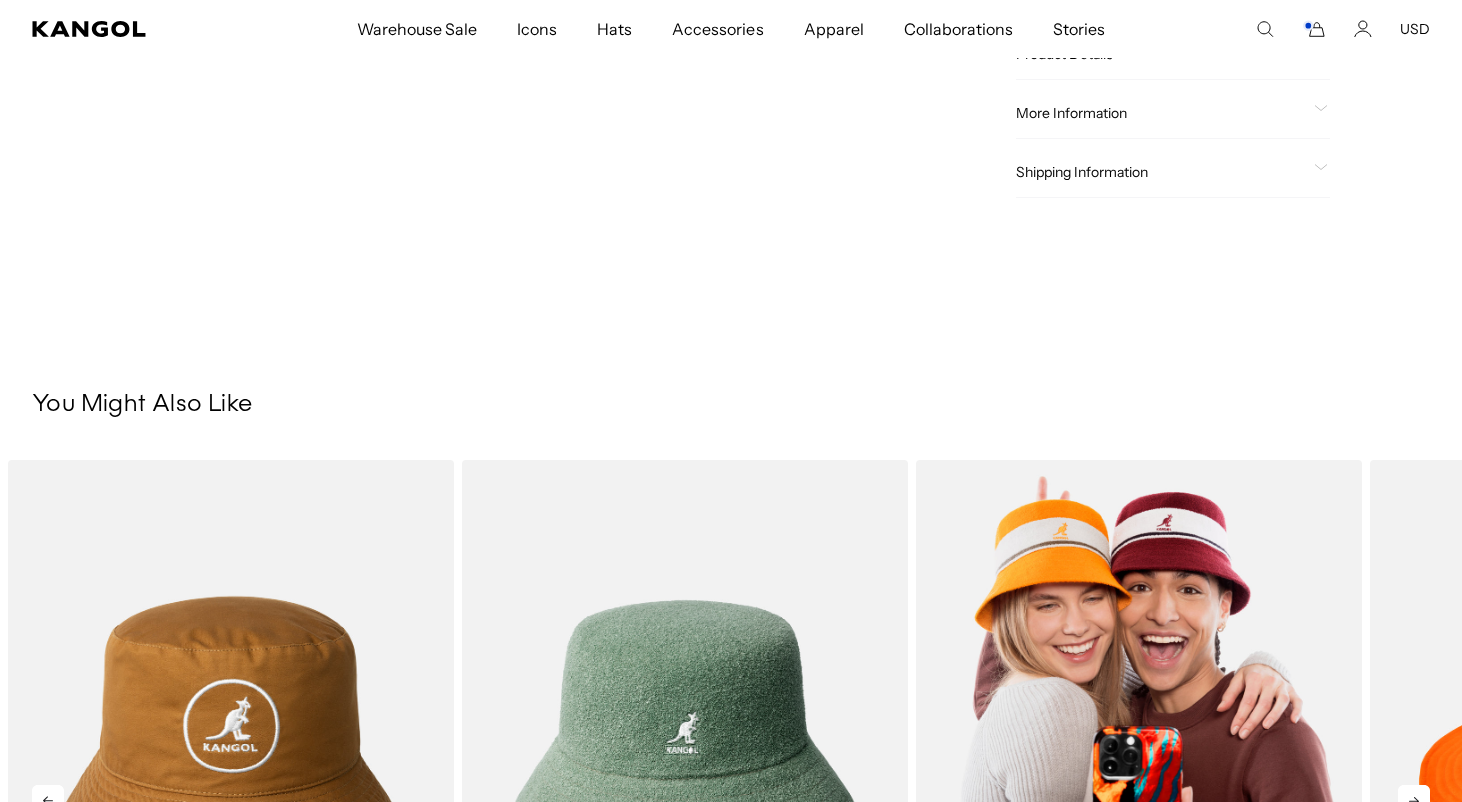 scroll, scrollTop: 214, scrollLeft: 0, axis: vertical 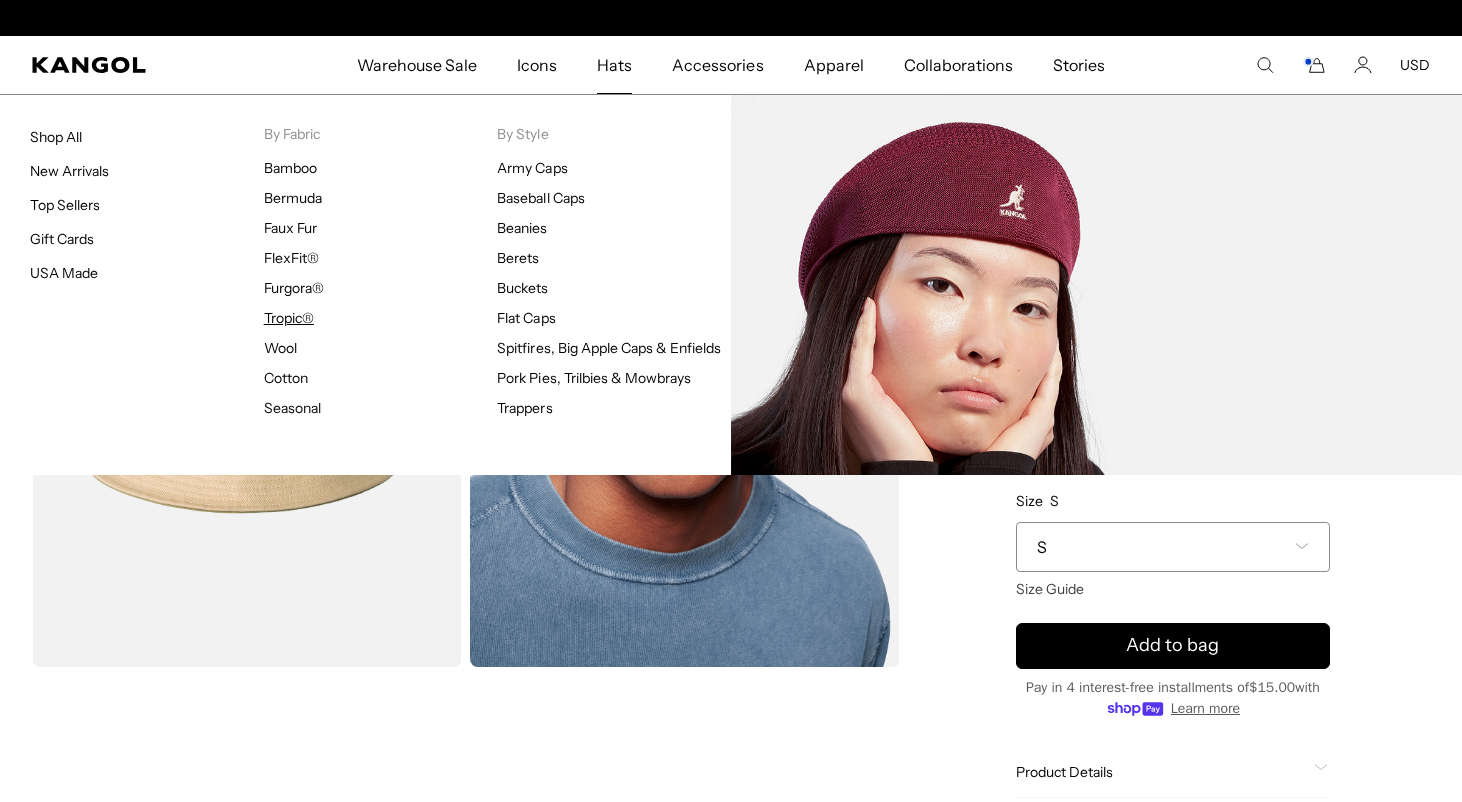 click on "Tropic®" at bounding box center (289, 318) 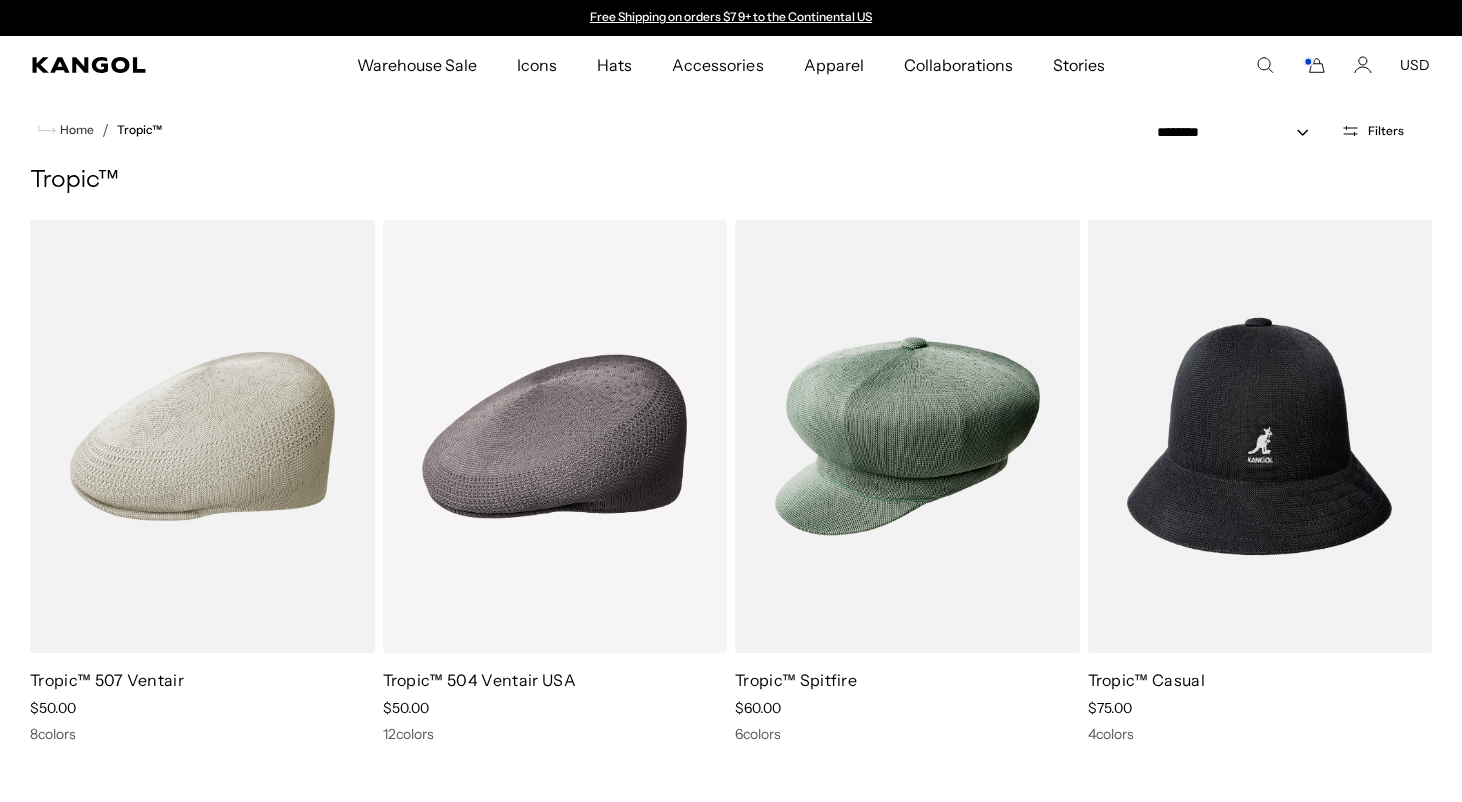 scroll, scrollTop: 0, scrollLeft: 0, axis: both 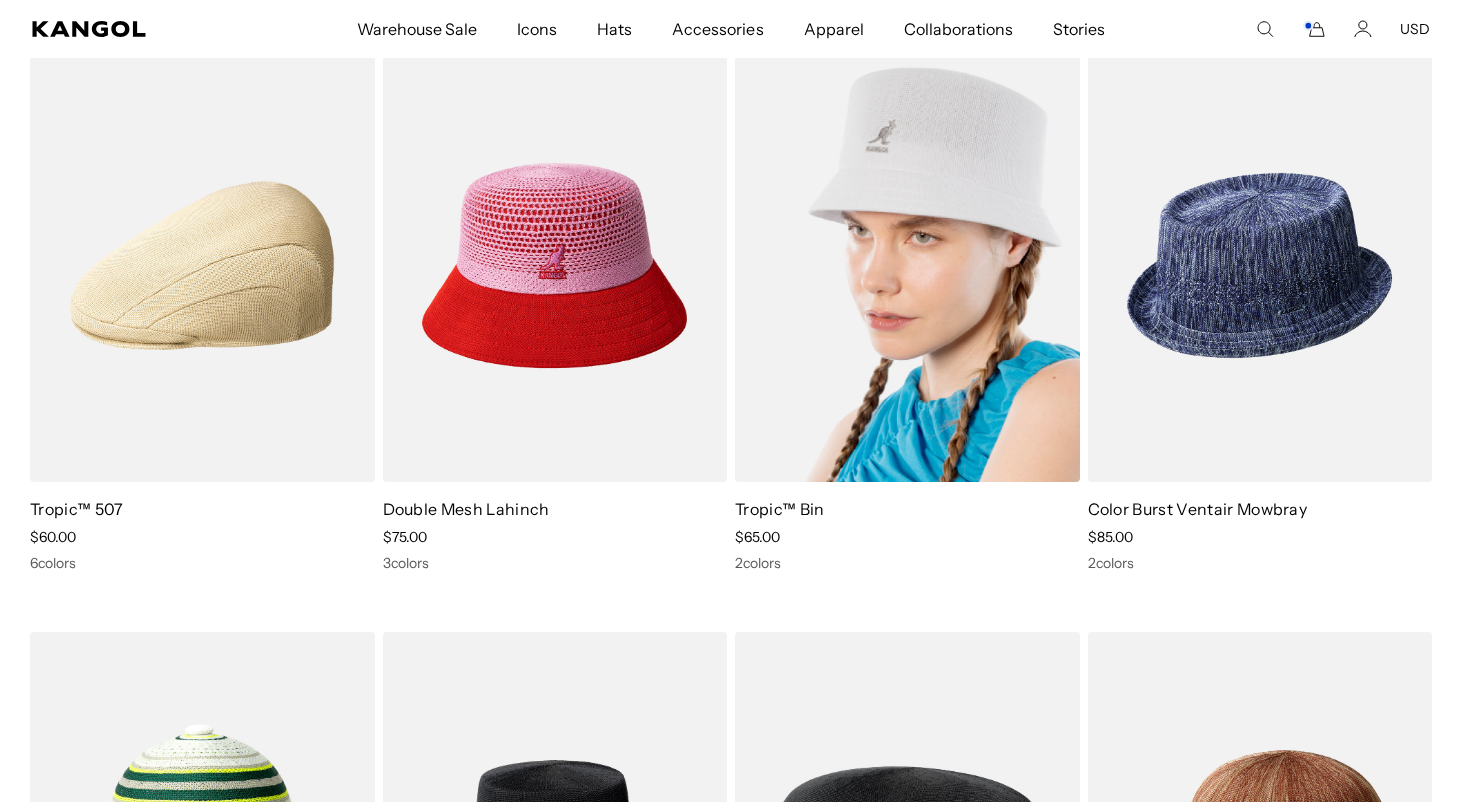 click at bounding box center (907, 265) 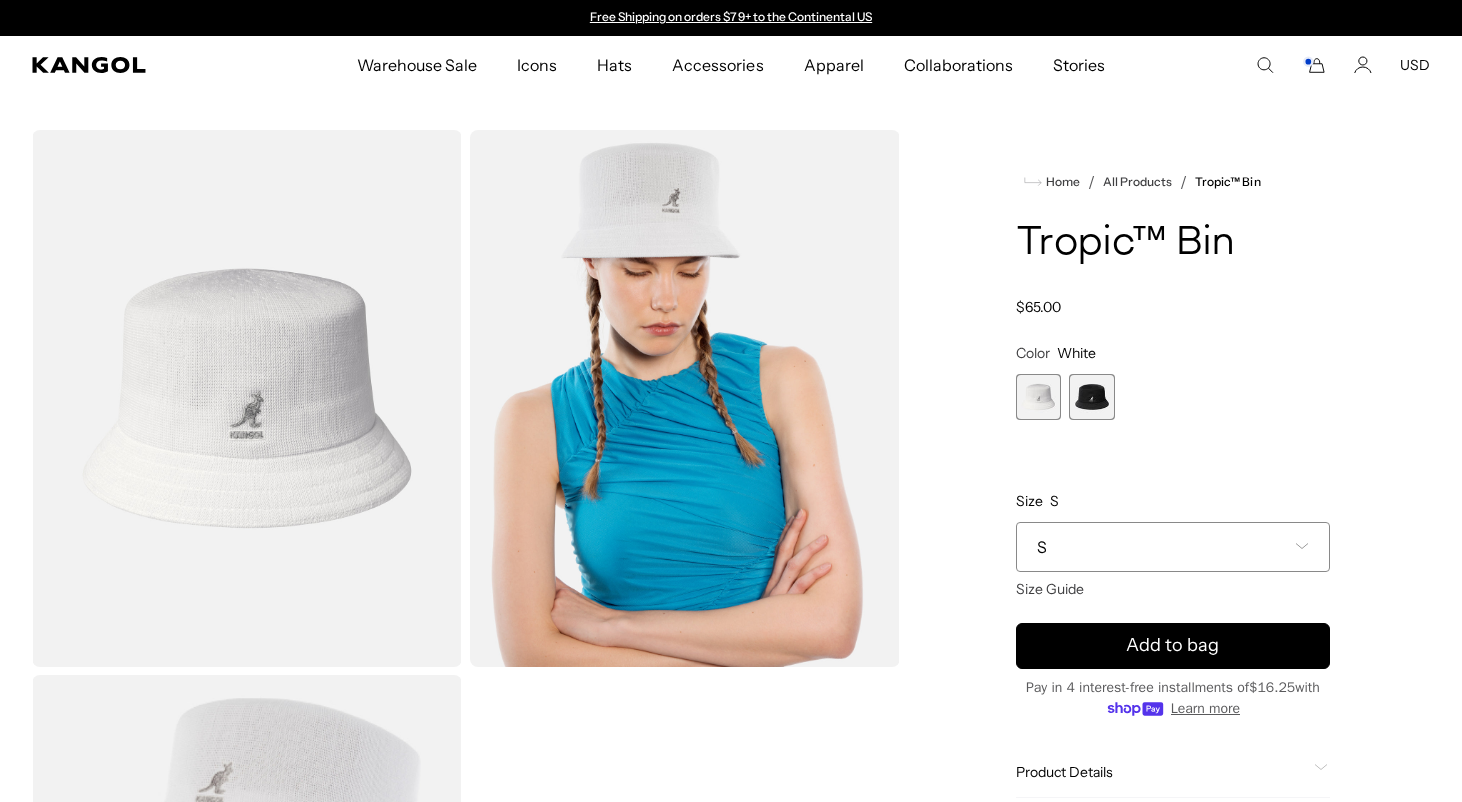 scroll, scrollTop: 0, scrollLeft: 0, axis: both 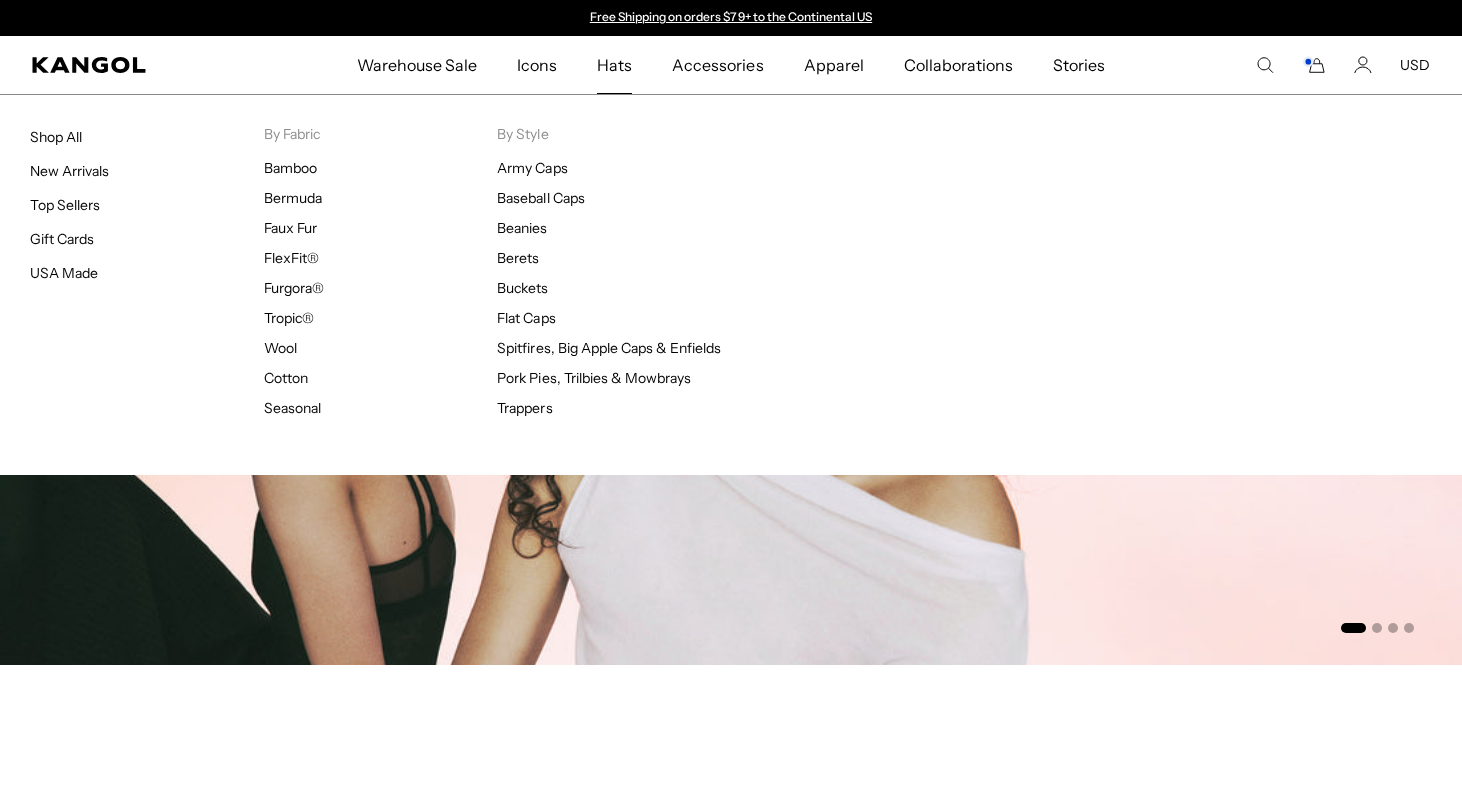 click on "Hats" at bounding box center (614, 65) 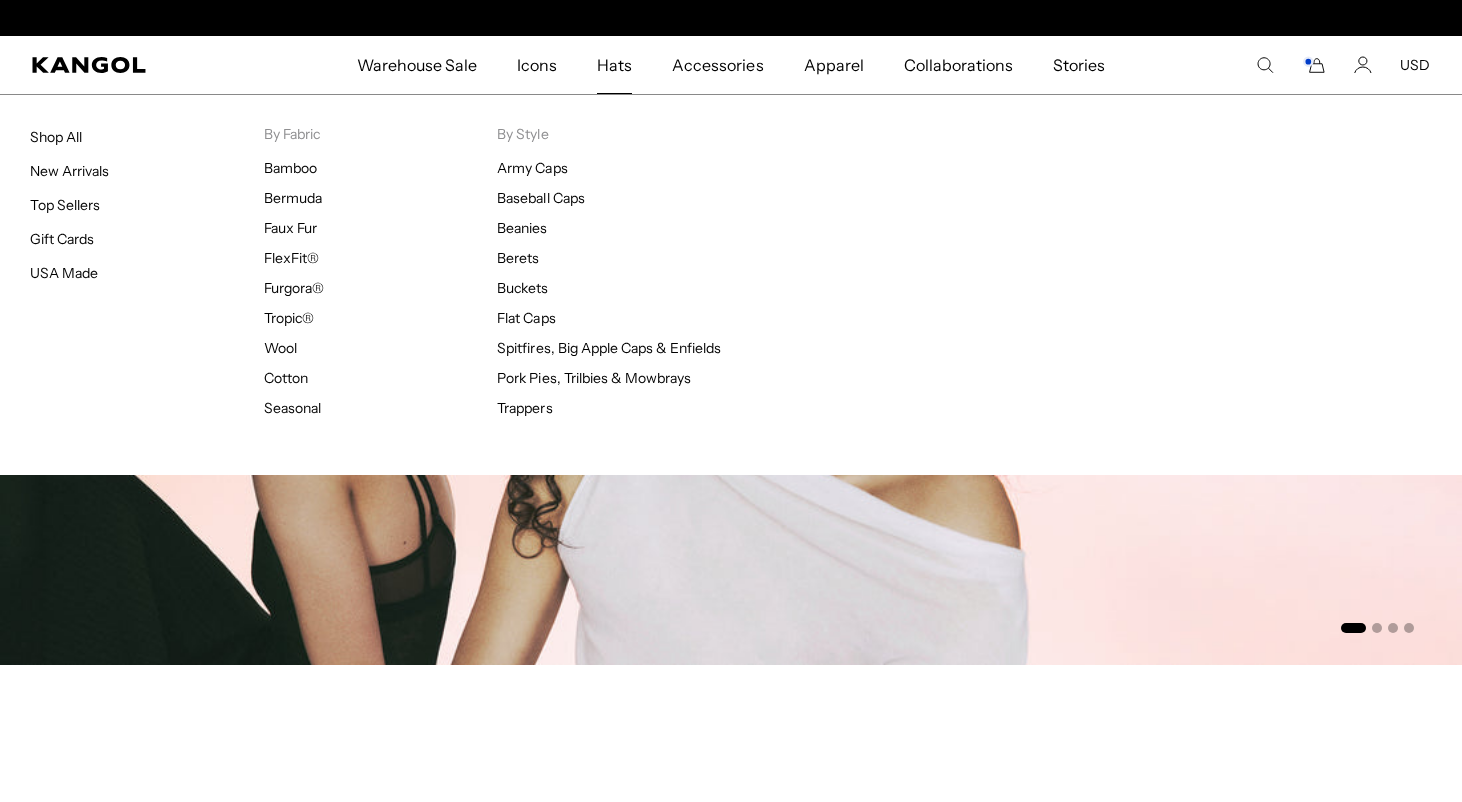 scroll, scrollTop: 0, scrollLeft: 412, axis: horizontal 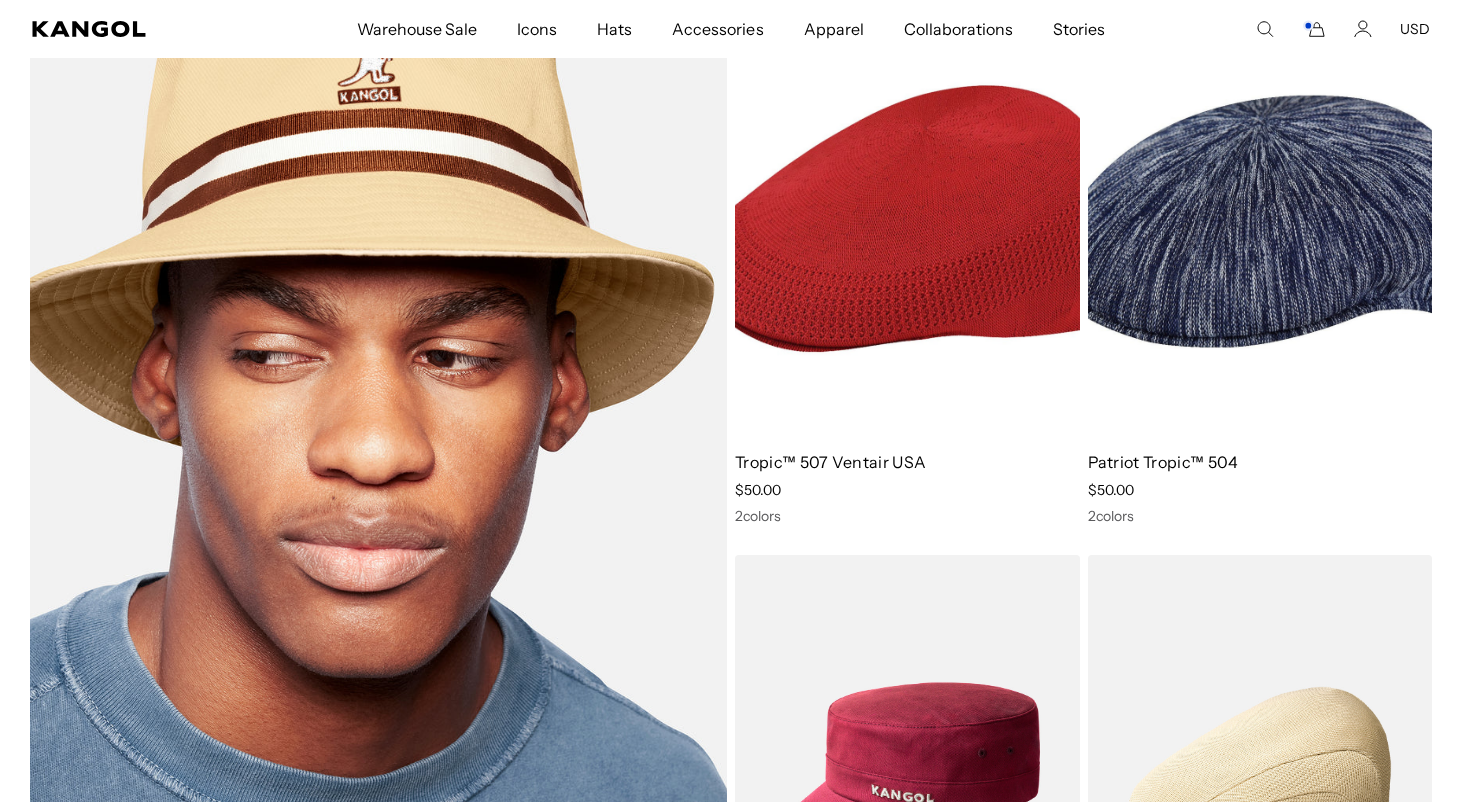 click at bounding box center (378, 494) 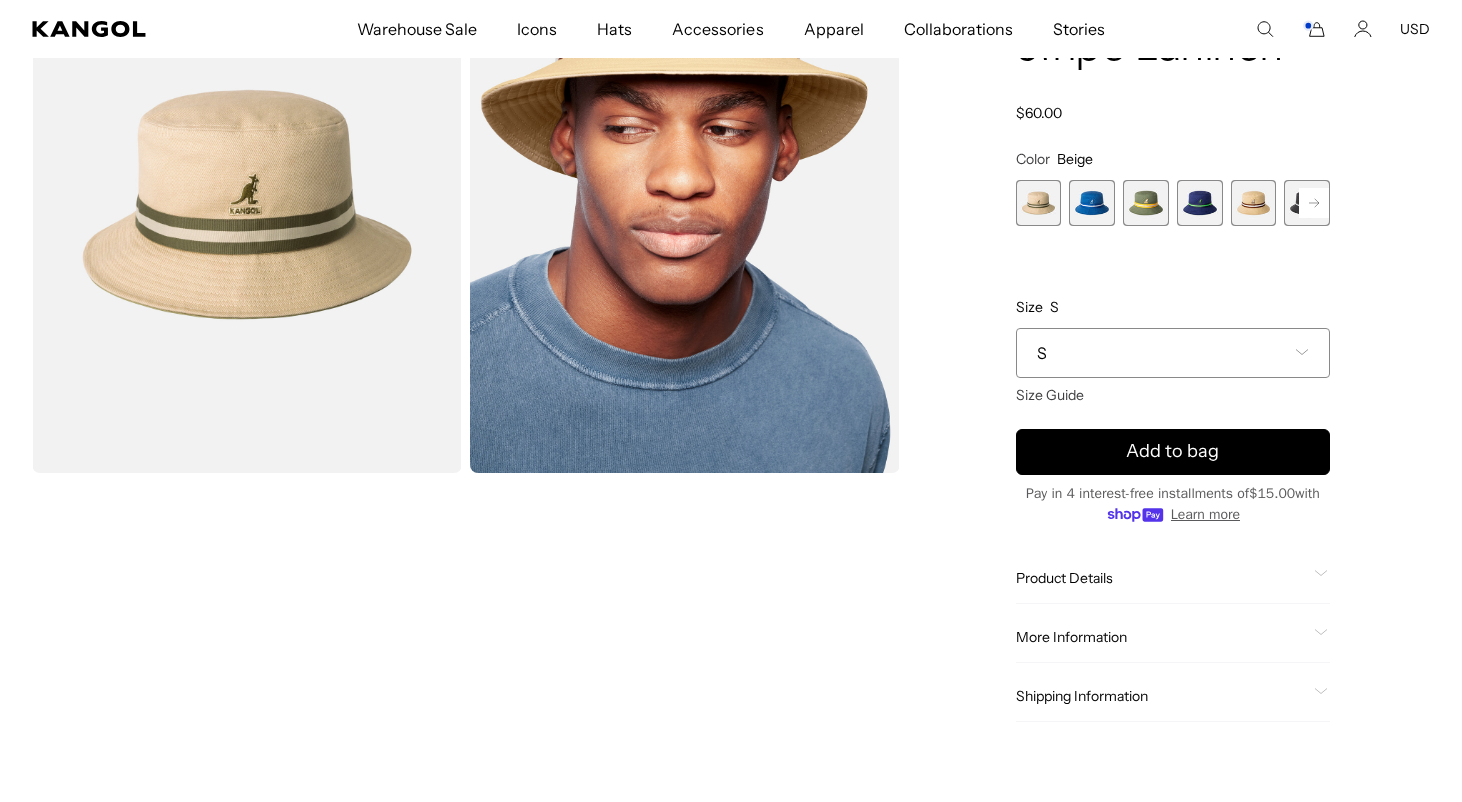 scroll, scrollTop: 0, scrollLeft: 0, axis: both 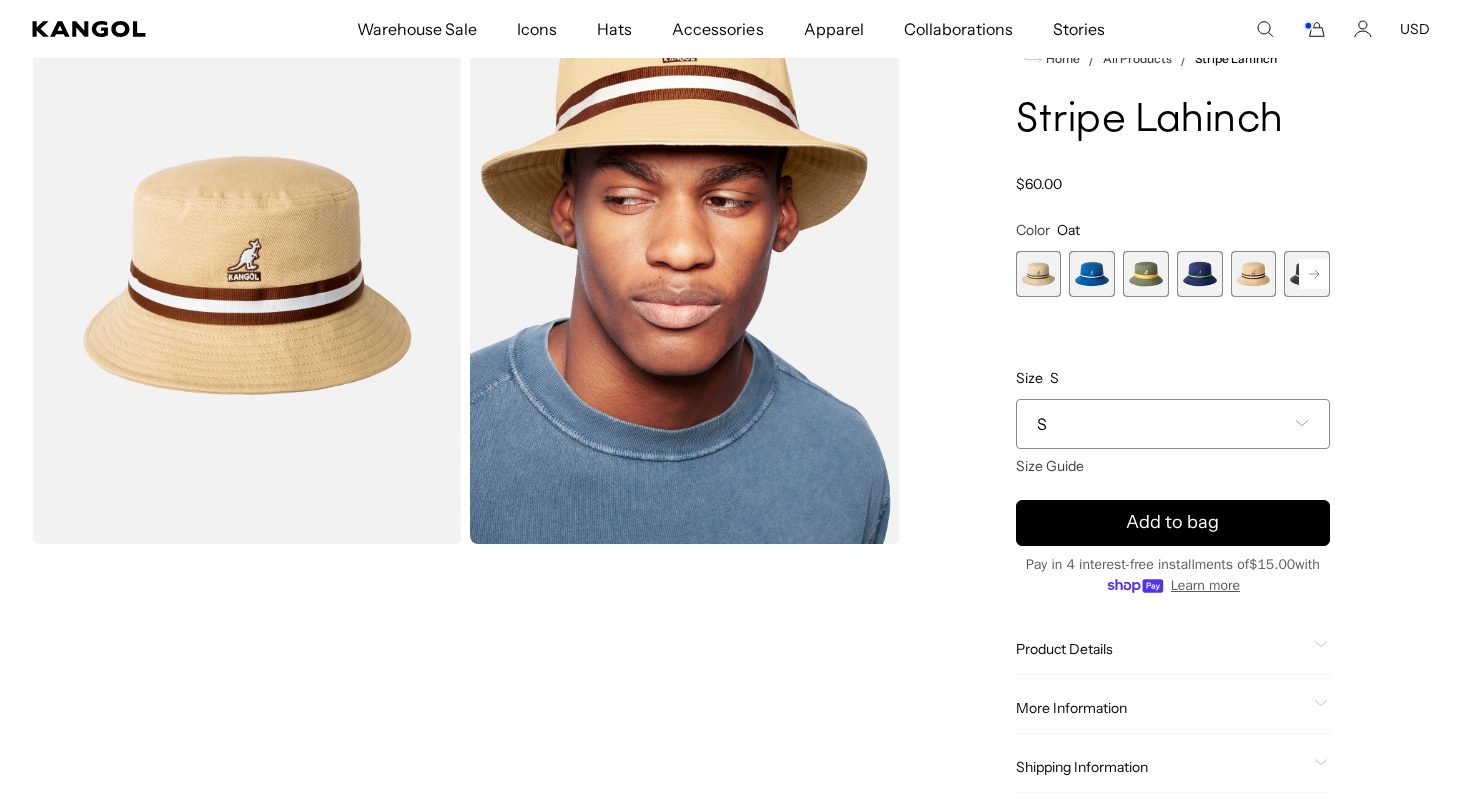 click at bounding box center (1039, 274) 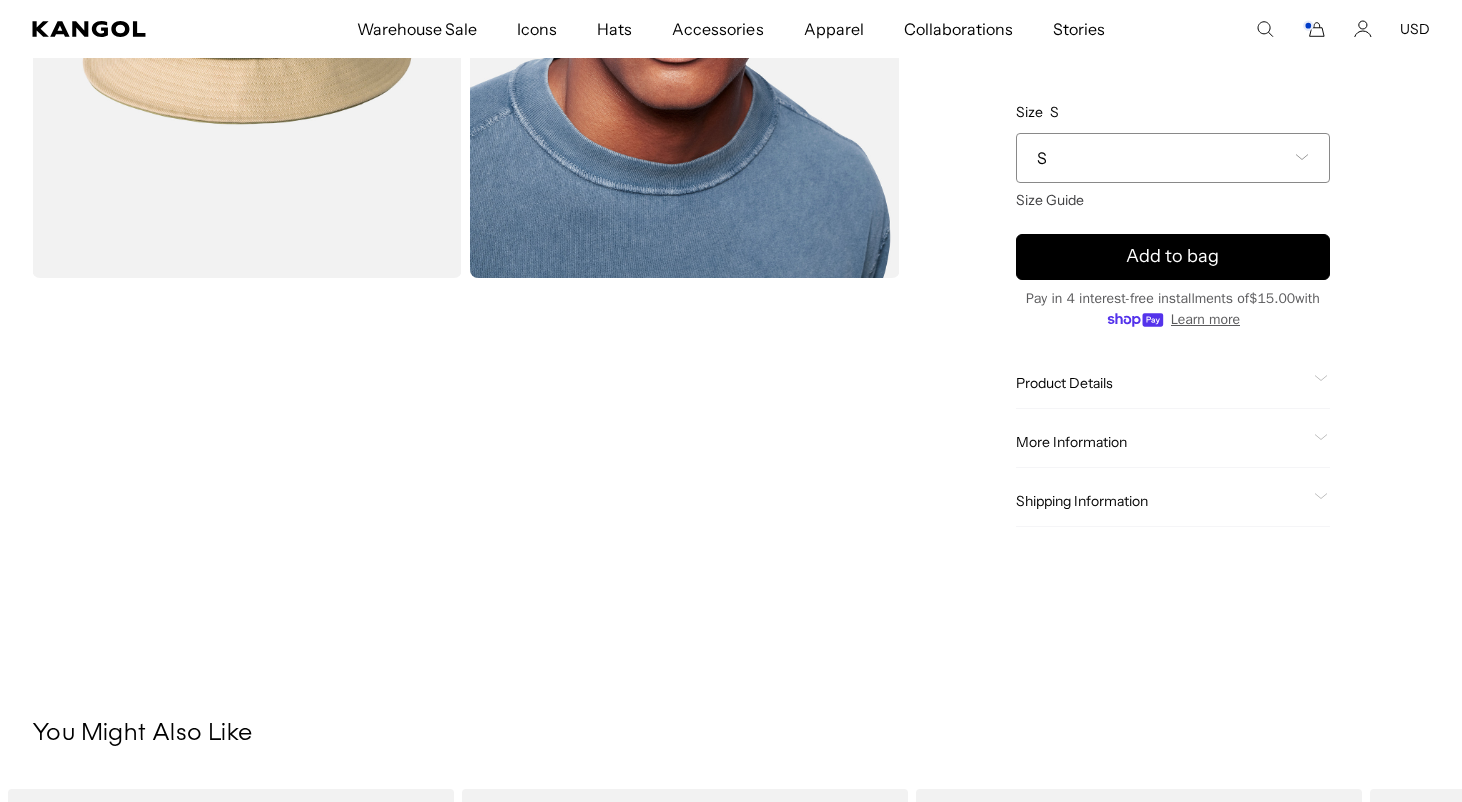 scroll, scrollTop: 394, scrollLeft: 0, axis: vertical 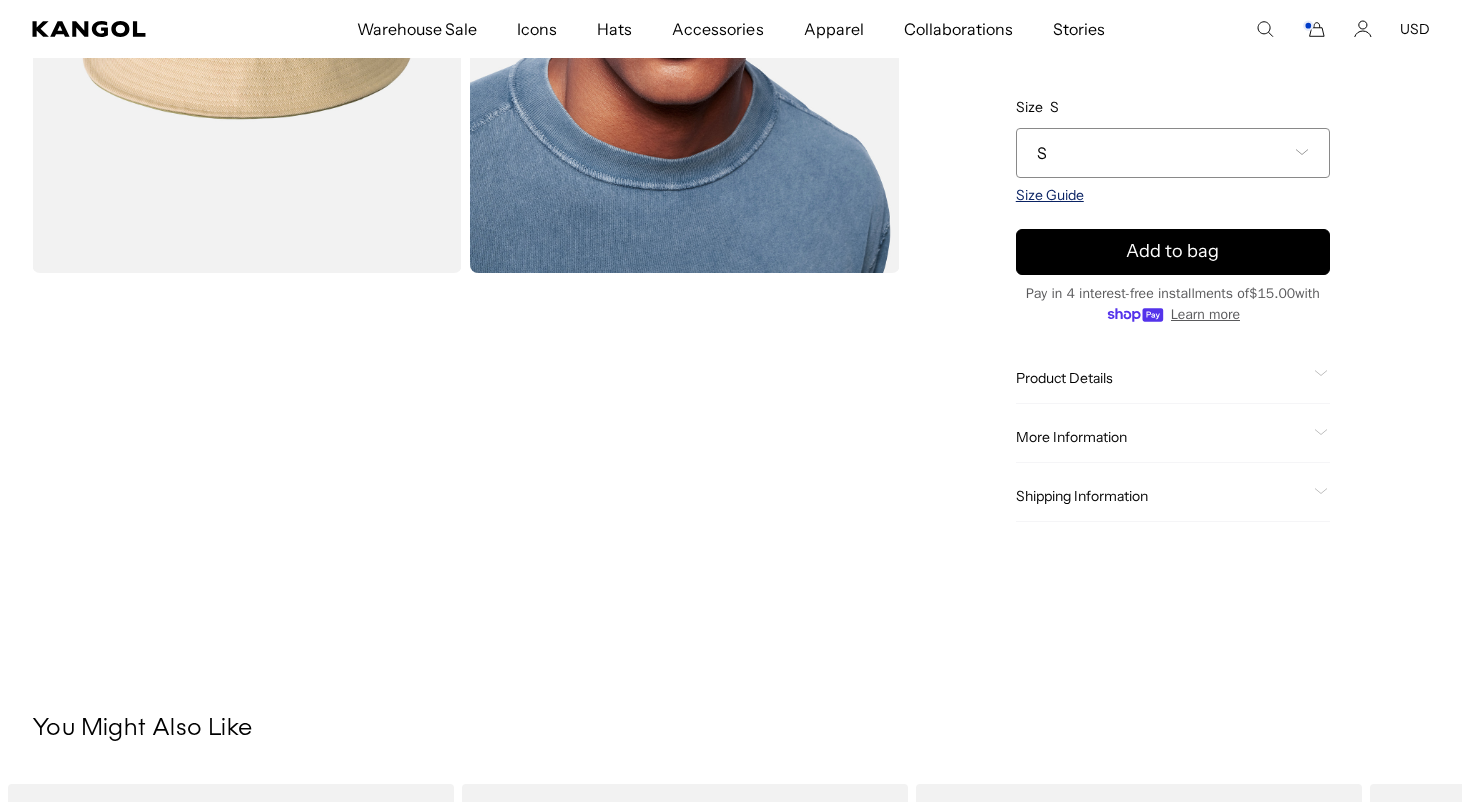 click on "Size Guide" at bounding box center [1050, 195] 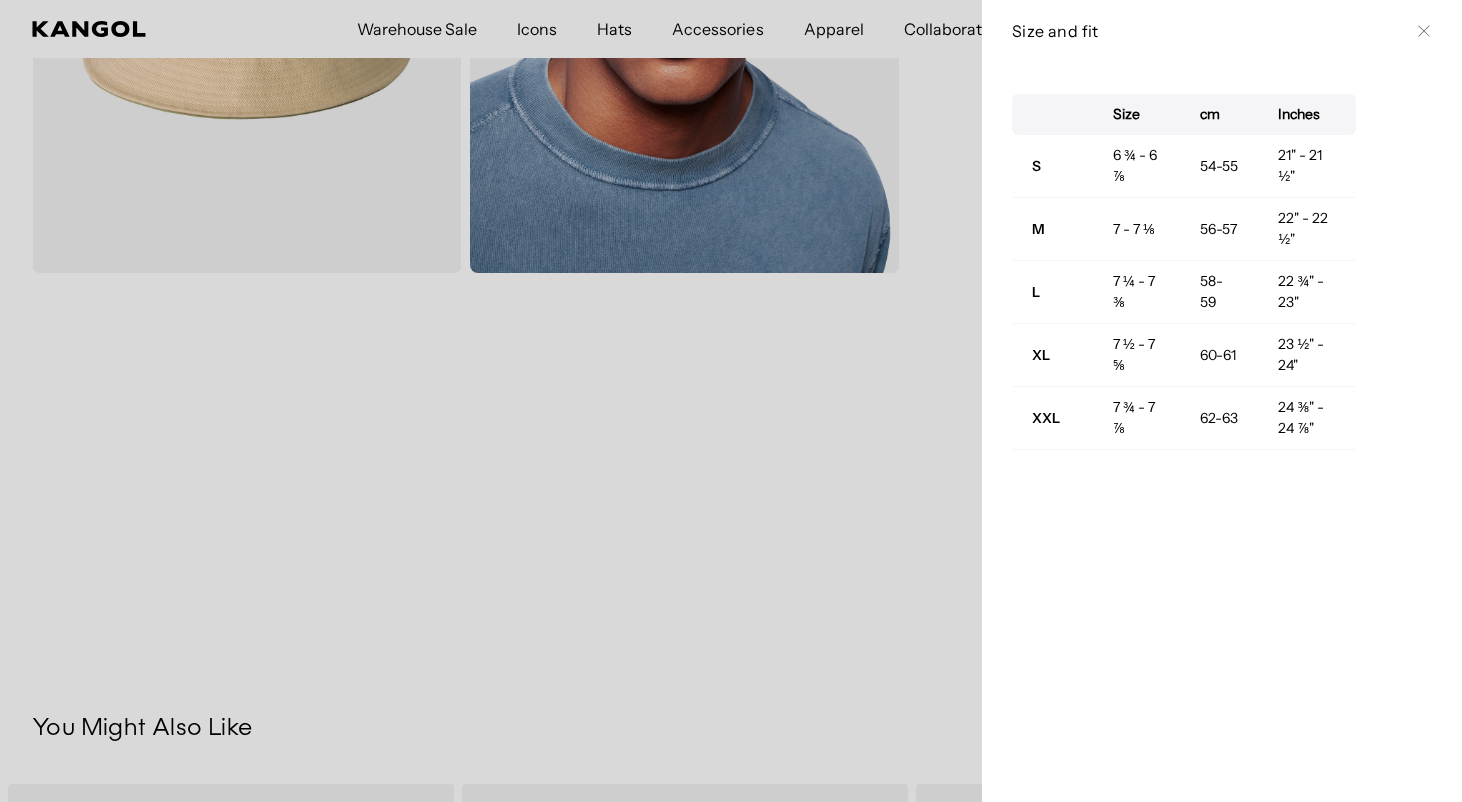 scroll, scrollTop: 0, scrollLeft: 412, axis: horizontal 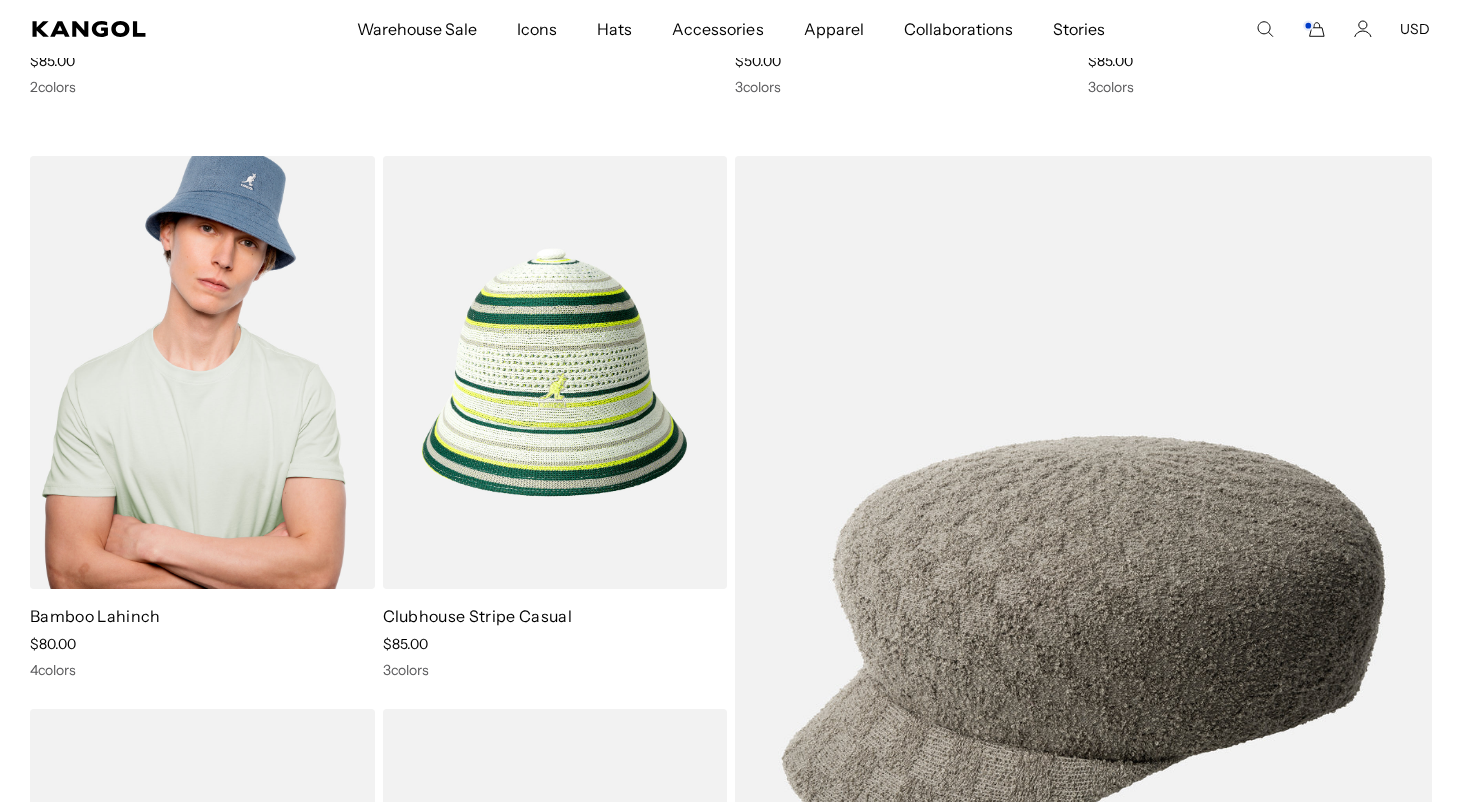 click at bounding box center (202, 372) 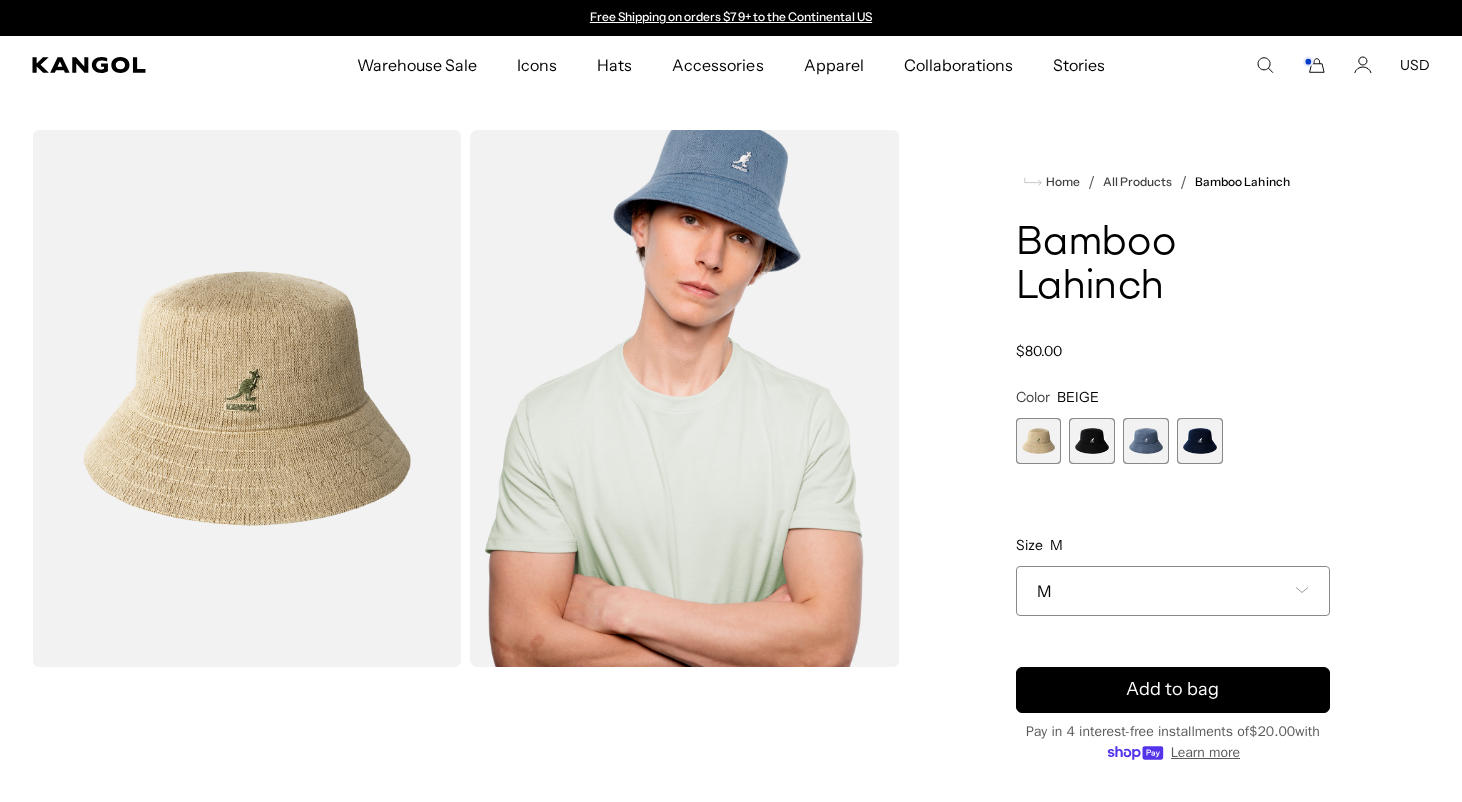 scroll, scrollTop: 0, scrollLeft: 0, axis: both 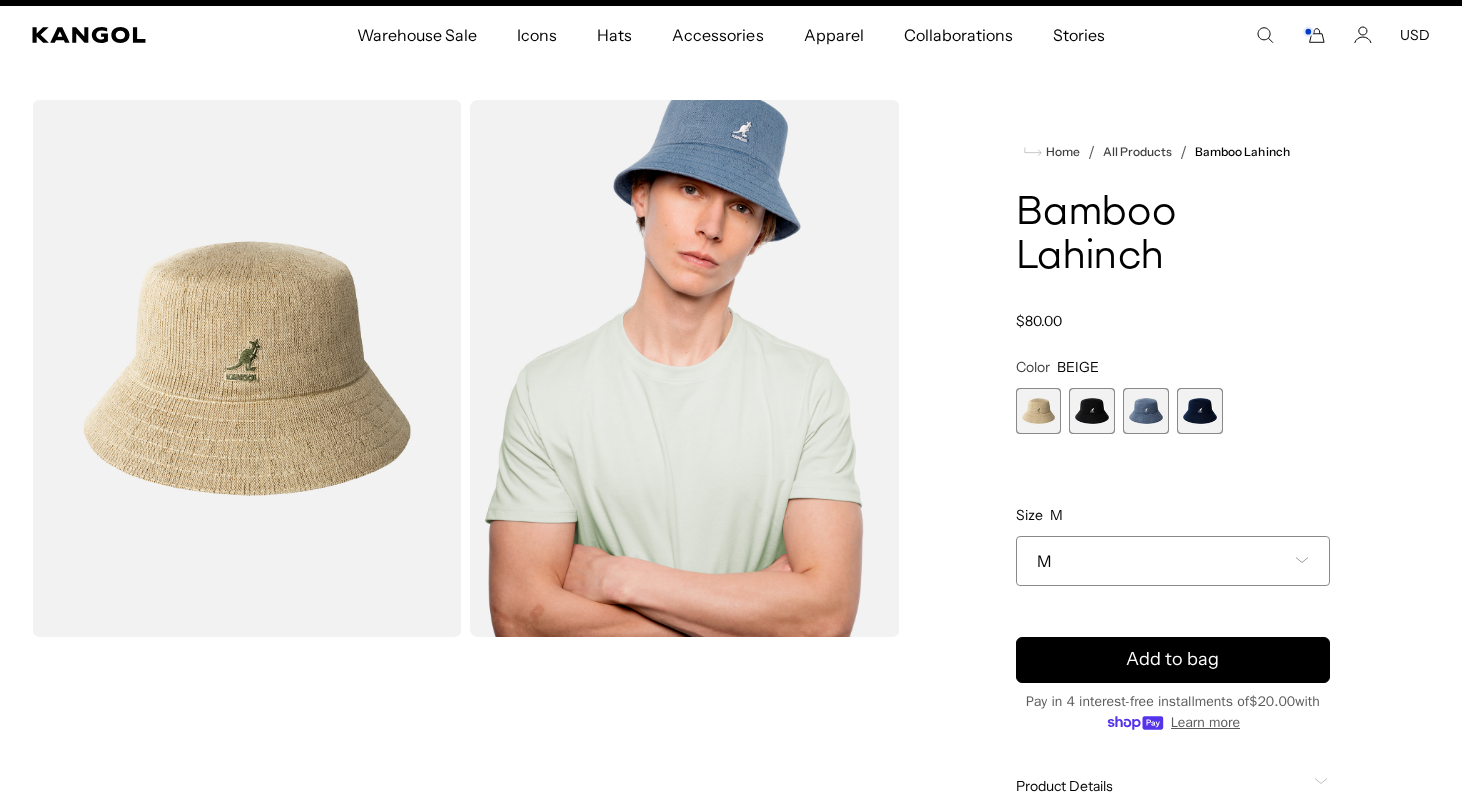 click at bounding box center [1039, 411] 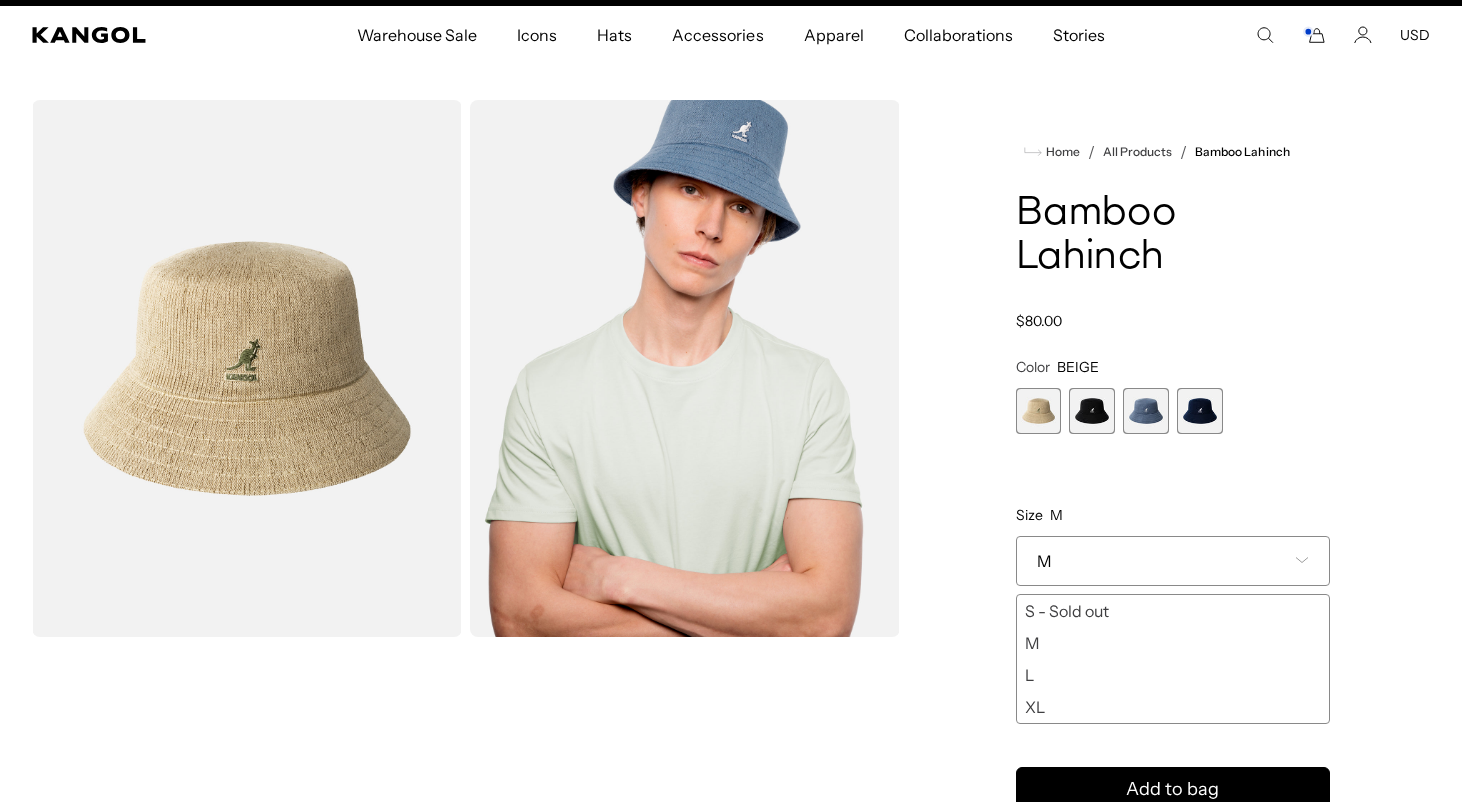 scroll, scrollTop: 0, scrollLeft: 0, axis: both 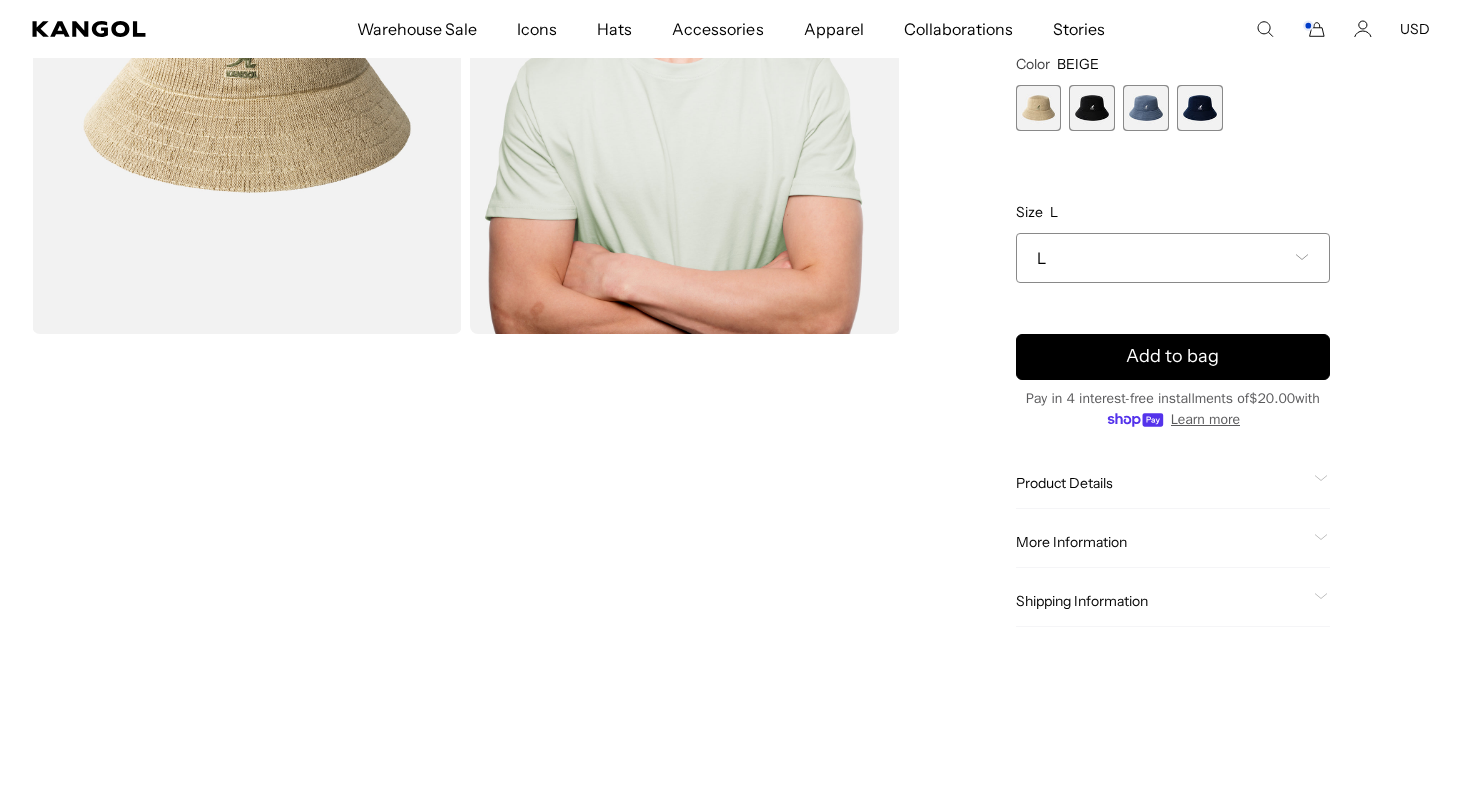 click on "Product Details" 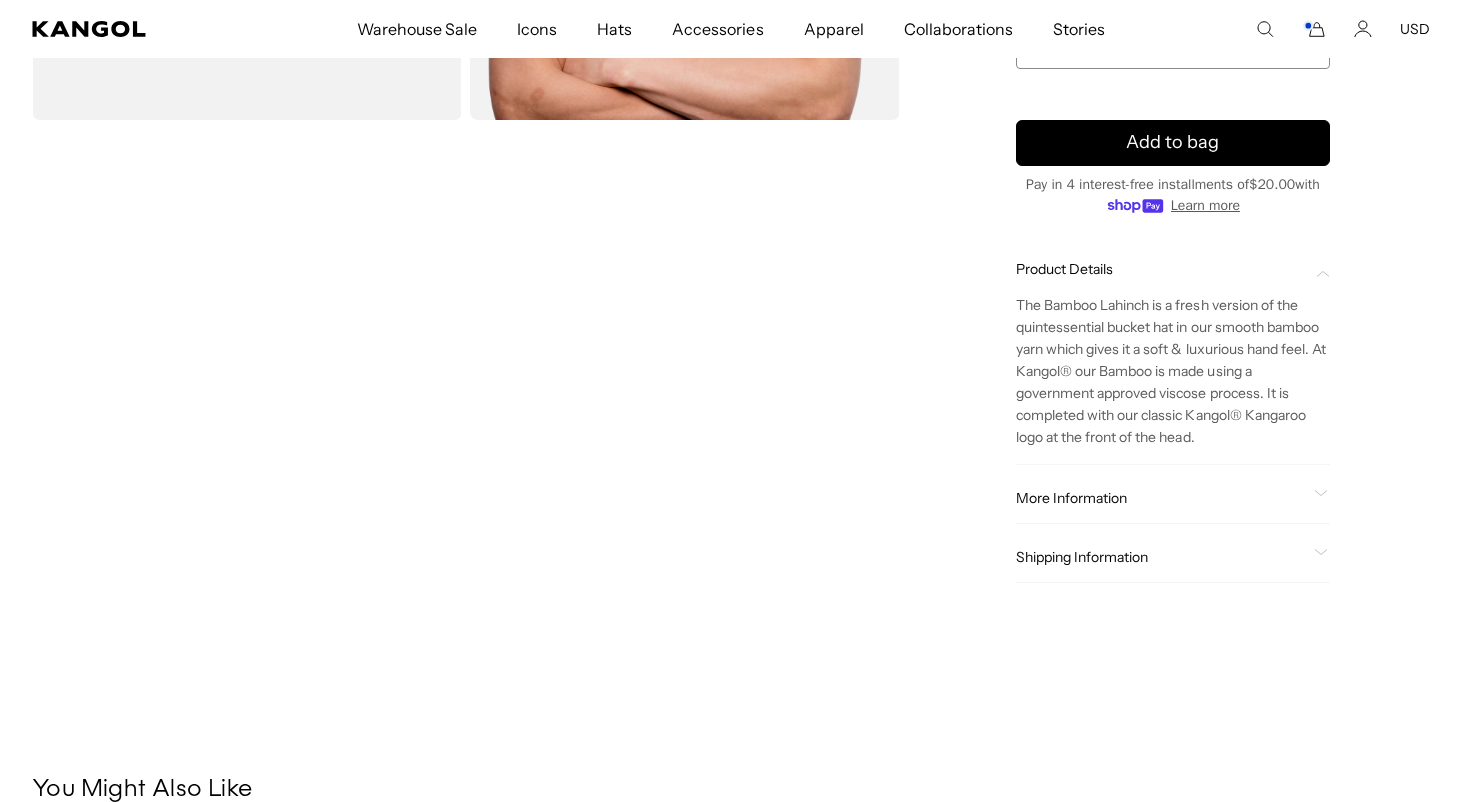 scroll, scrollTop: 555, scrollLeft: 0, axis: vertical 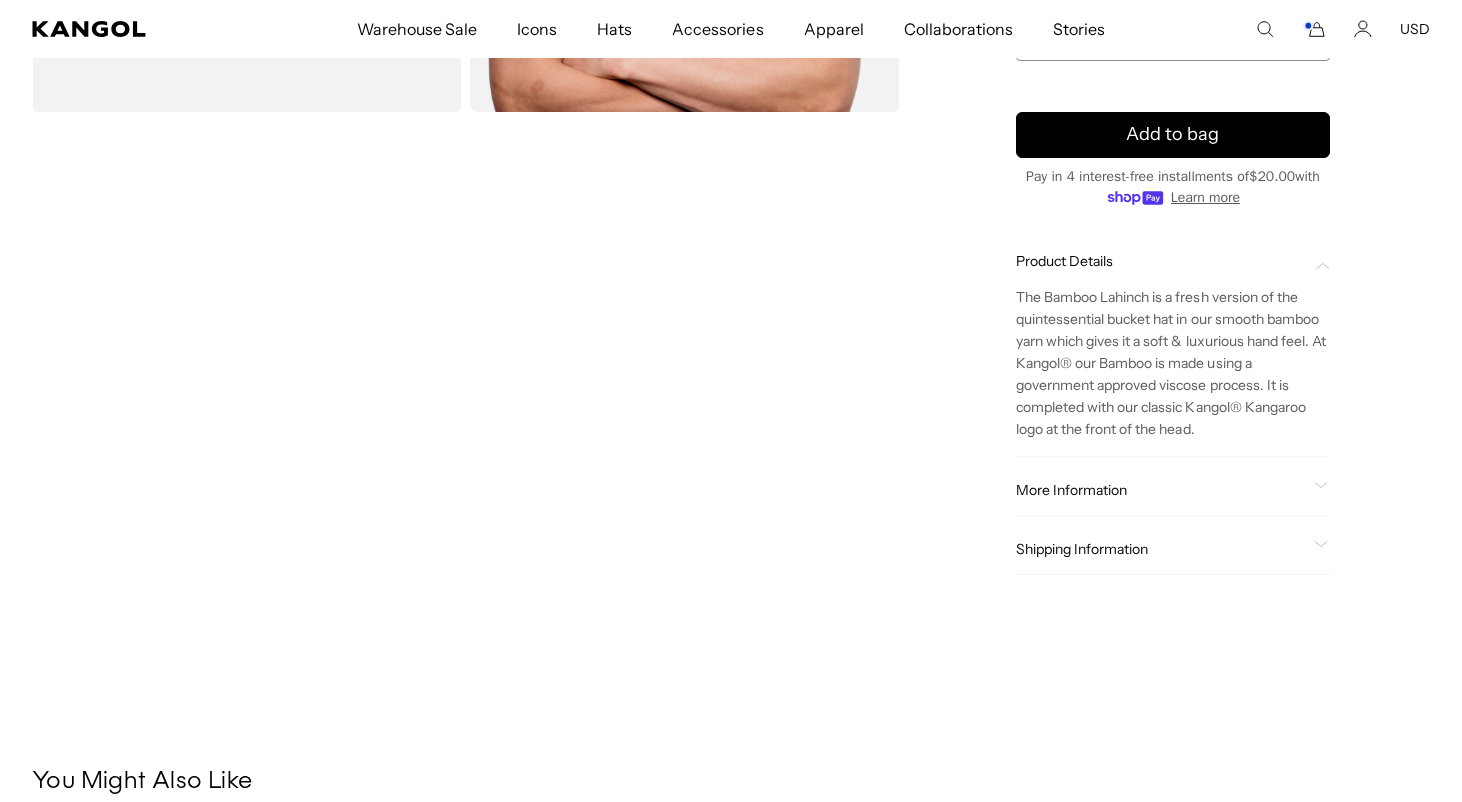 click on "More Information" 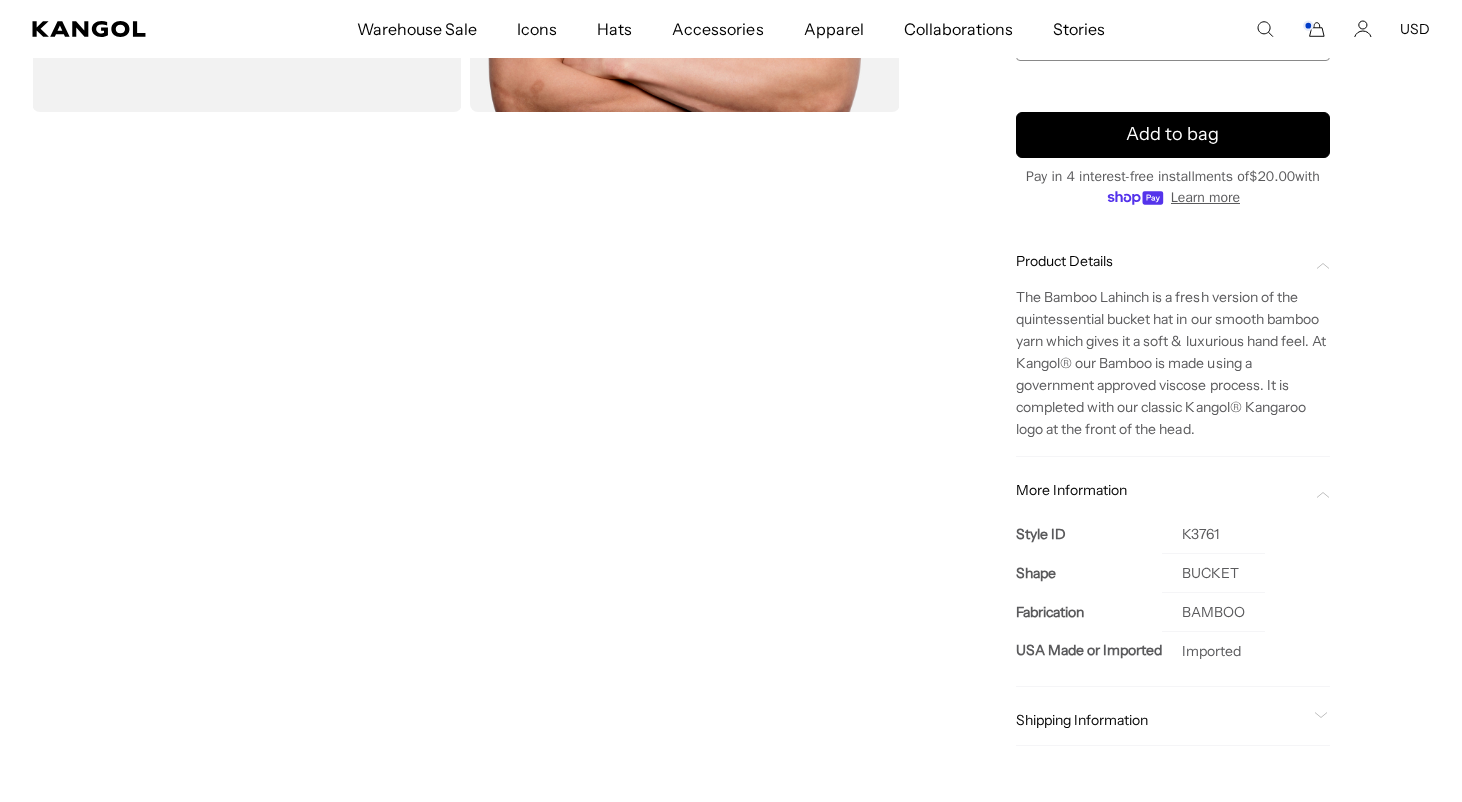 scroll, scrollTop: 0, scrollLeft: 0, axis: both 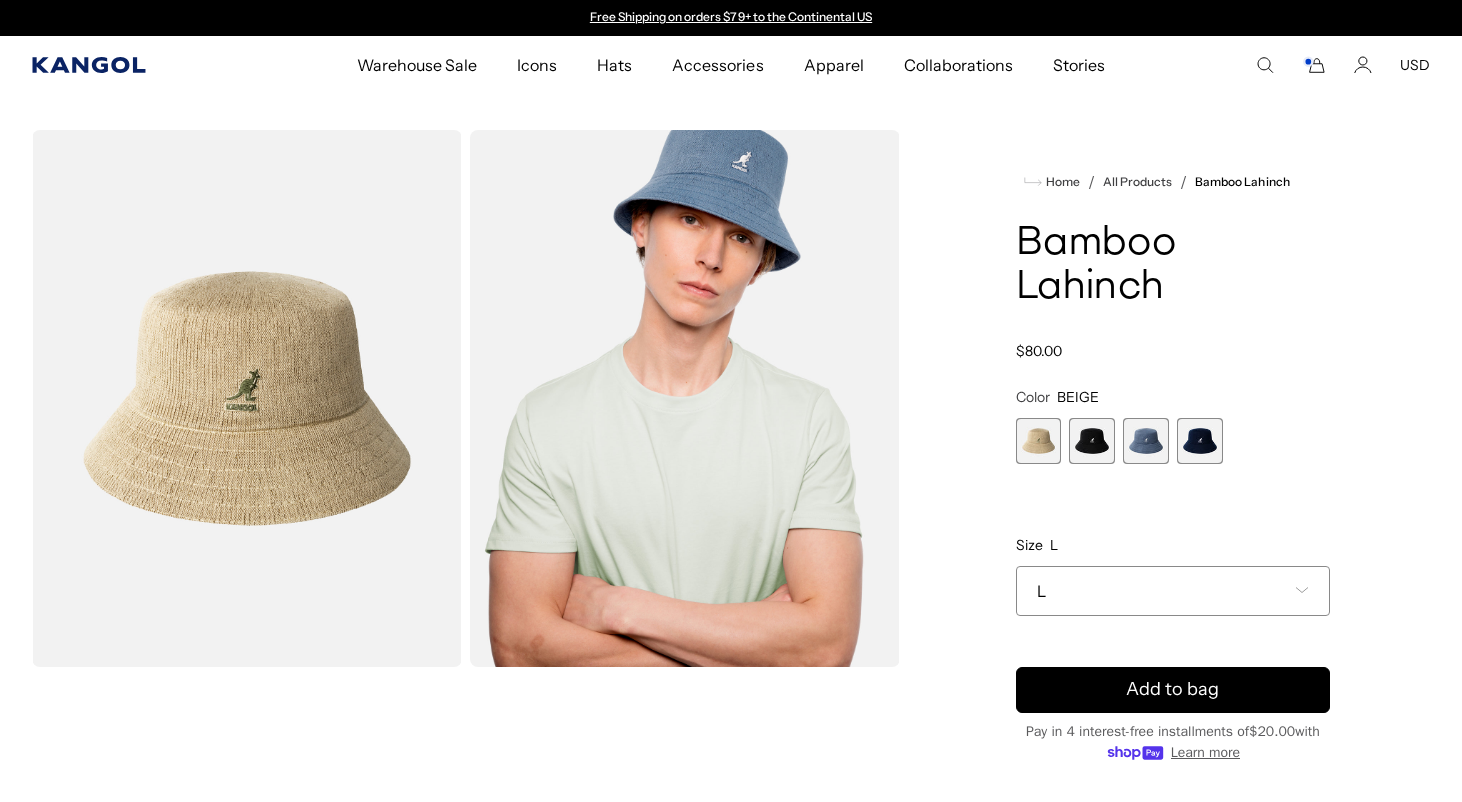 click 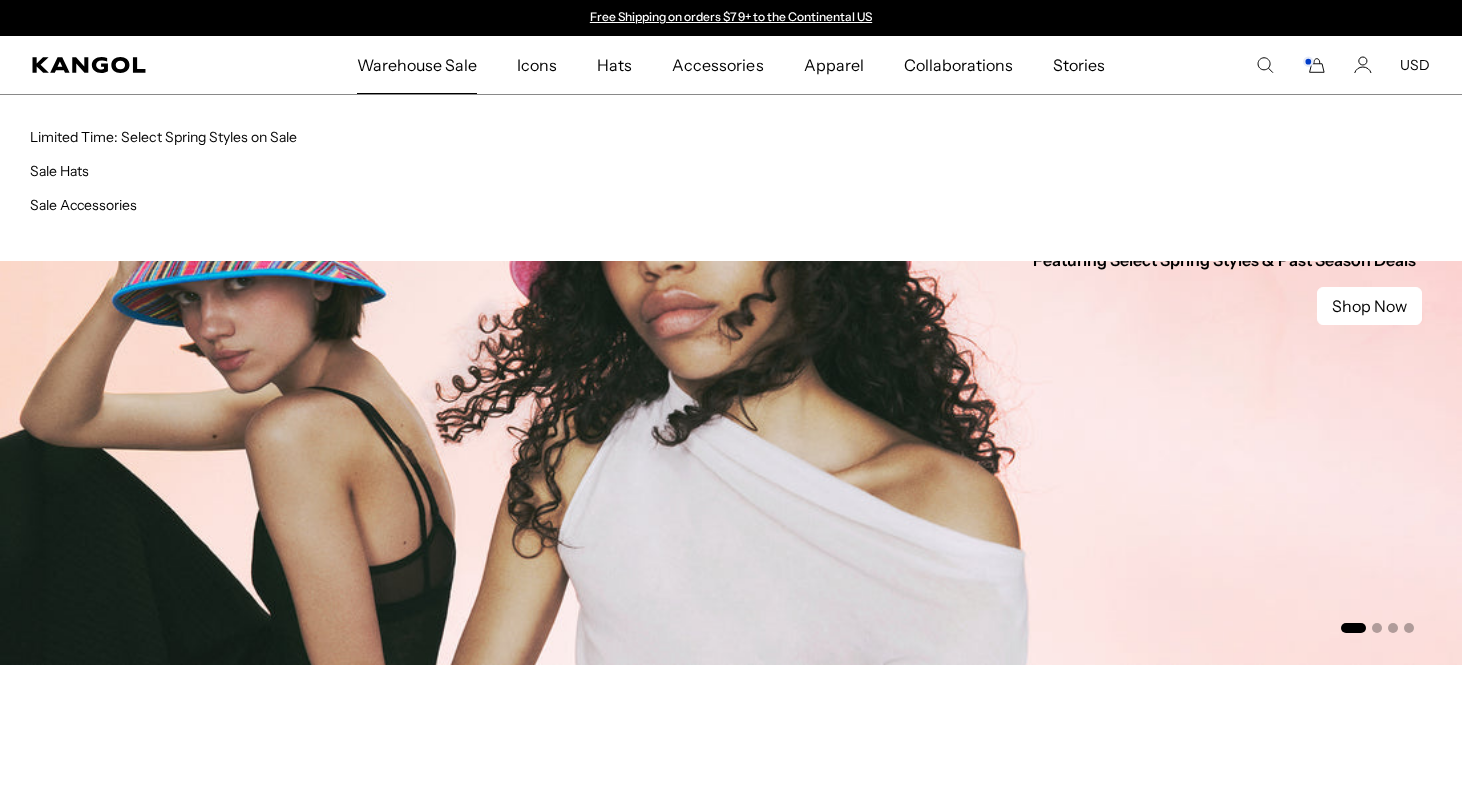 scroll, scrollTop: 0, scrollLeft: 0, axis: both 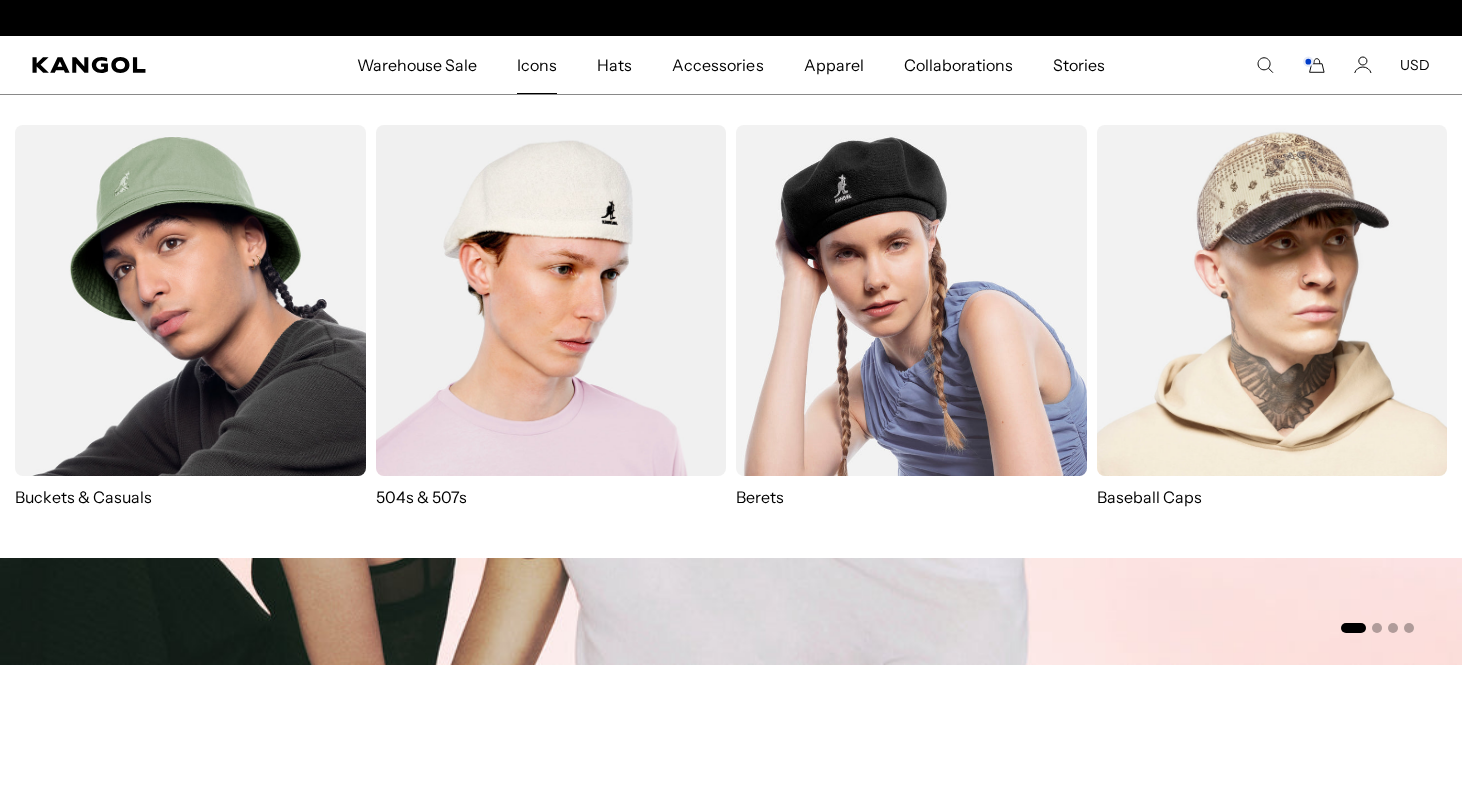 click at bounding box center (190, 300) 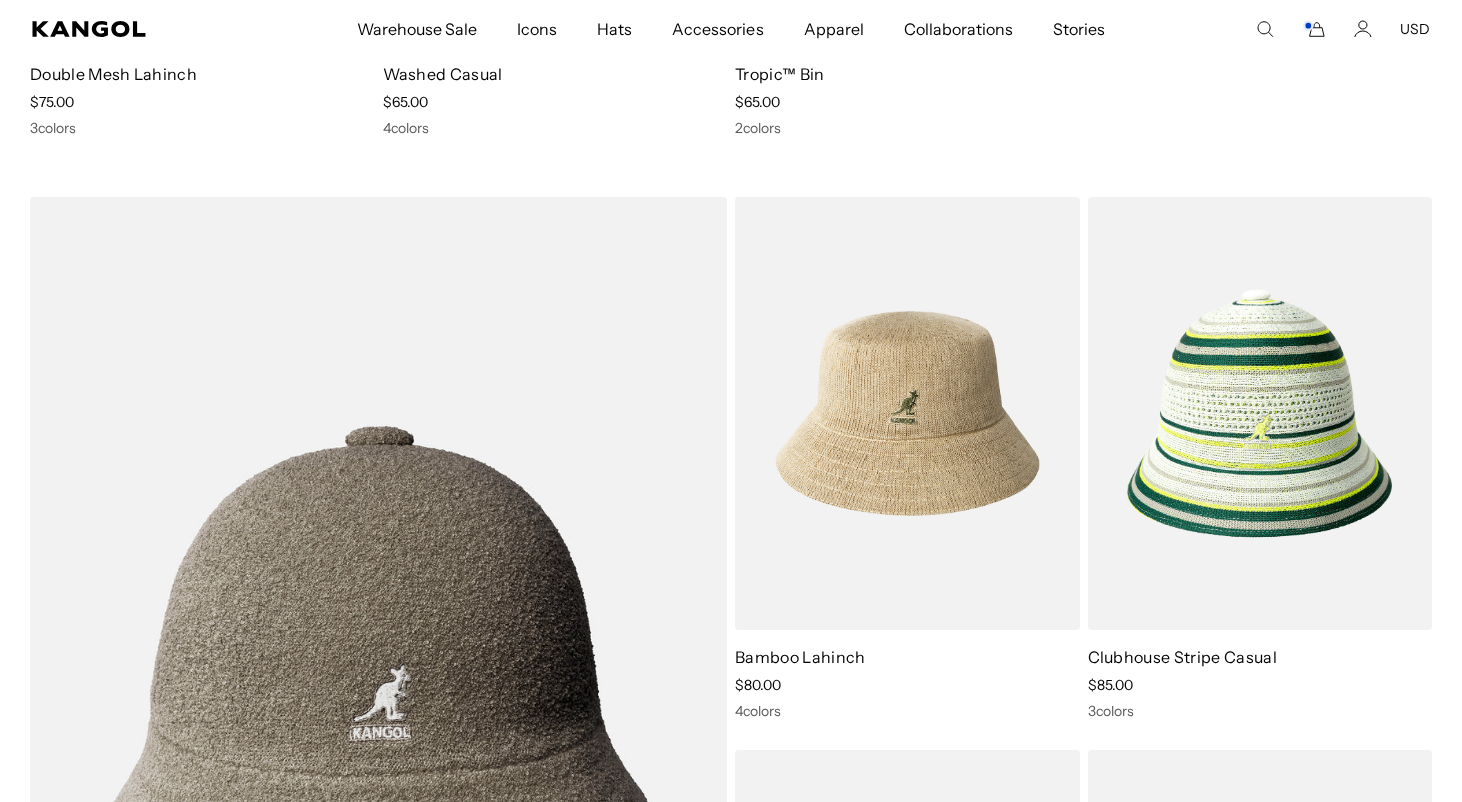 scroll, scrollTop: 1204, scrollLeft: 0, axis: vertical 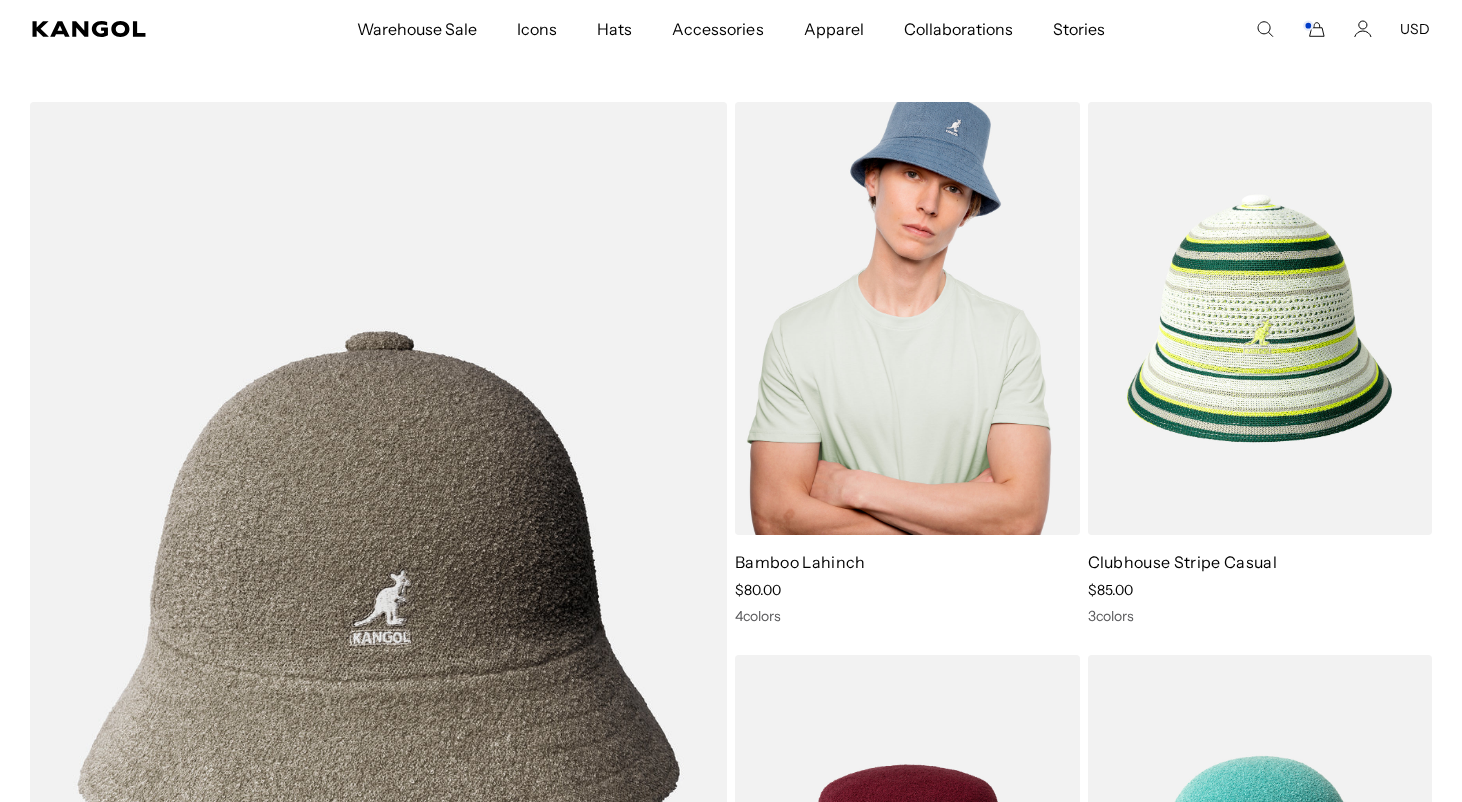 click at bounding box center (907, 318) 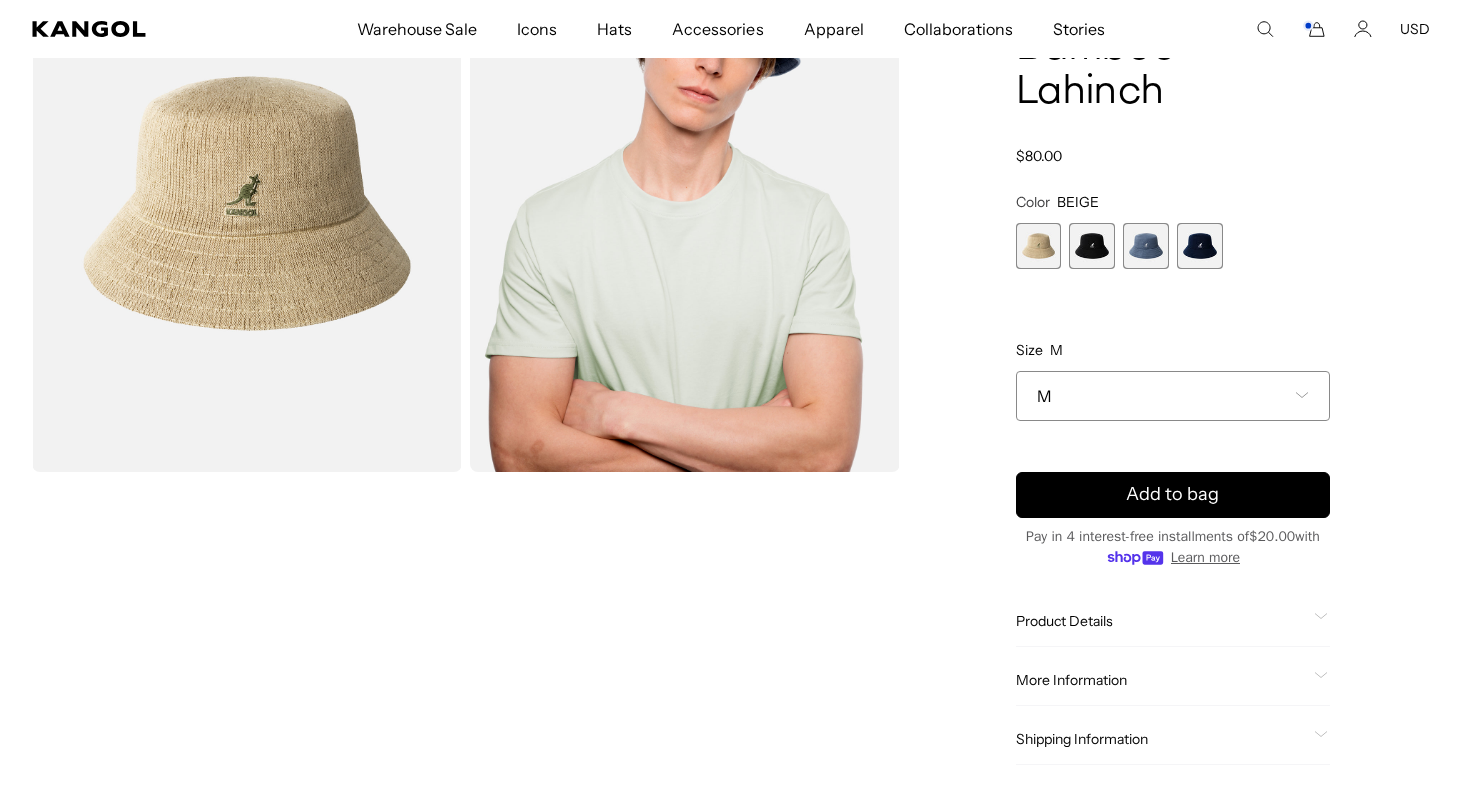 scroll, scrollTop: 201, scrollLeft: 0, axis: vertical 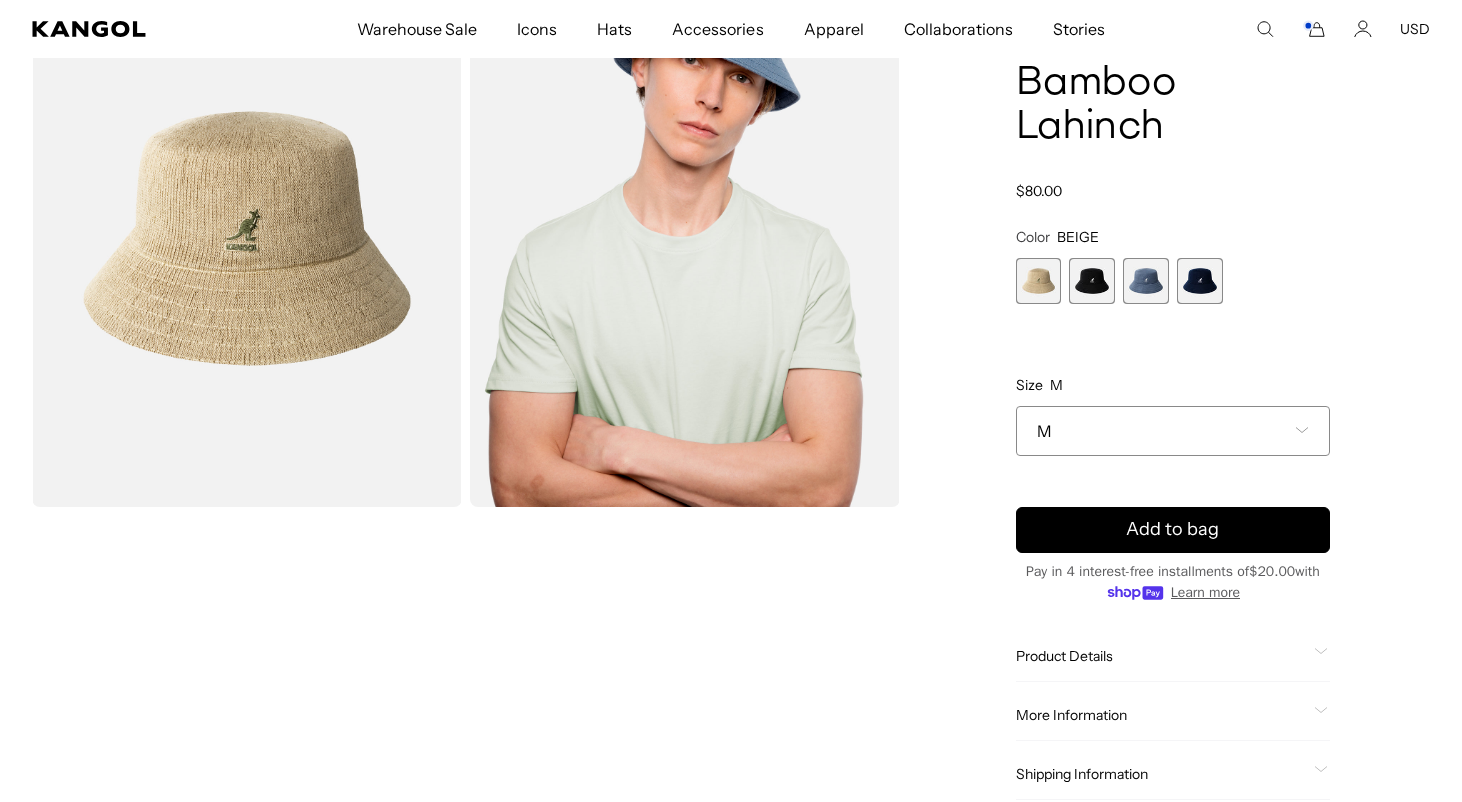 click on "M" at bounding box center [1173, 431] 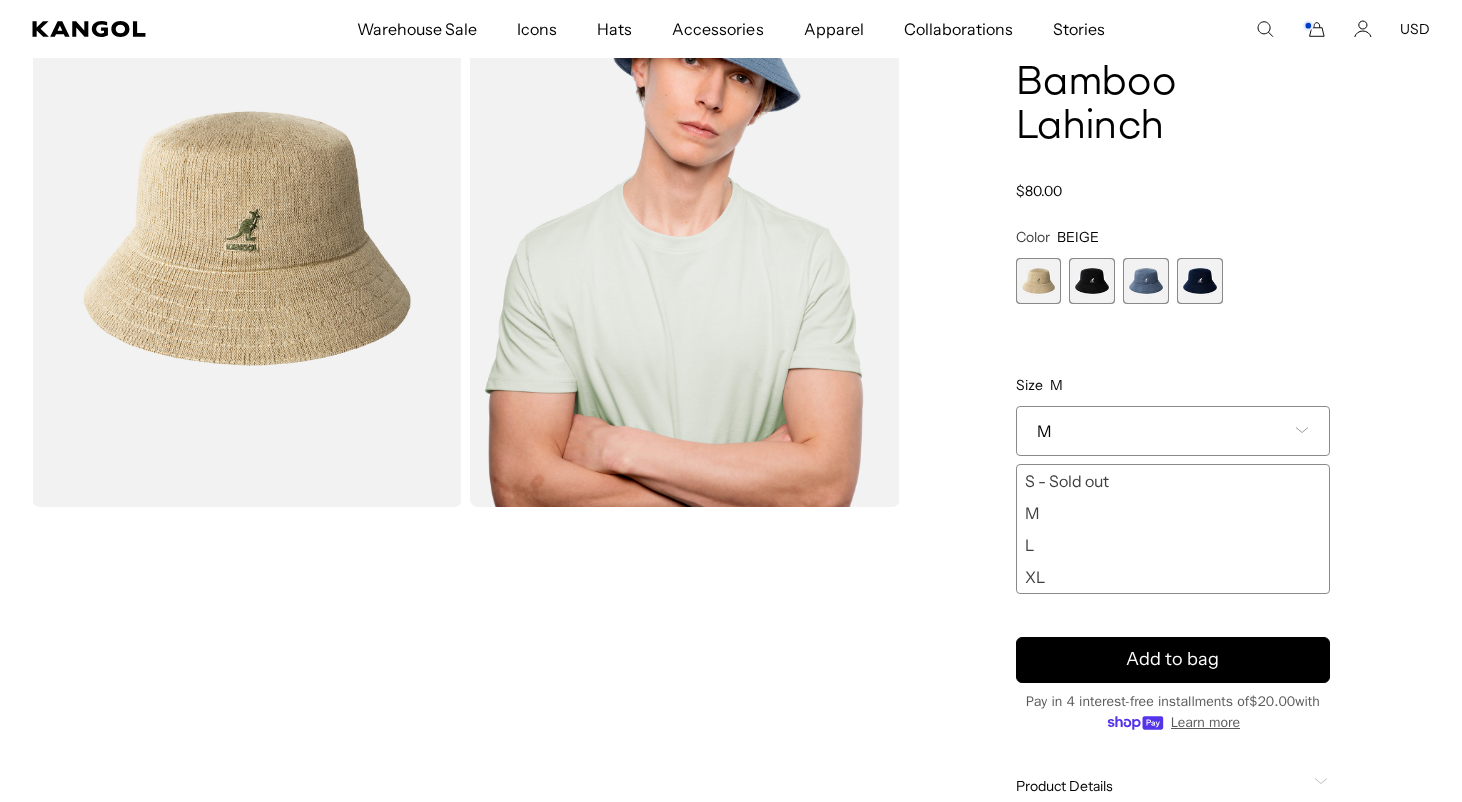 click on "XL" at bounding box center (1173, 577) 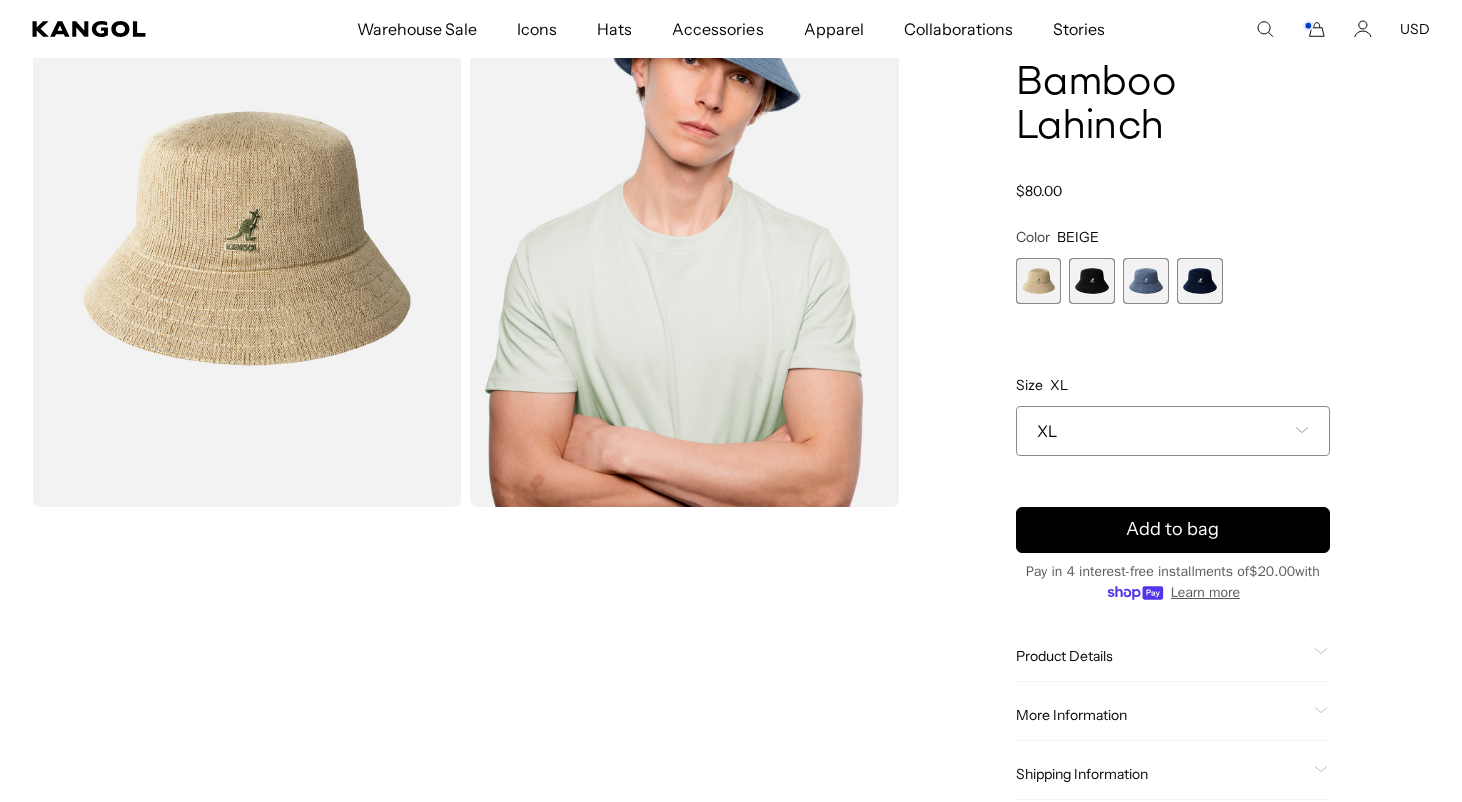 scroll, scrollTop: 0, scrollLeft: 412, axis: horizontal 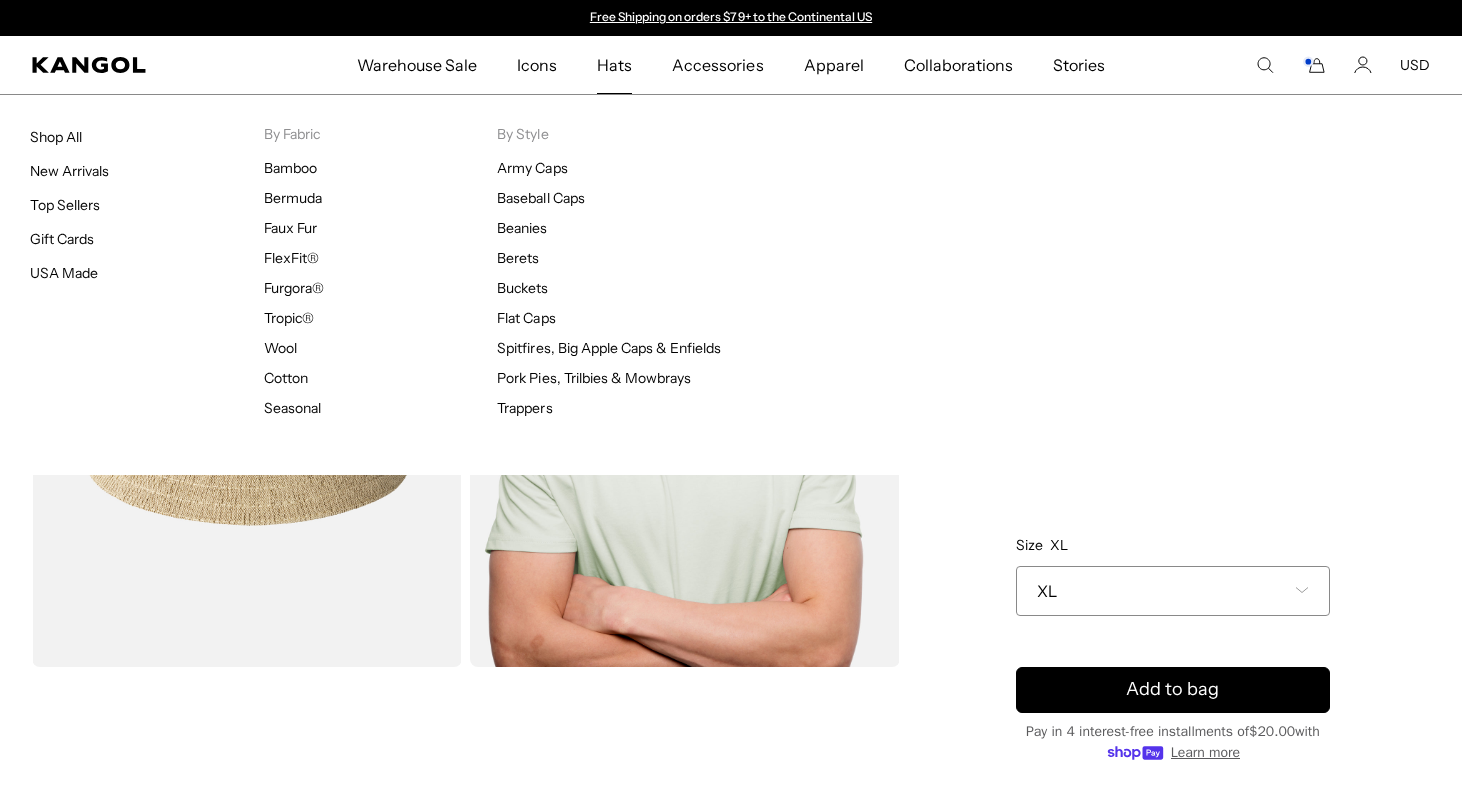 click on "Hats" at bounding box center (614, 65) 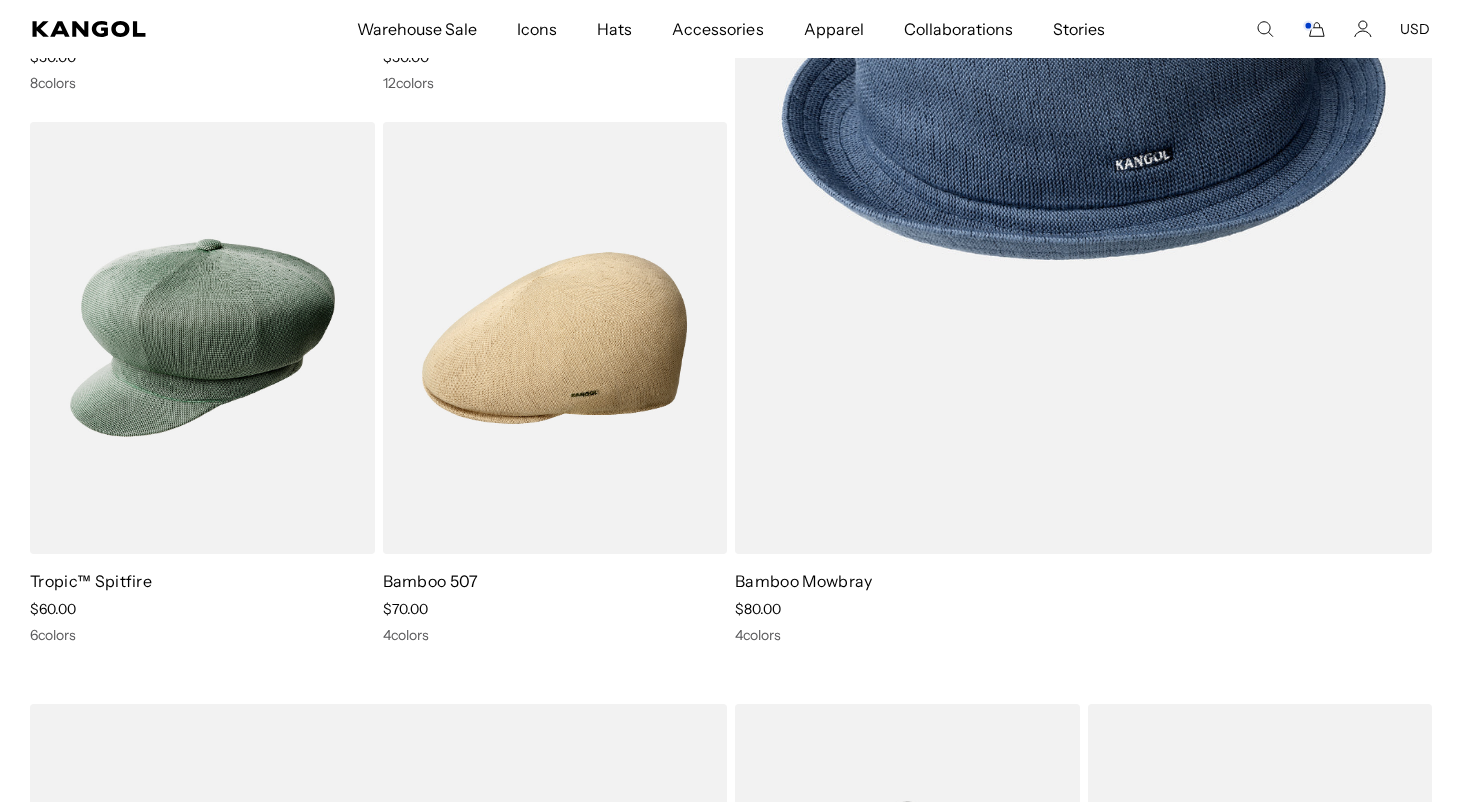 scroll, scrollTop: 797, scrollLeft: 0, axis: vertical 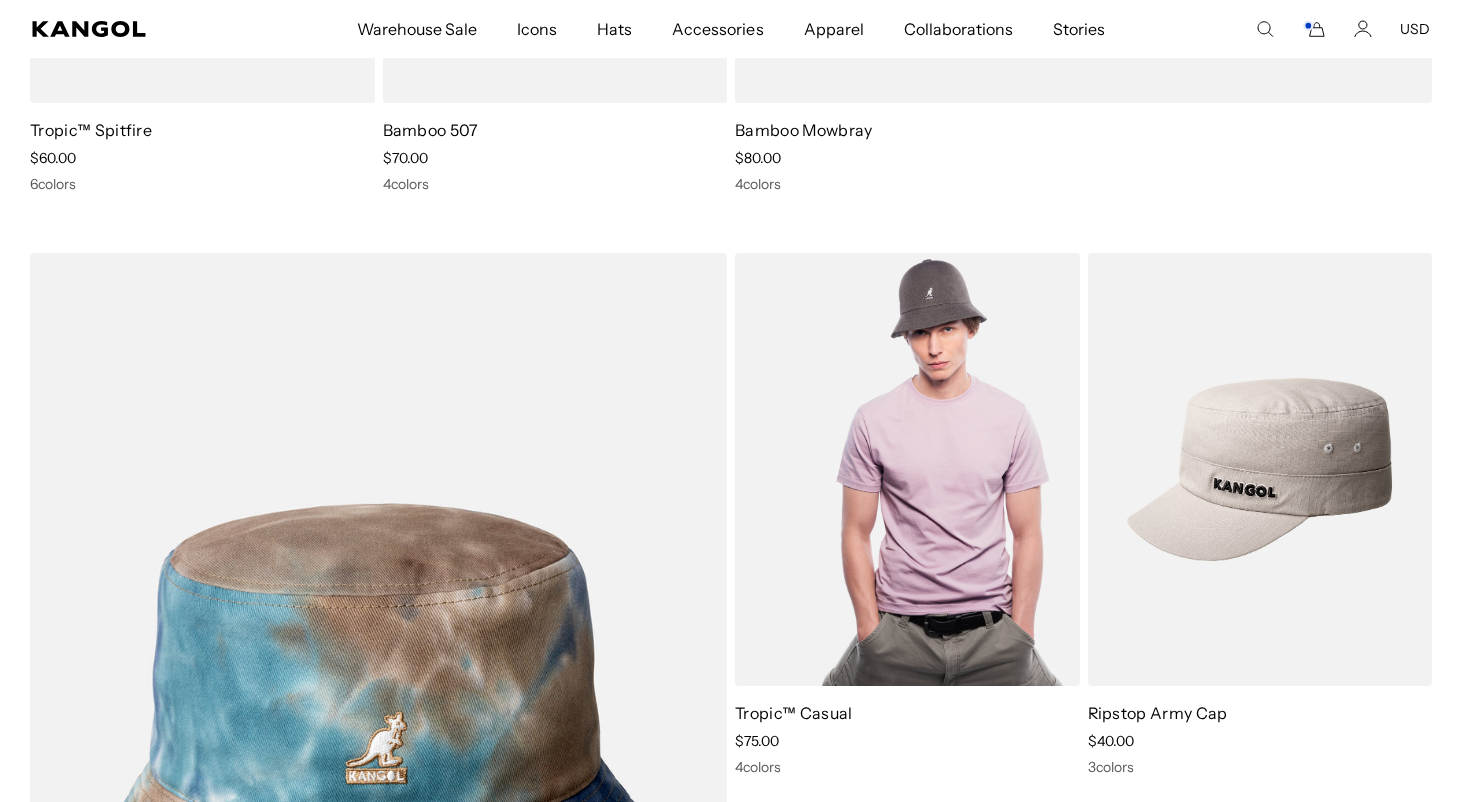 click at bounding box center [907, 469] 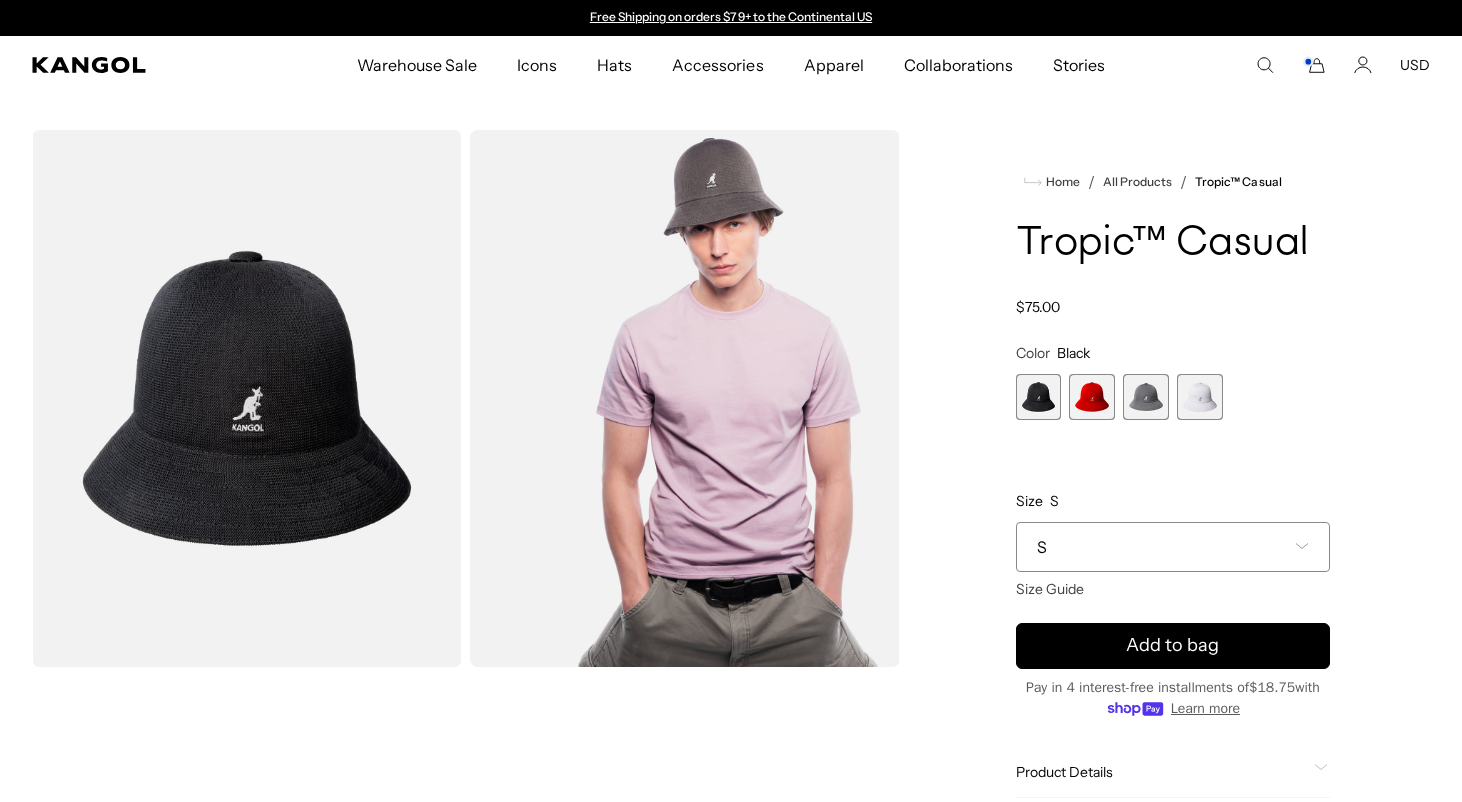 scroll, scrollTop: 0, scrollLeft: 0, axis: both 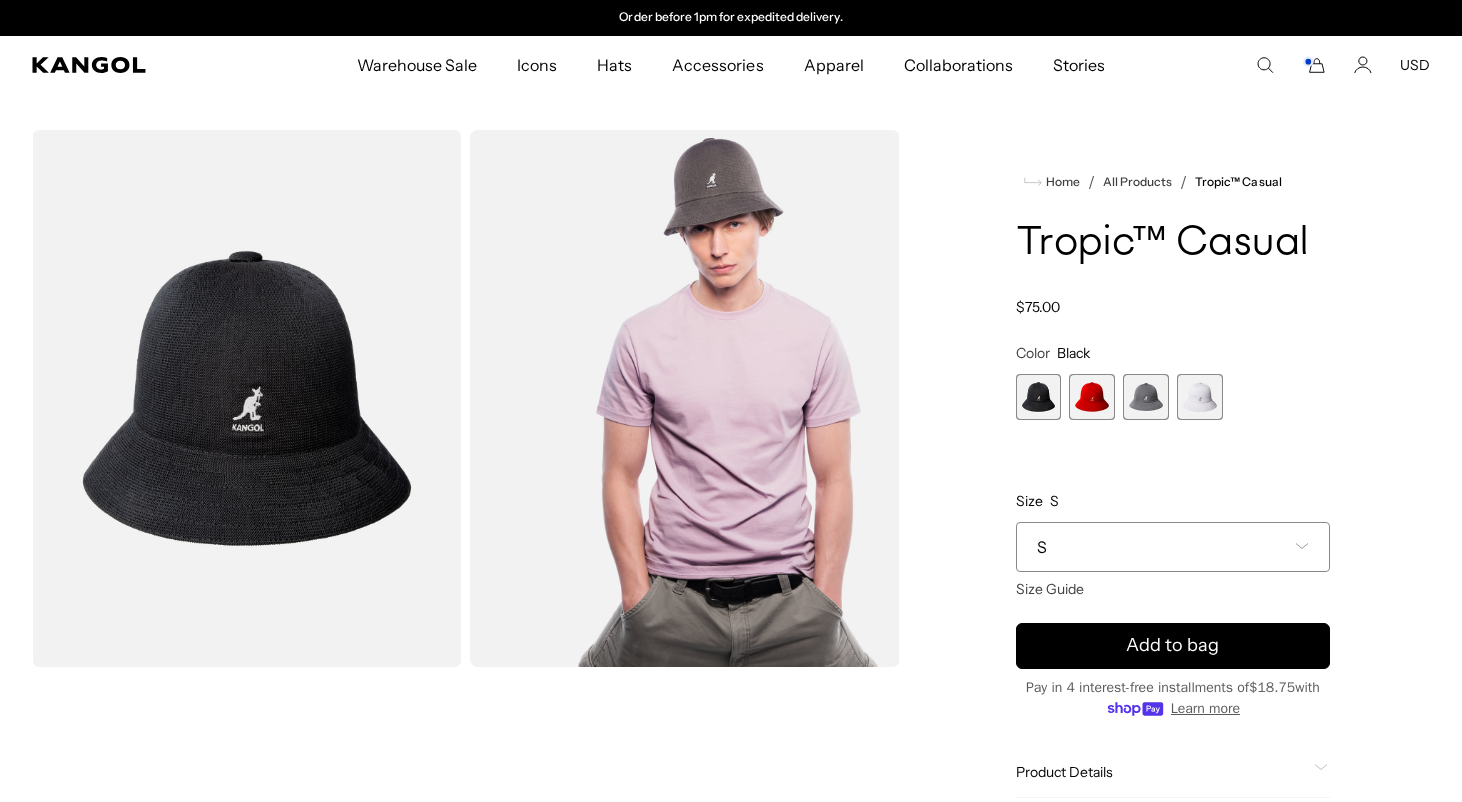 click on "Home
/
All Products
/
Tropic™ Casual
Tropic™ Casual
Regular price
$75.00
Regular price
Sale price
$75.00
Color
Black
Previous
Next
Black
Variant sold out or unavailable
Scarlet
Variant sold out or unavailable" at bounding box center (1173, 543) 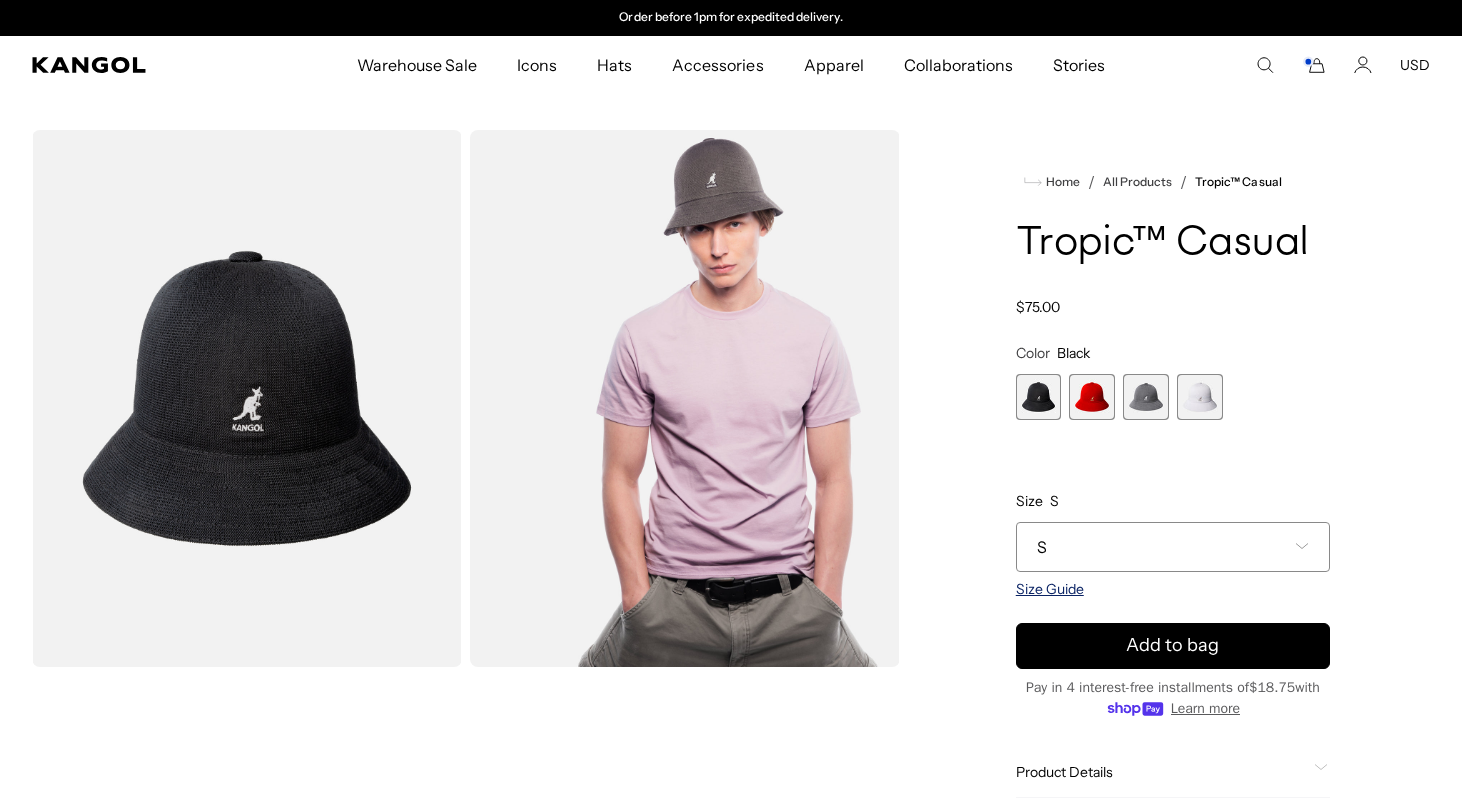 click on "Size Guide" at bounding box center (1050, 589) 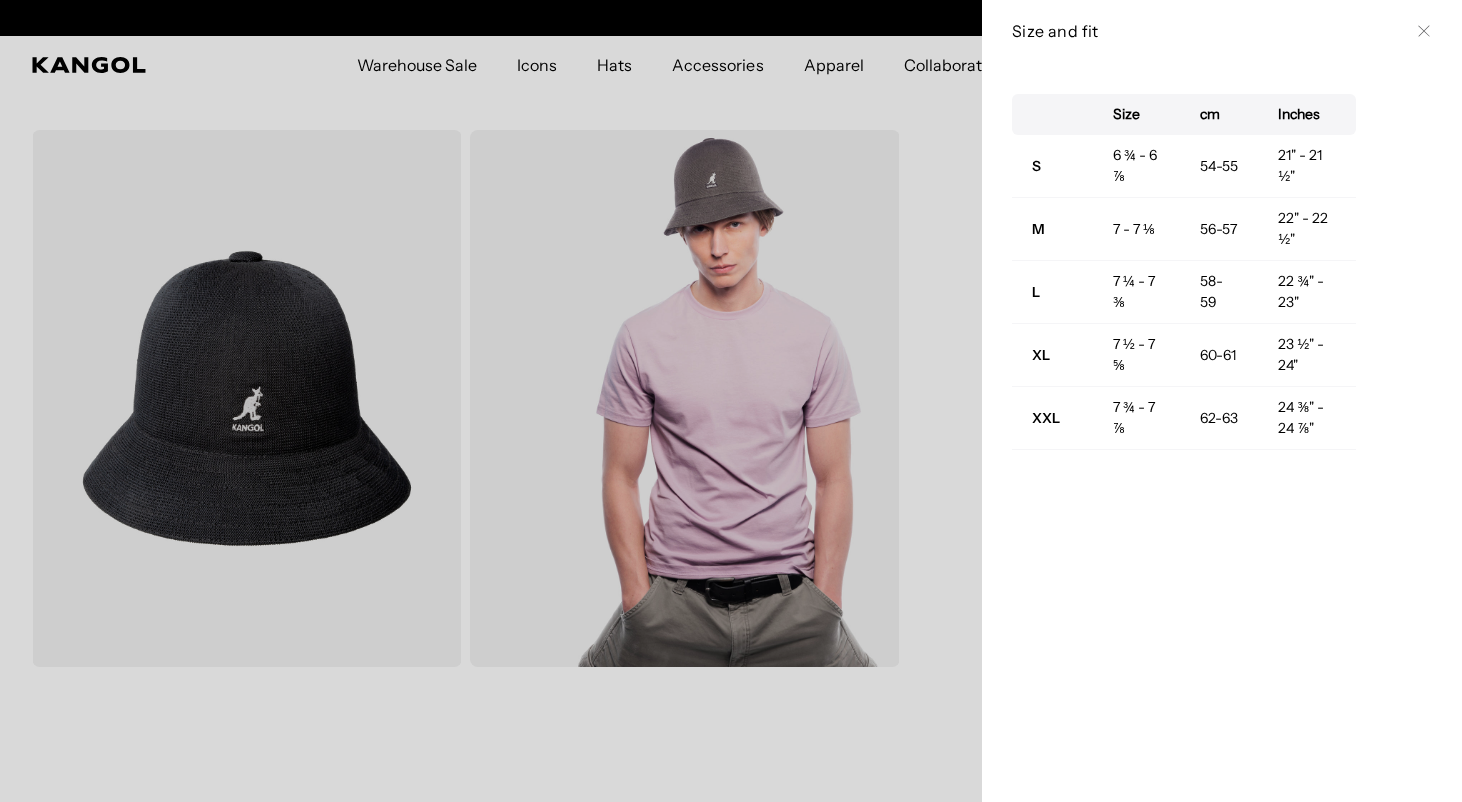 scroll, scrollTop: 0, scrollLeft: 0, axis: both 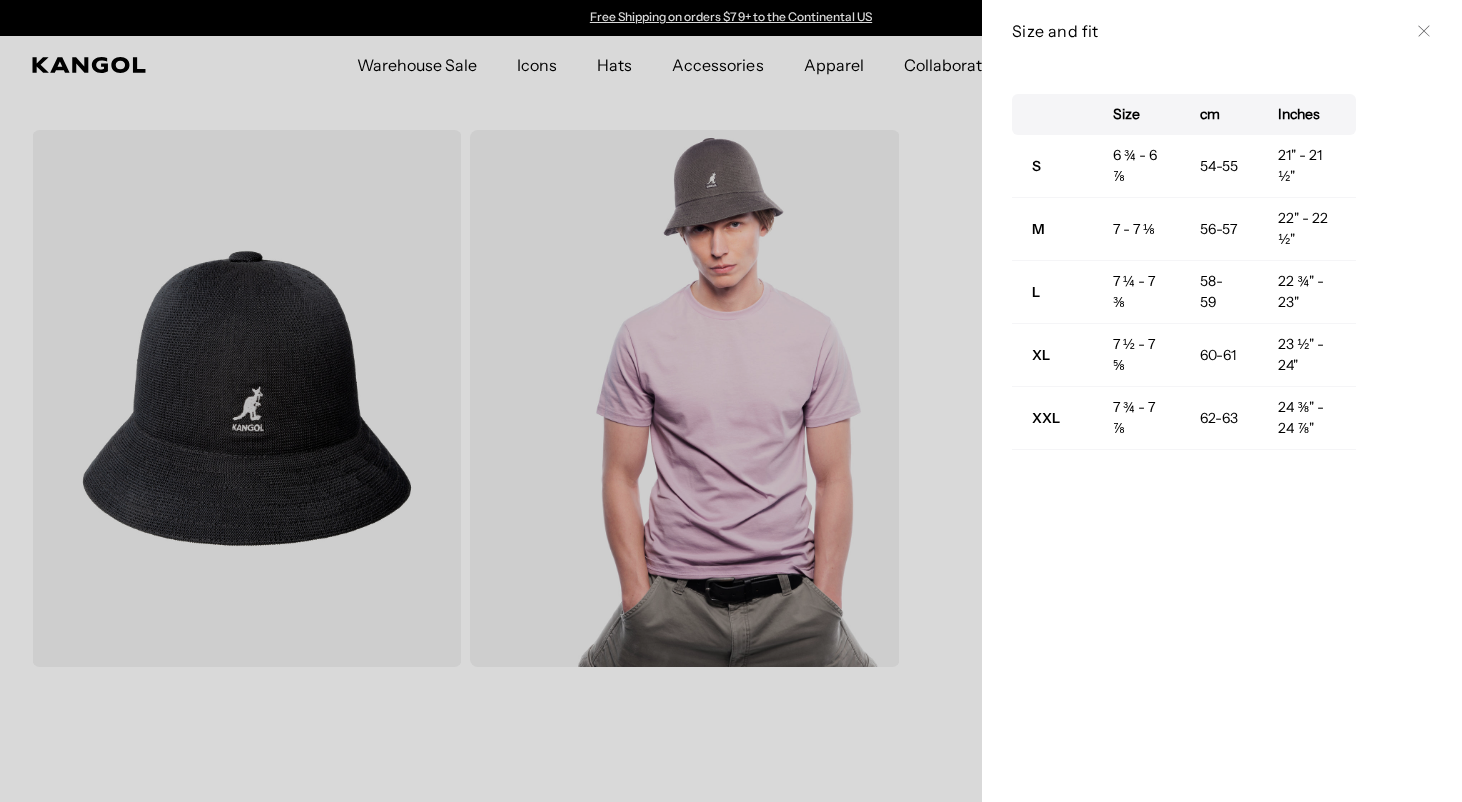 click 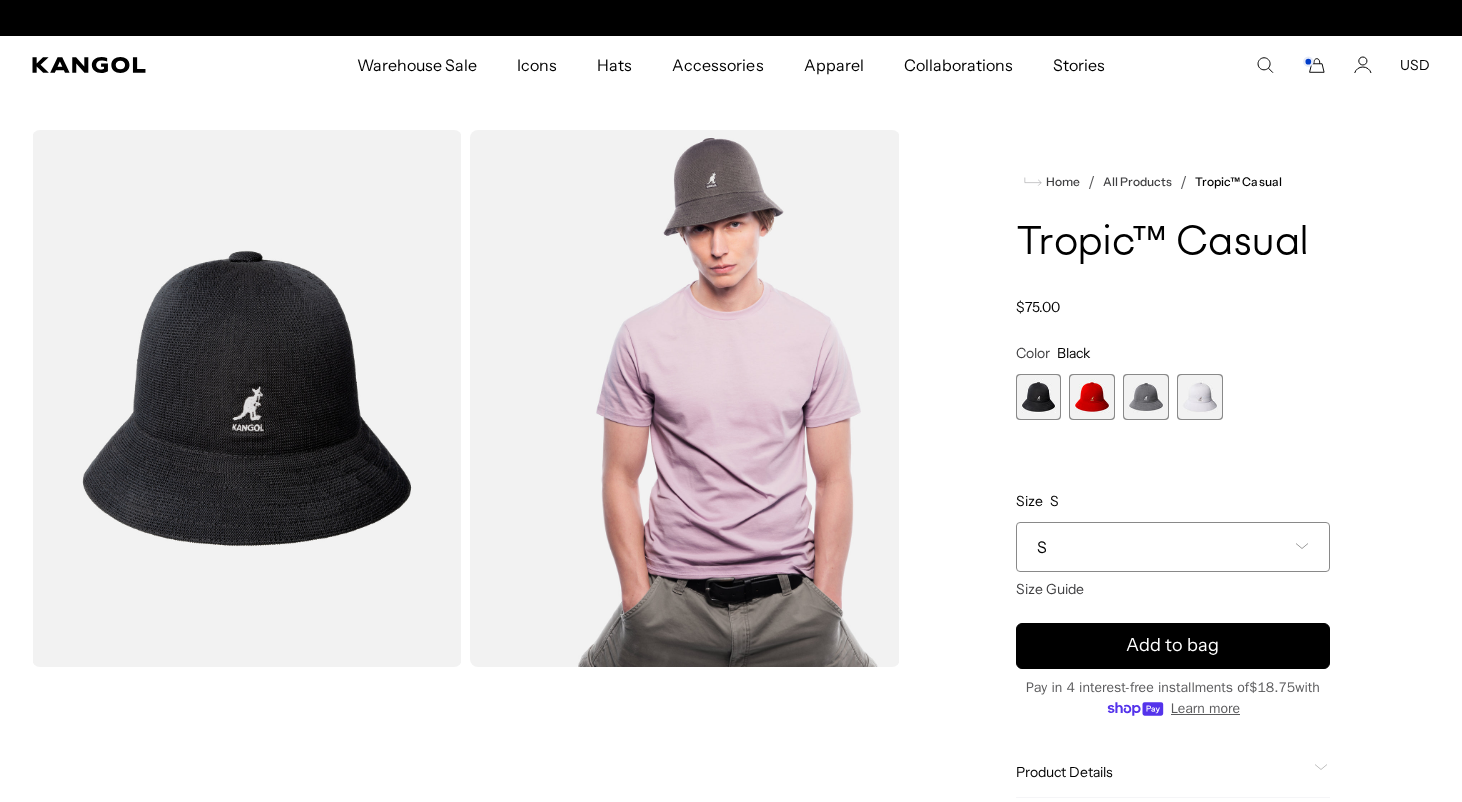 scroll, scrollTop: 0, scrollLeft: 0, axis: both 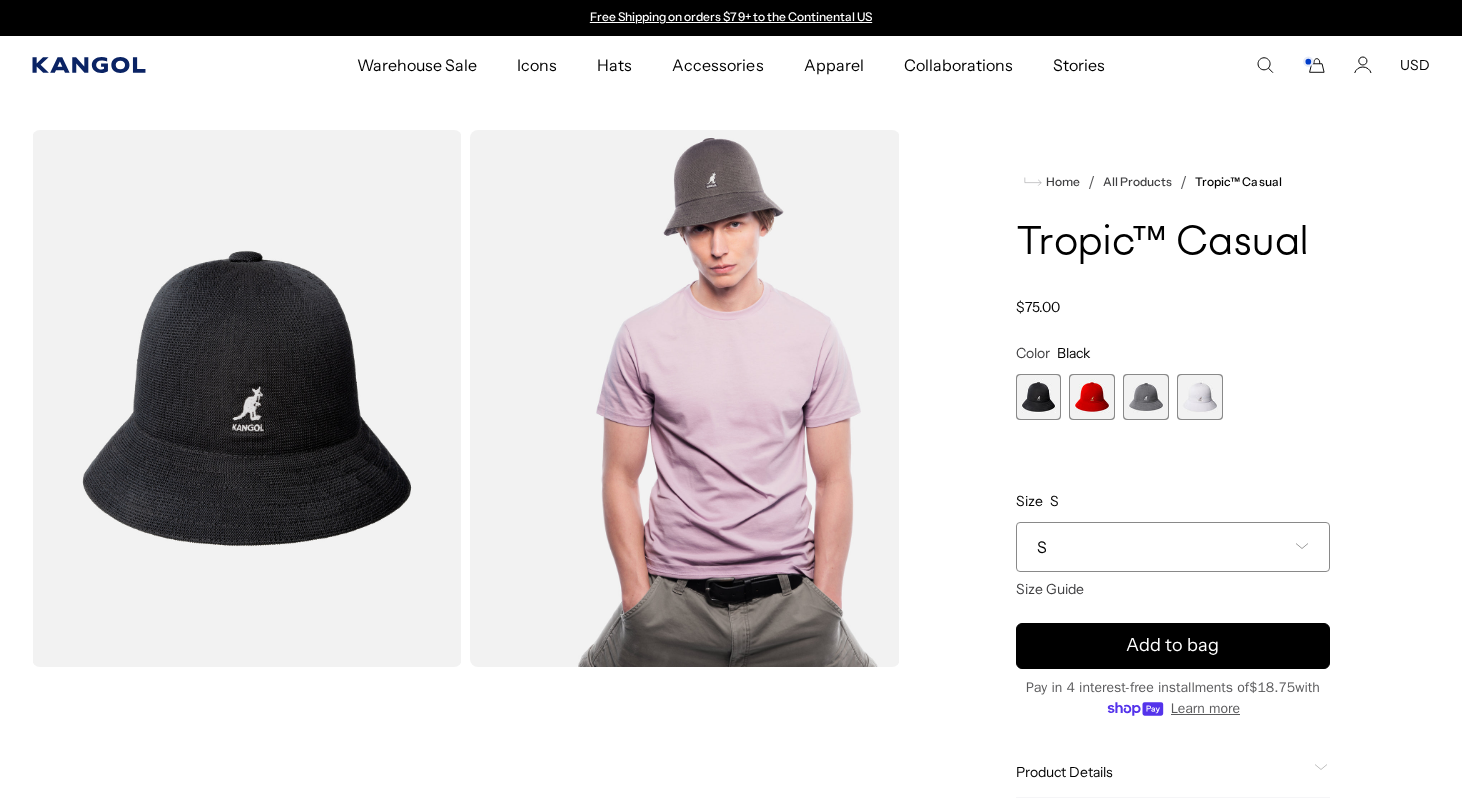 click 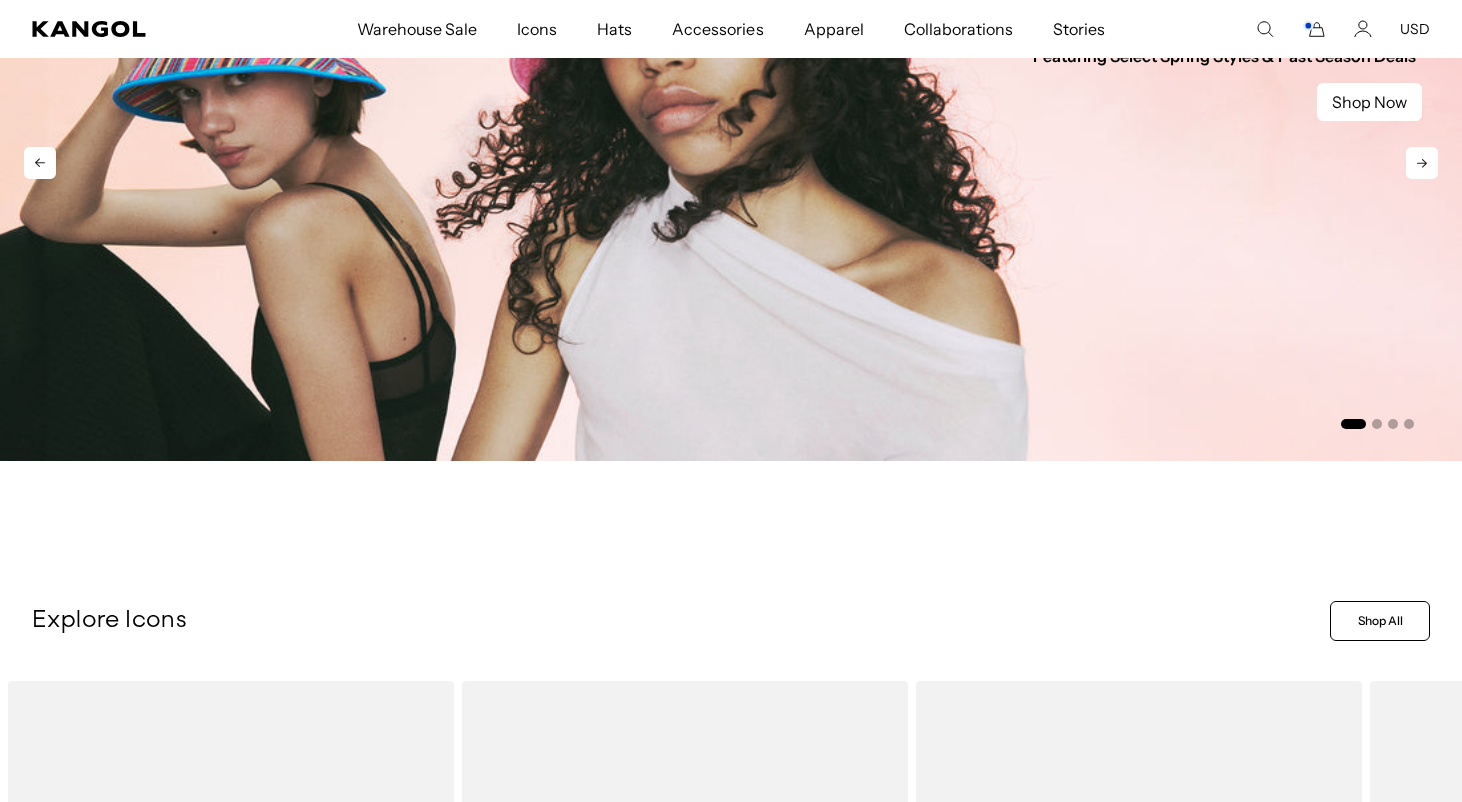 scroll, scrollTop: 1158, scrollLeft: 0, axis: vertical 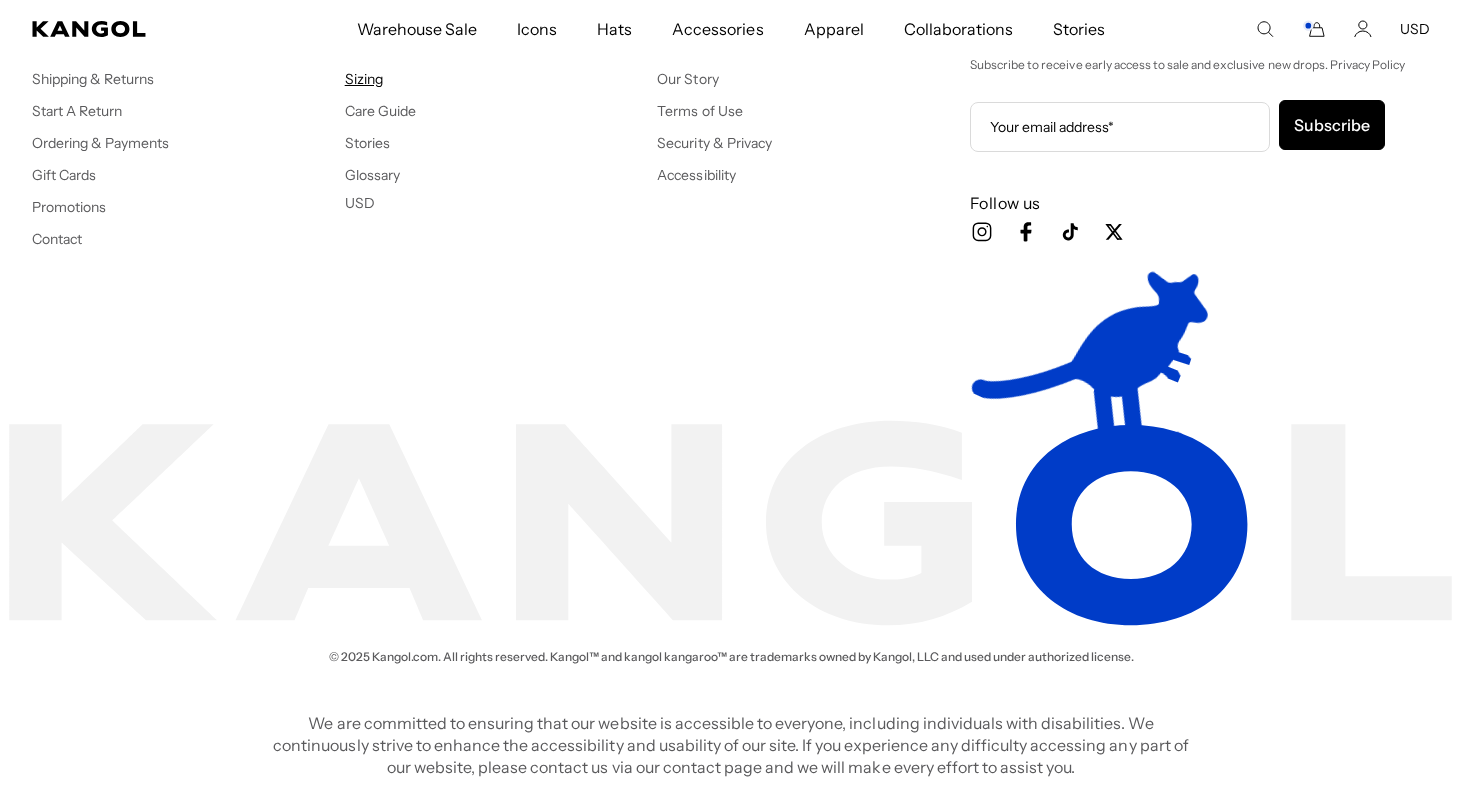 click on "Sizing" at bounding box center (364, 79) 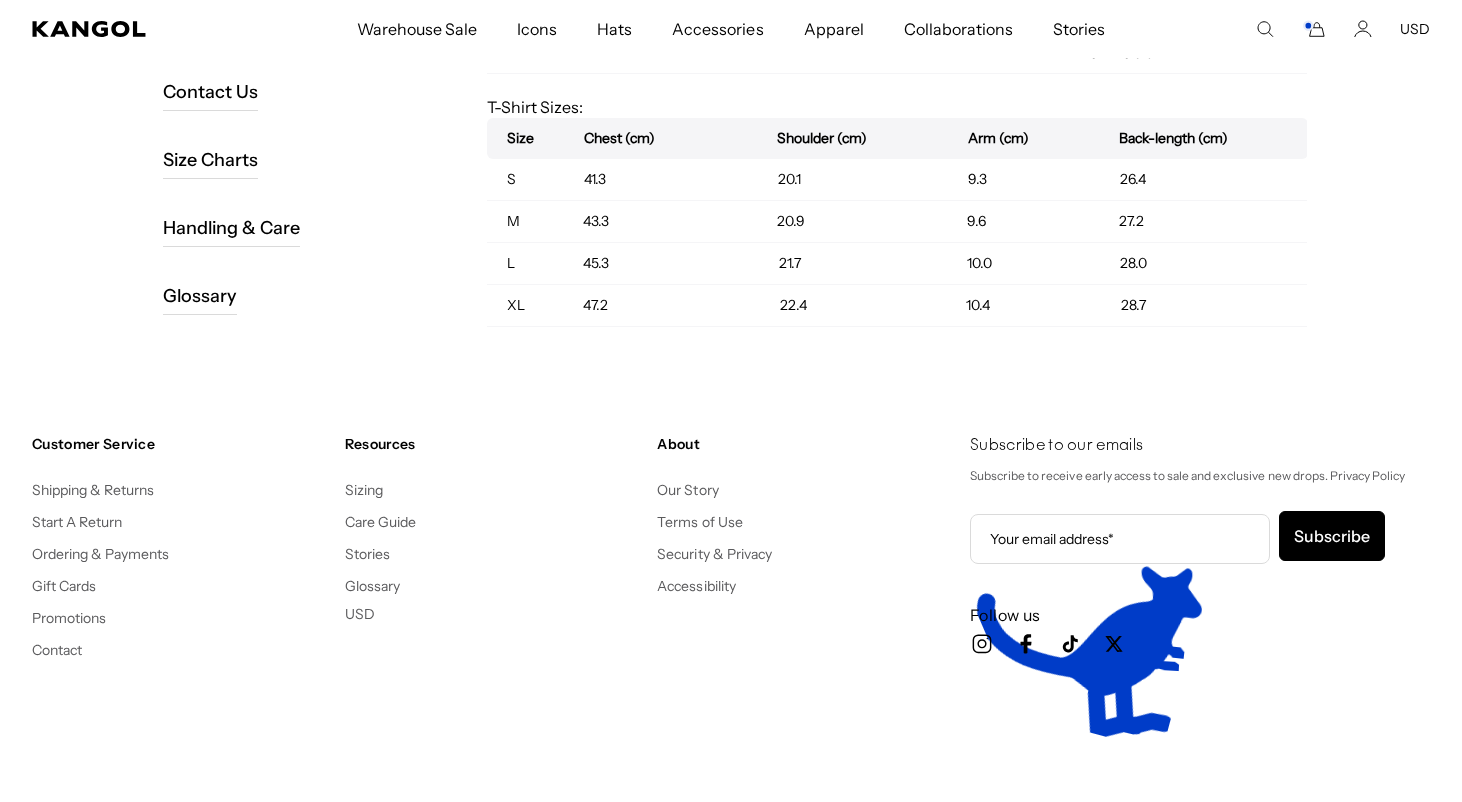 scroll, scrollTop: 513, scrollLeft: 0, axis: vertical 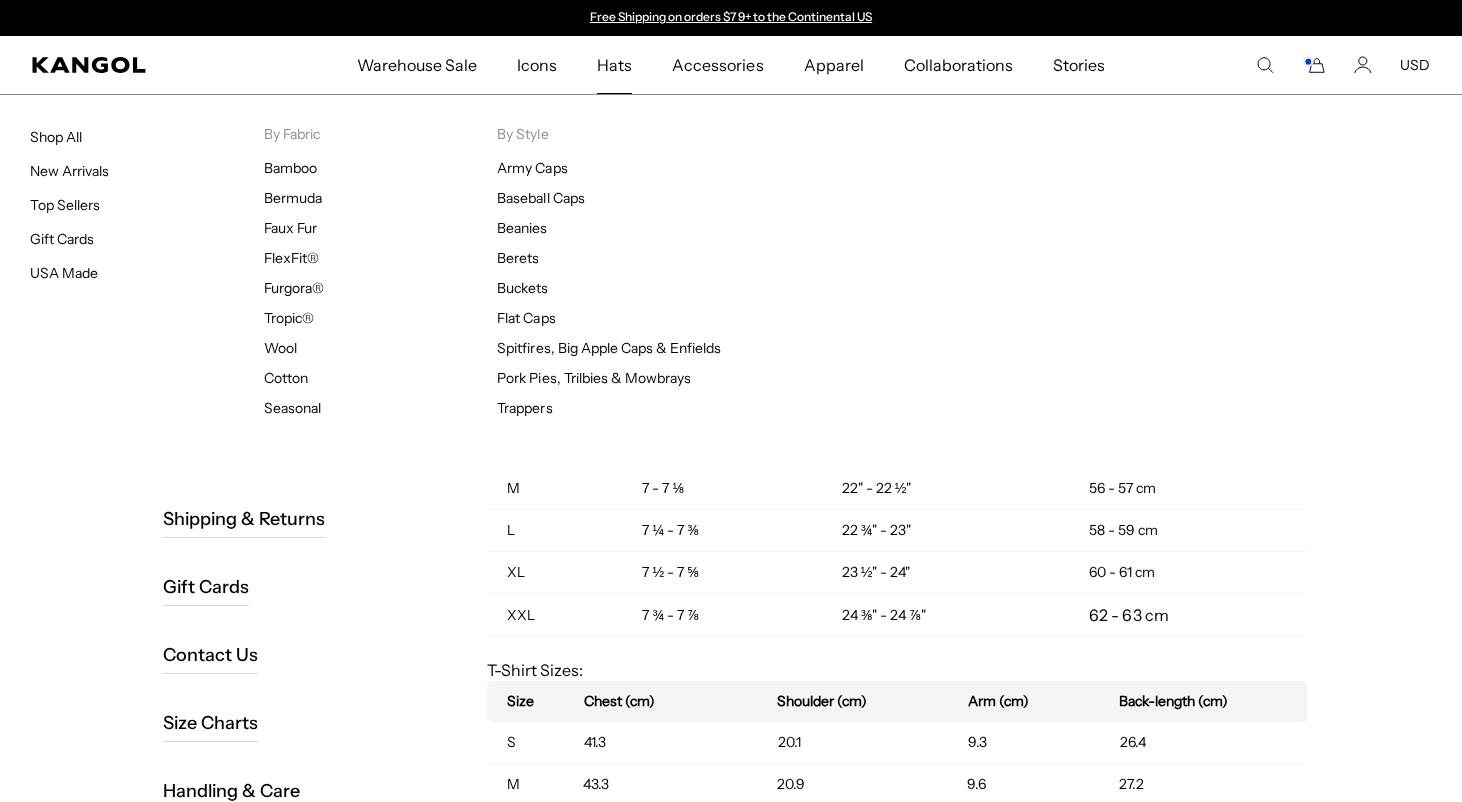 click on "Hats" at bounding box center [614, 65] 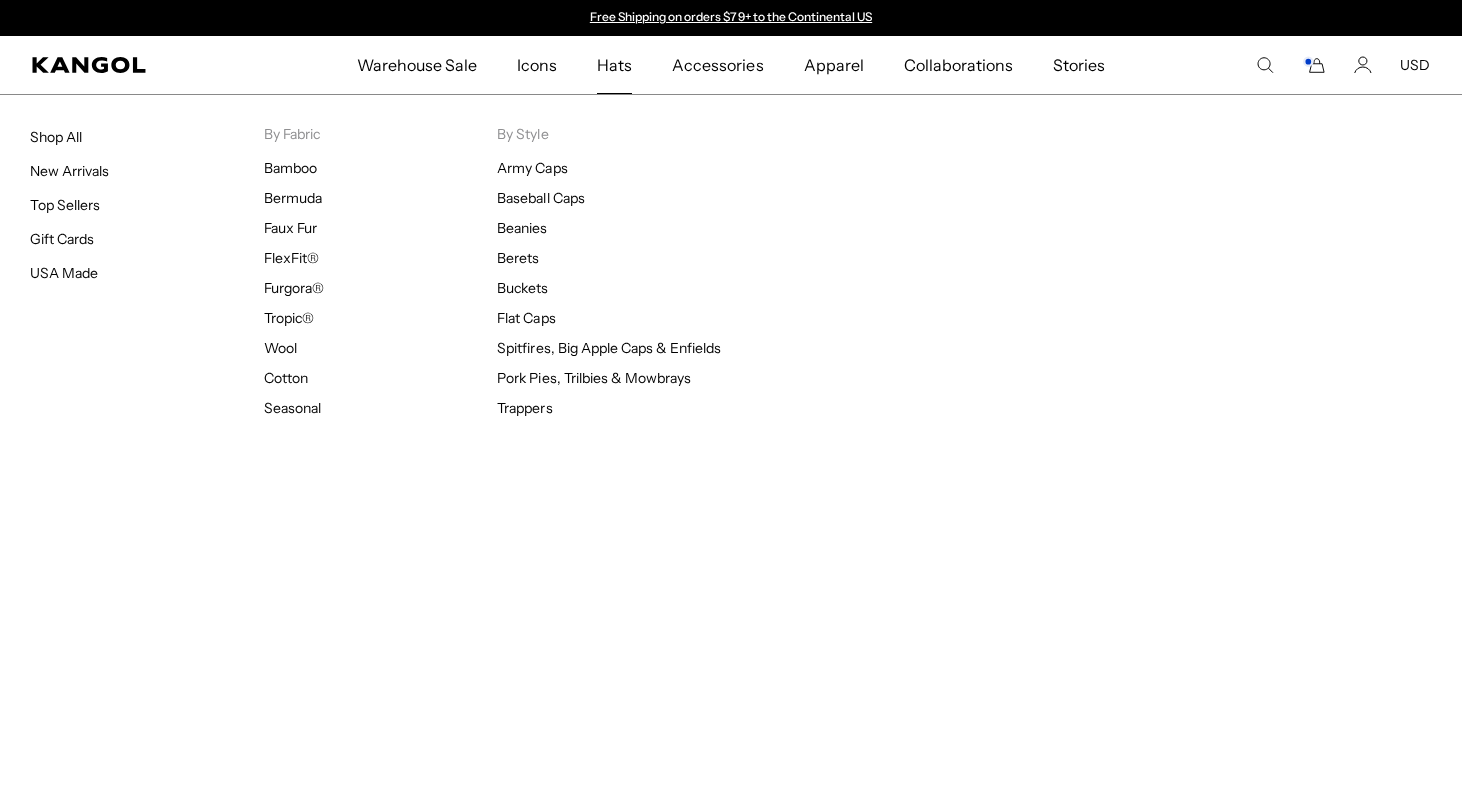 scroll, scrollTop: 0, scrollLeft: 0, axis: both 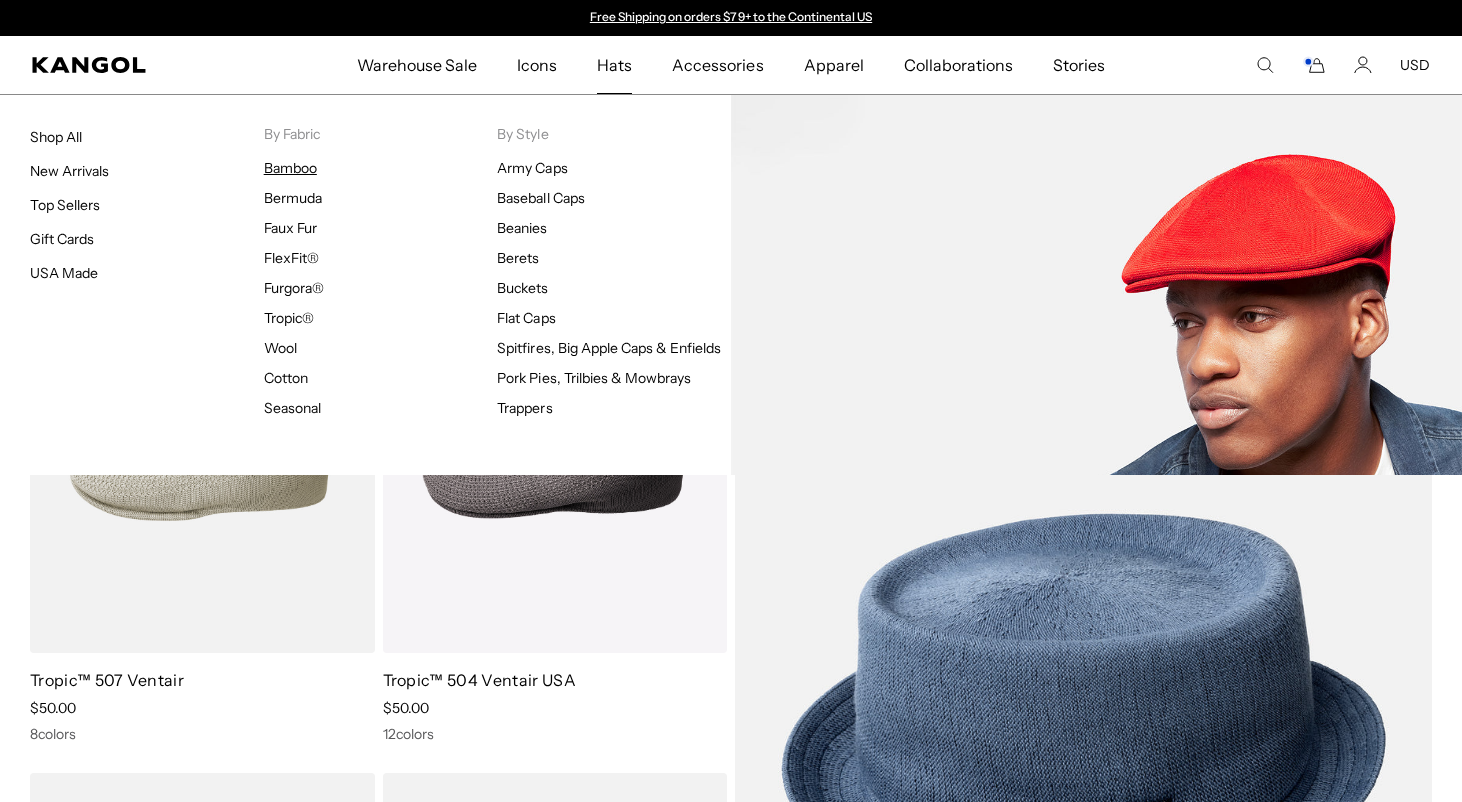 click on "Bamboo" at bounding box center (290, 168) 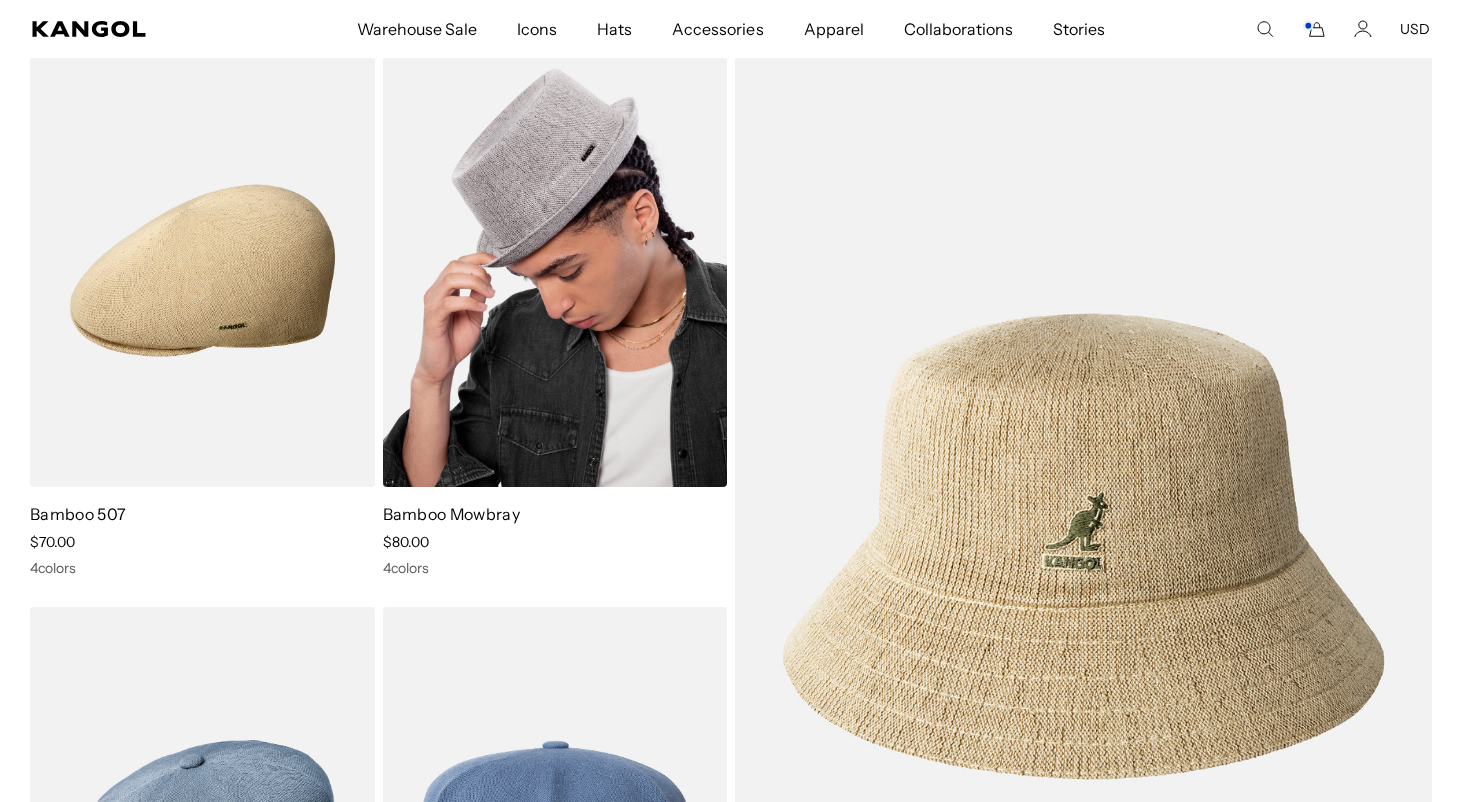 scroll, scrollTop: 181, scrollLeft: 0, axis: vertical 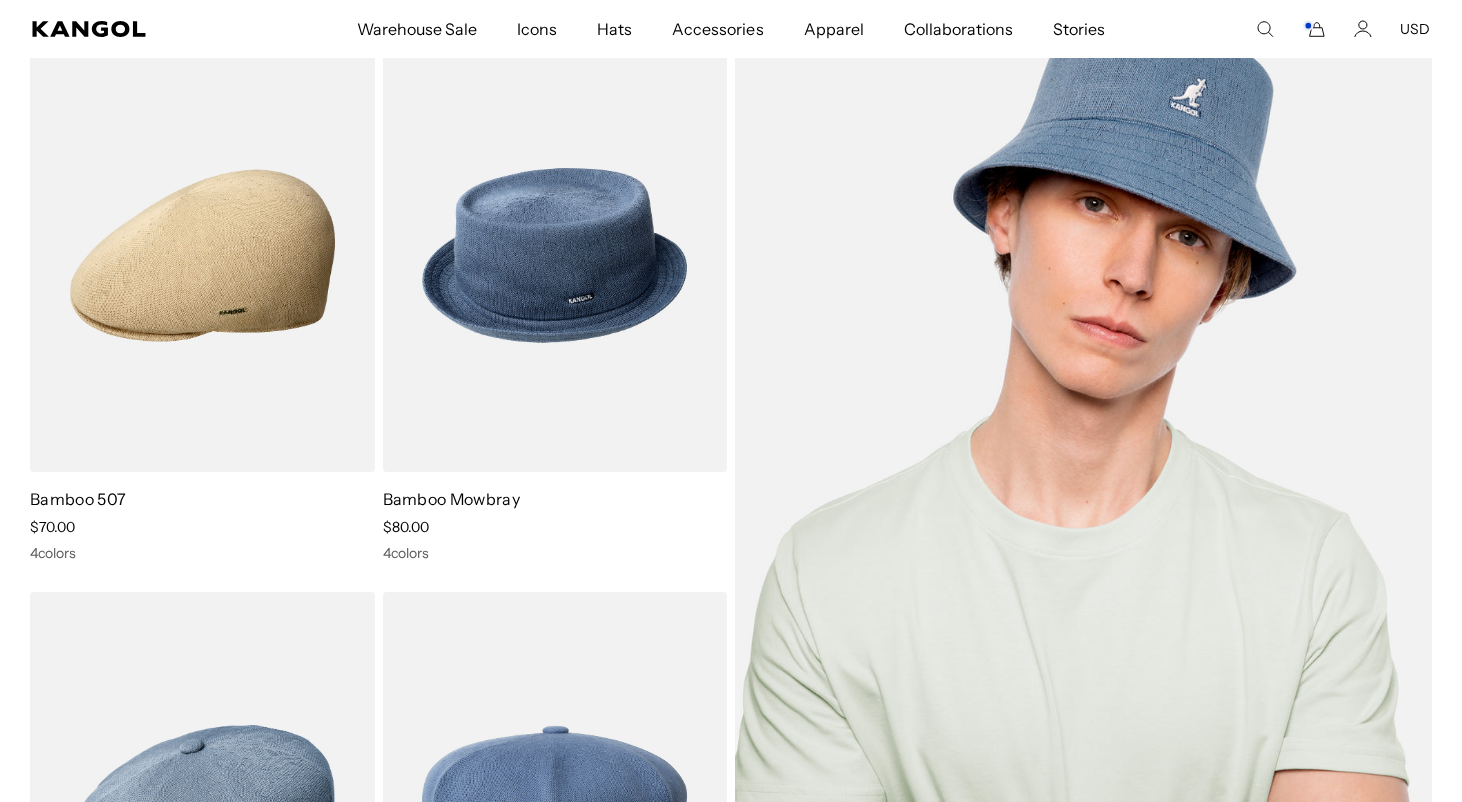 click at bounding box center [1083, 531] 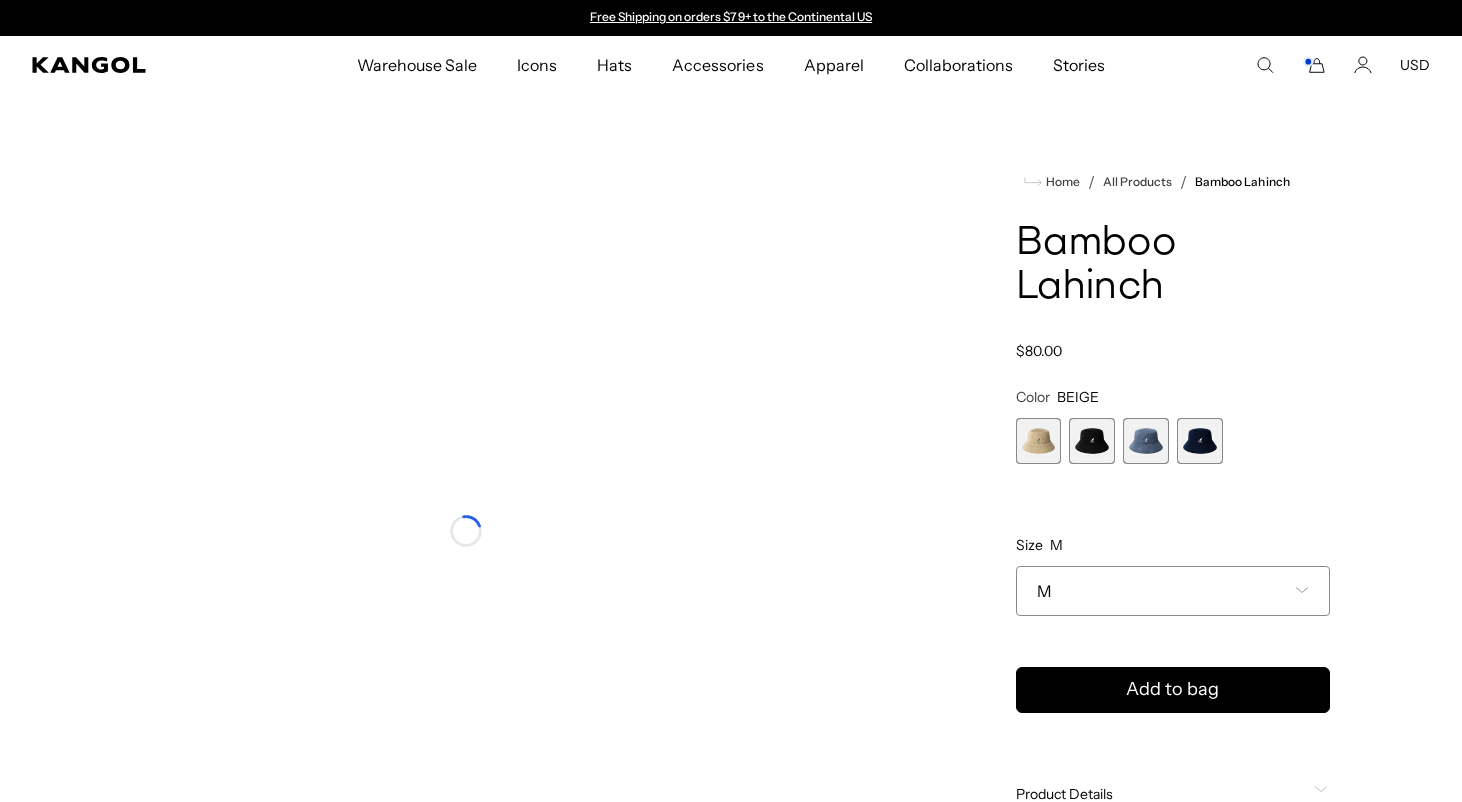 scroll, scrollTop: 0, scrollLeft: 0, axis: both 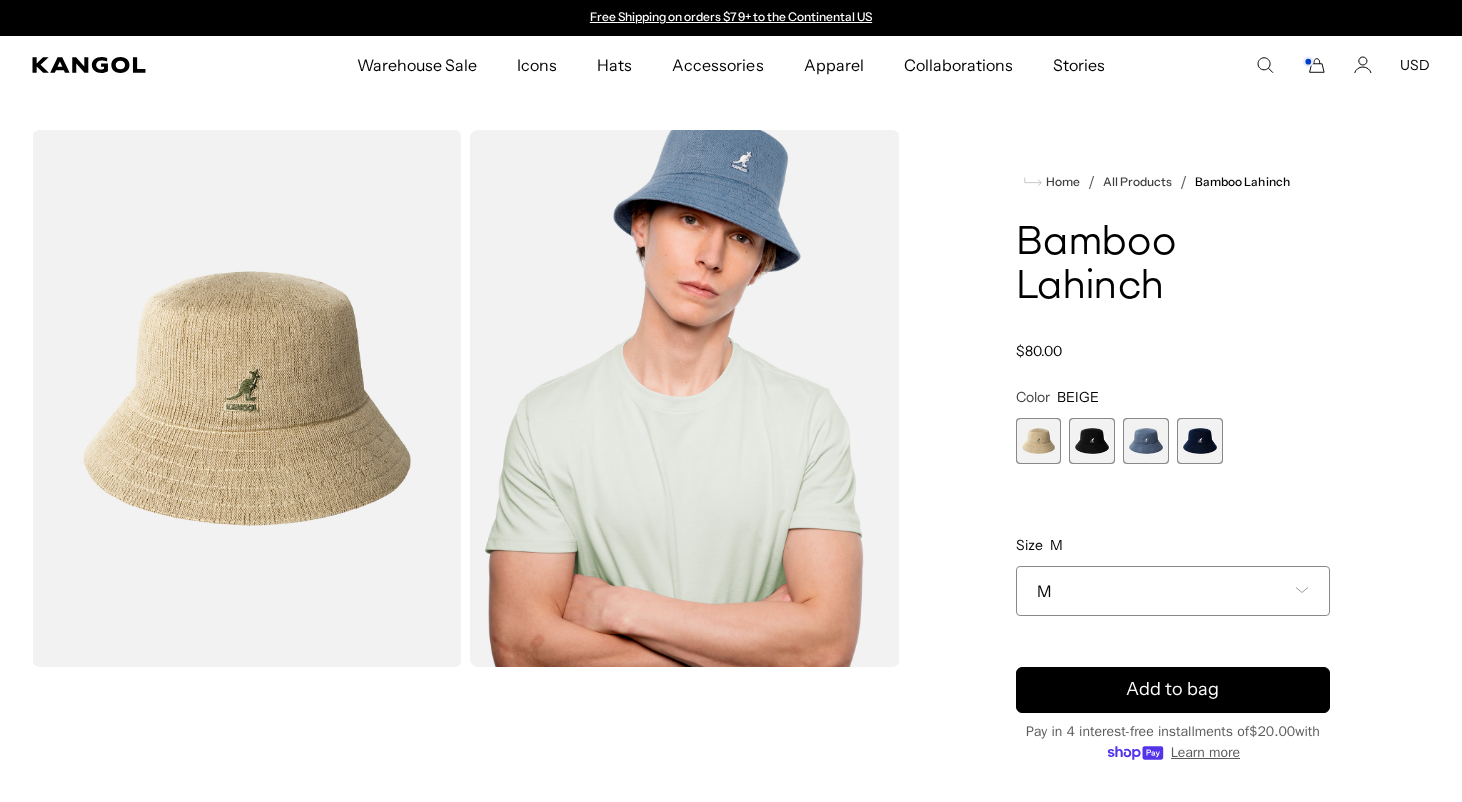 click at bounding box center [1039, 441] 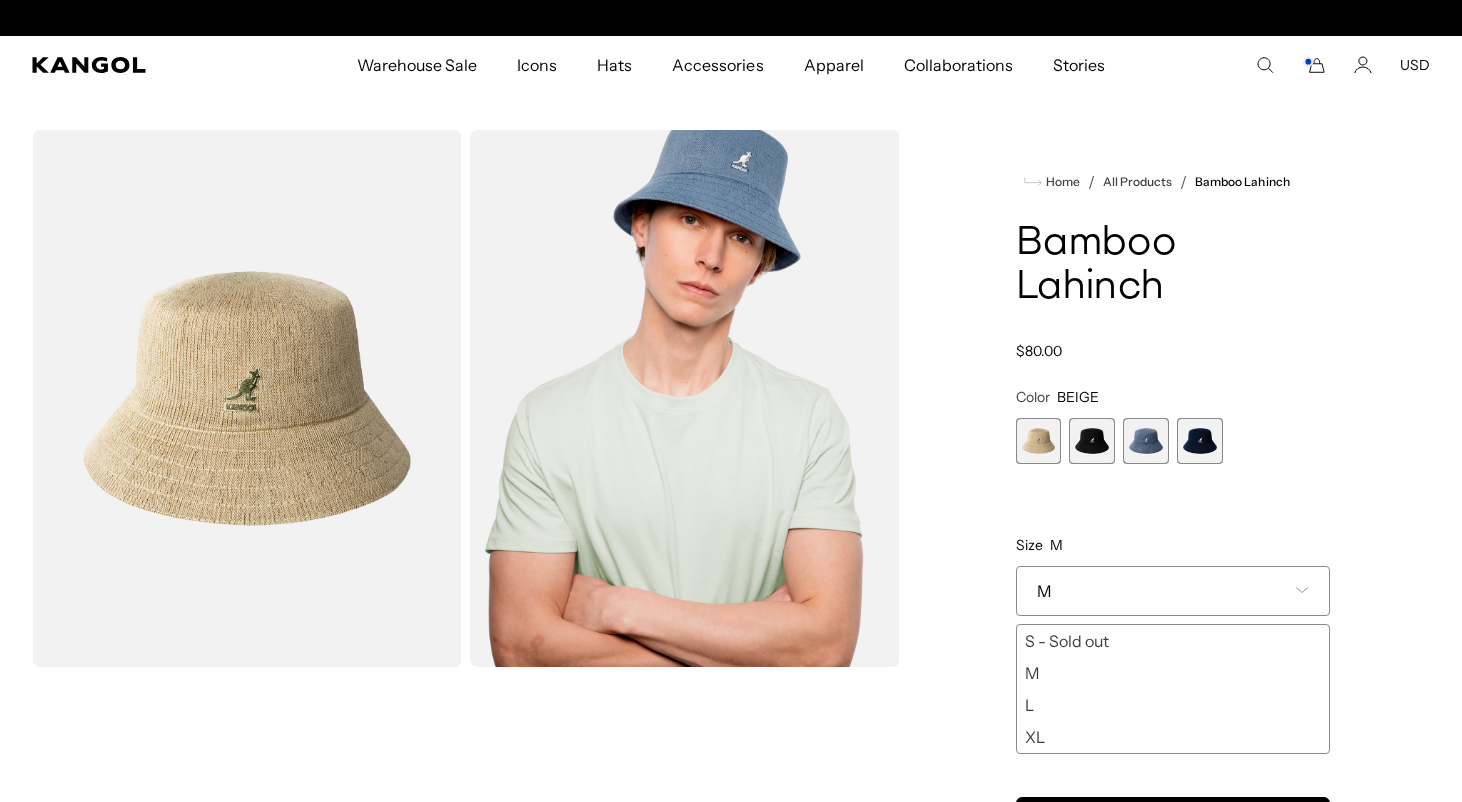 scroll, scrollTop: 0, scrollLeft: 412, axis: horizontal 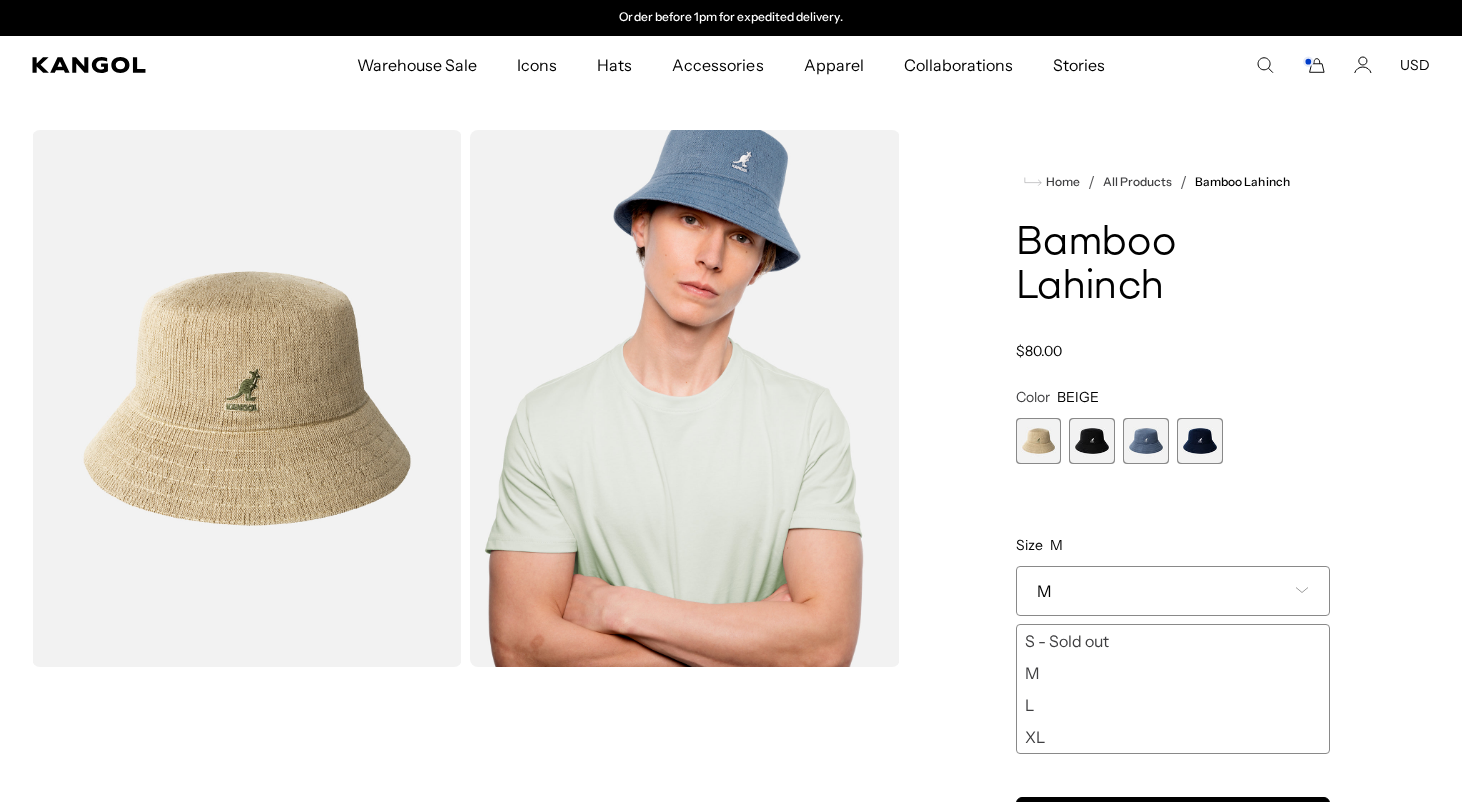 click on "L" at bounding box center [1173, 705] 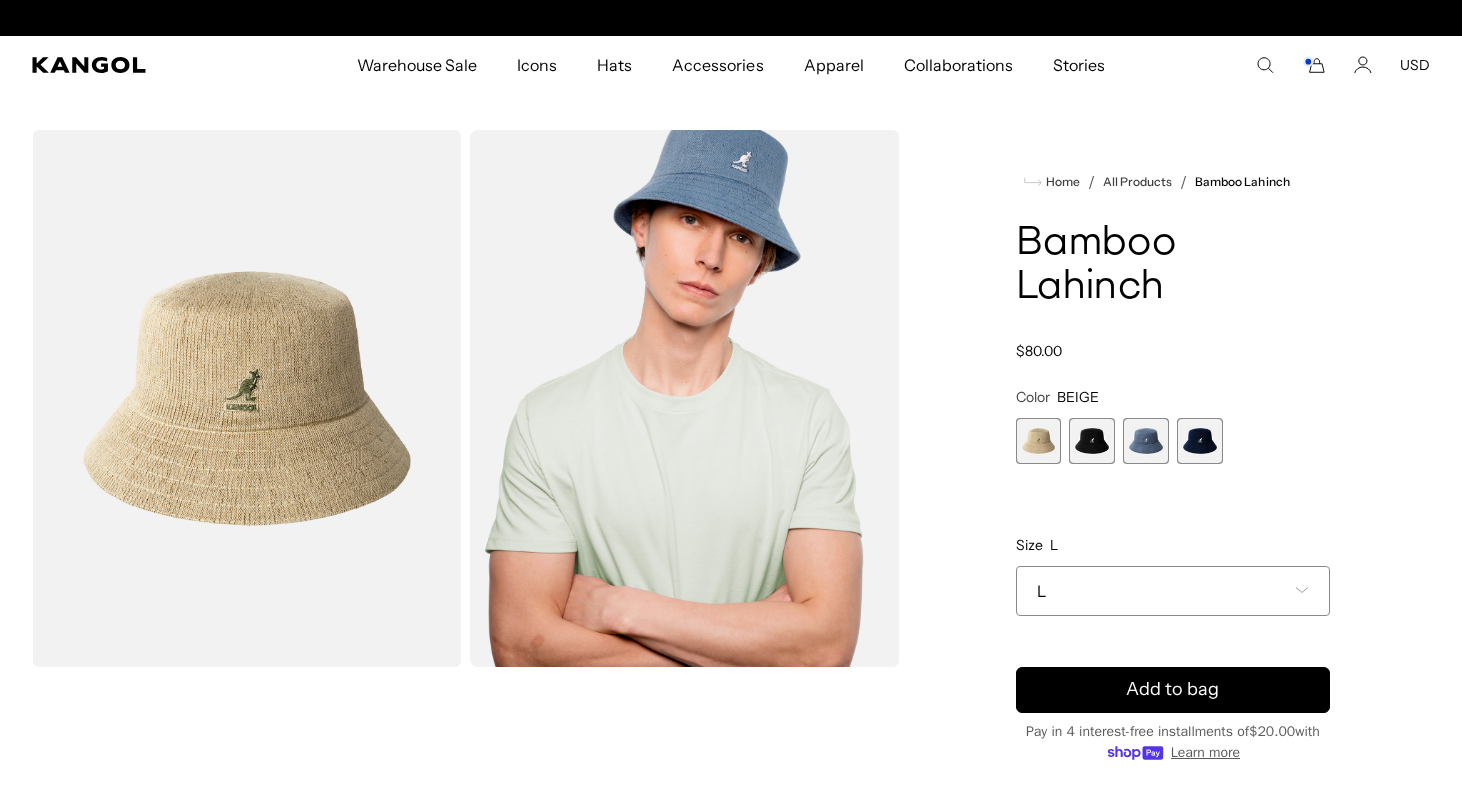 scroll, scrollTop: 0, scrollLeft: 412, axis: horizontal 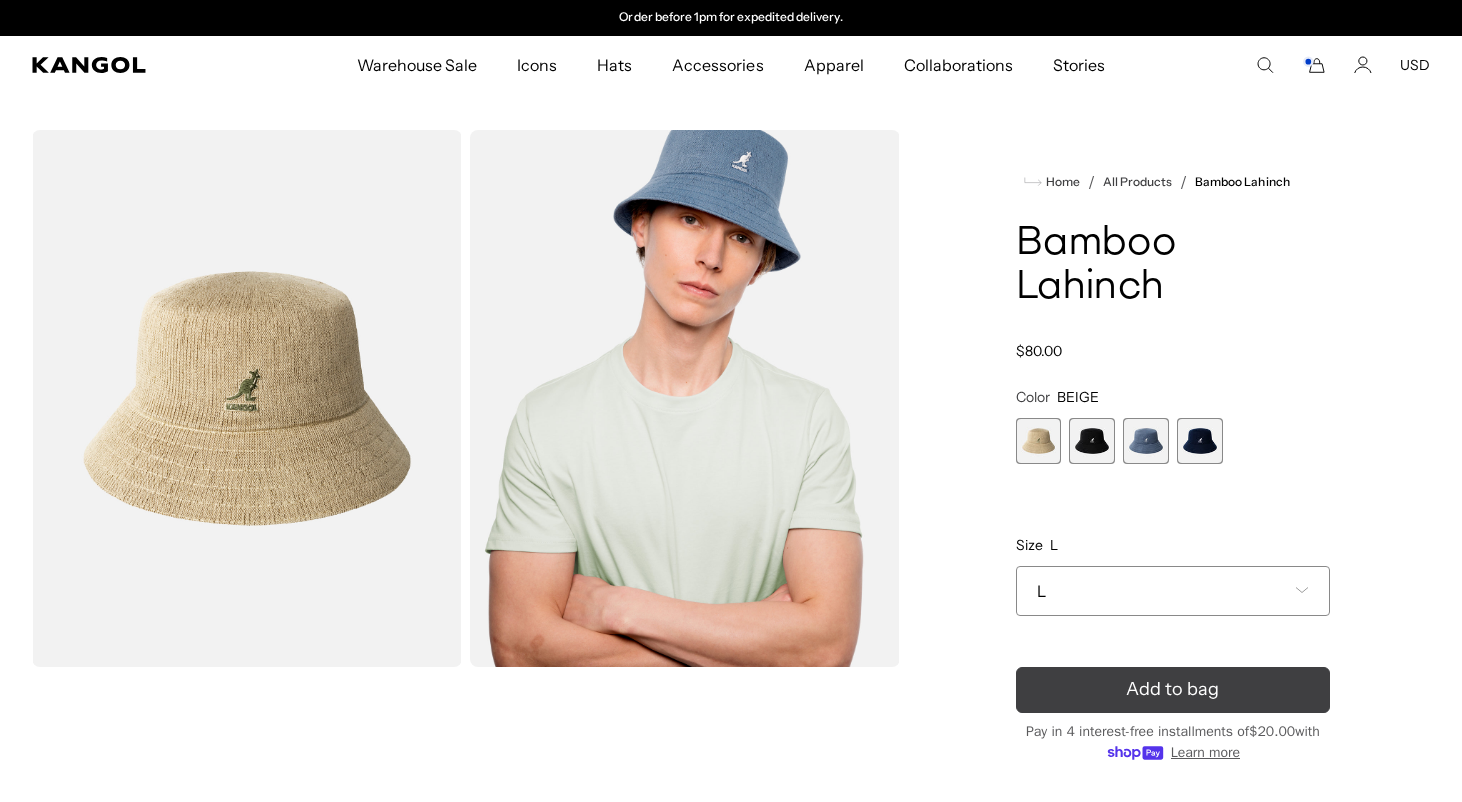 click on "Add to bag" at bounding box center [1172, 689] 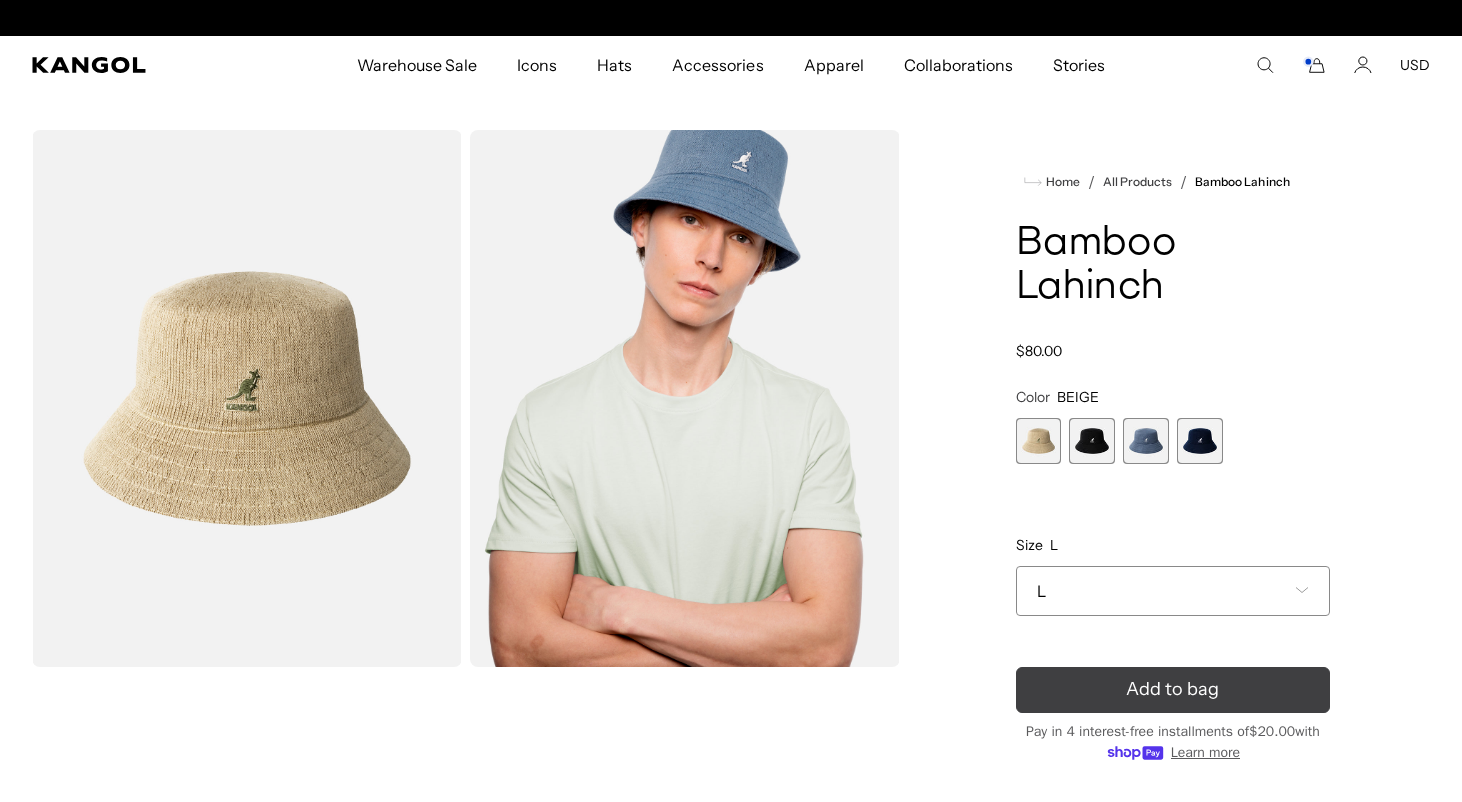 scroll, scrollTop: 0, scrollLeft: 0, axis: both 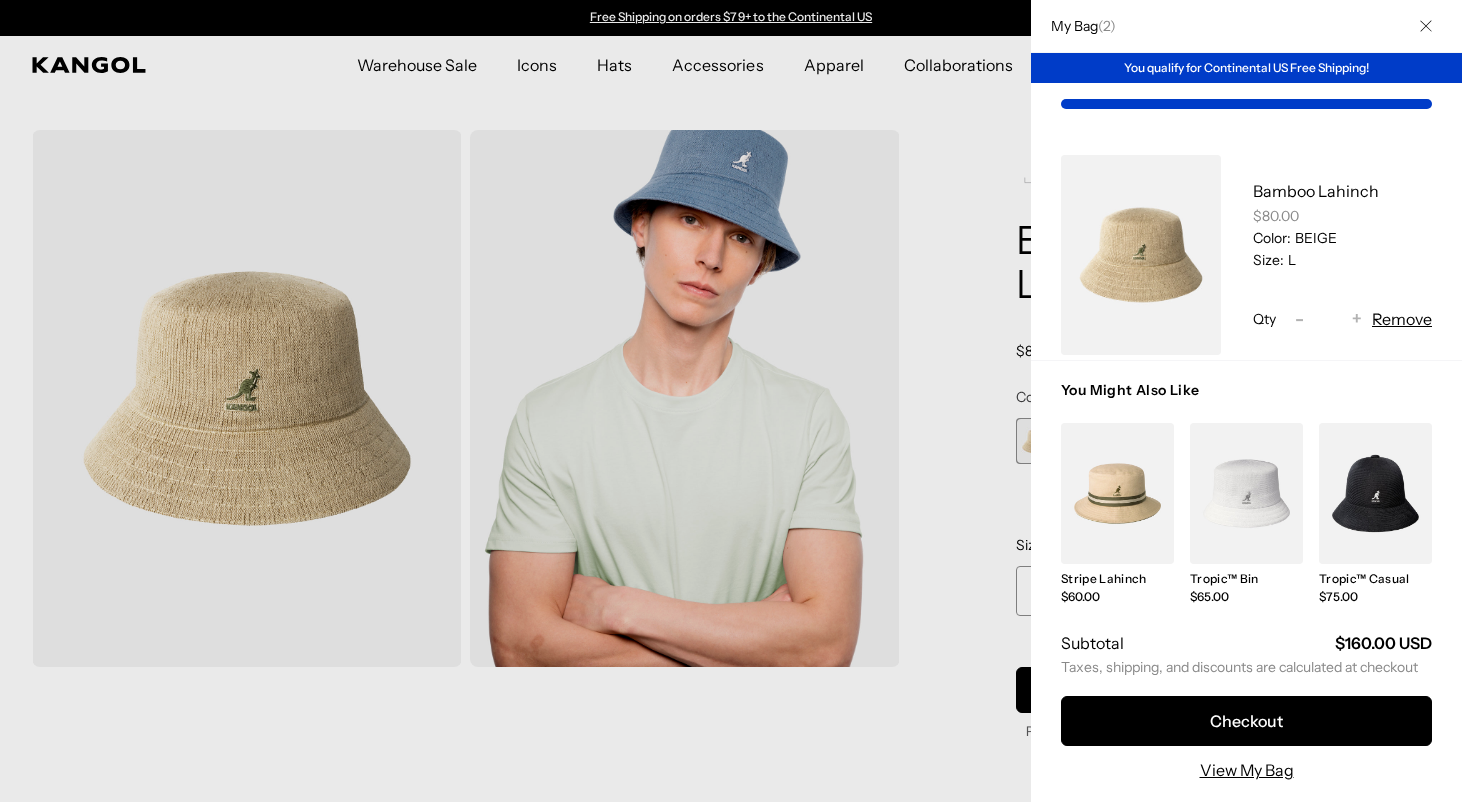 click on "Remove" at bounding box center (1402, 319) 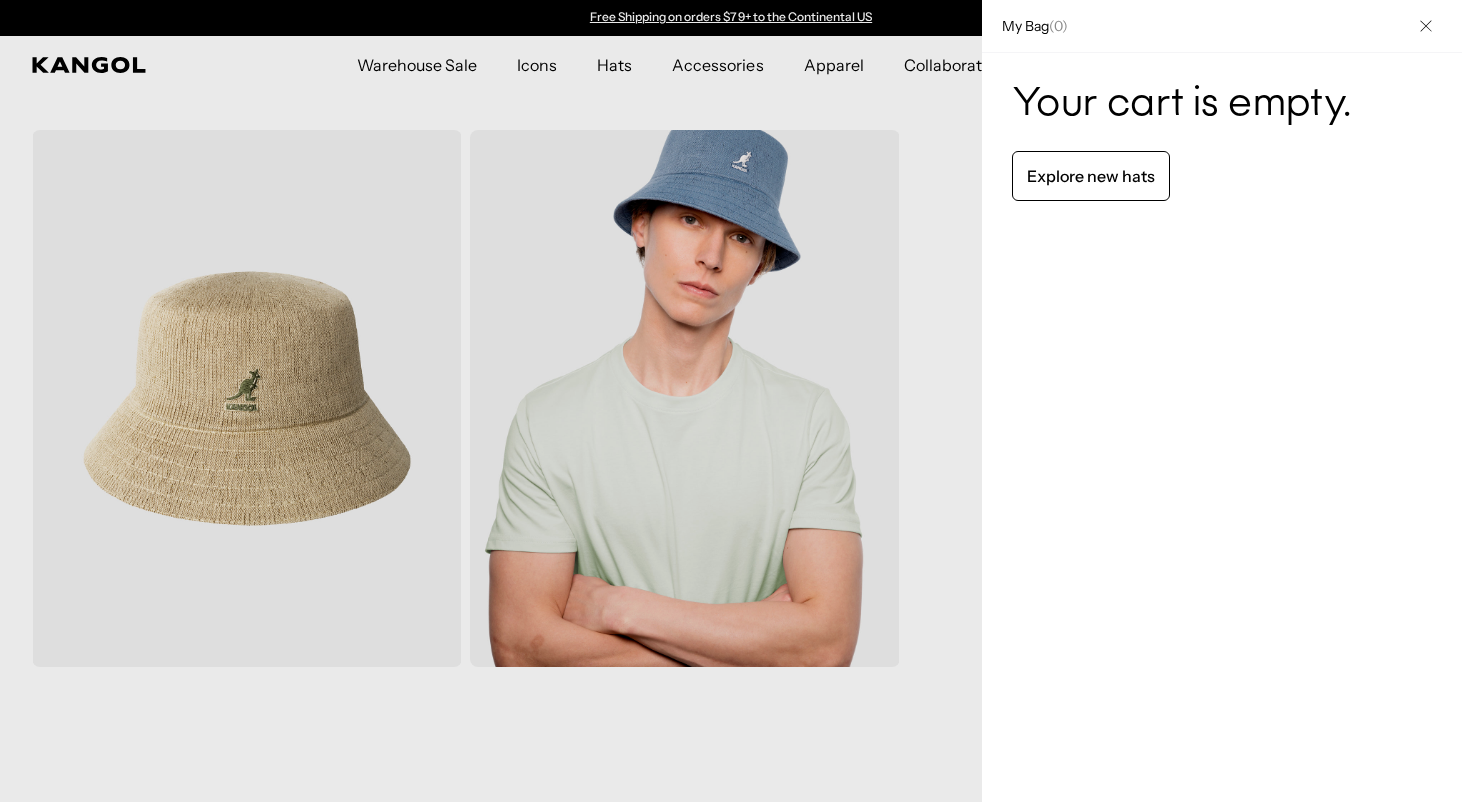 click at bounding box center (731, 401) 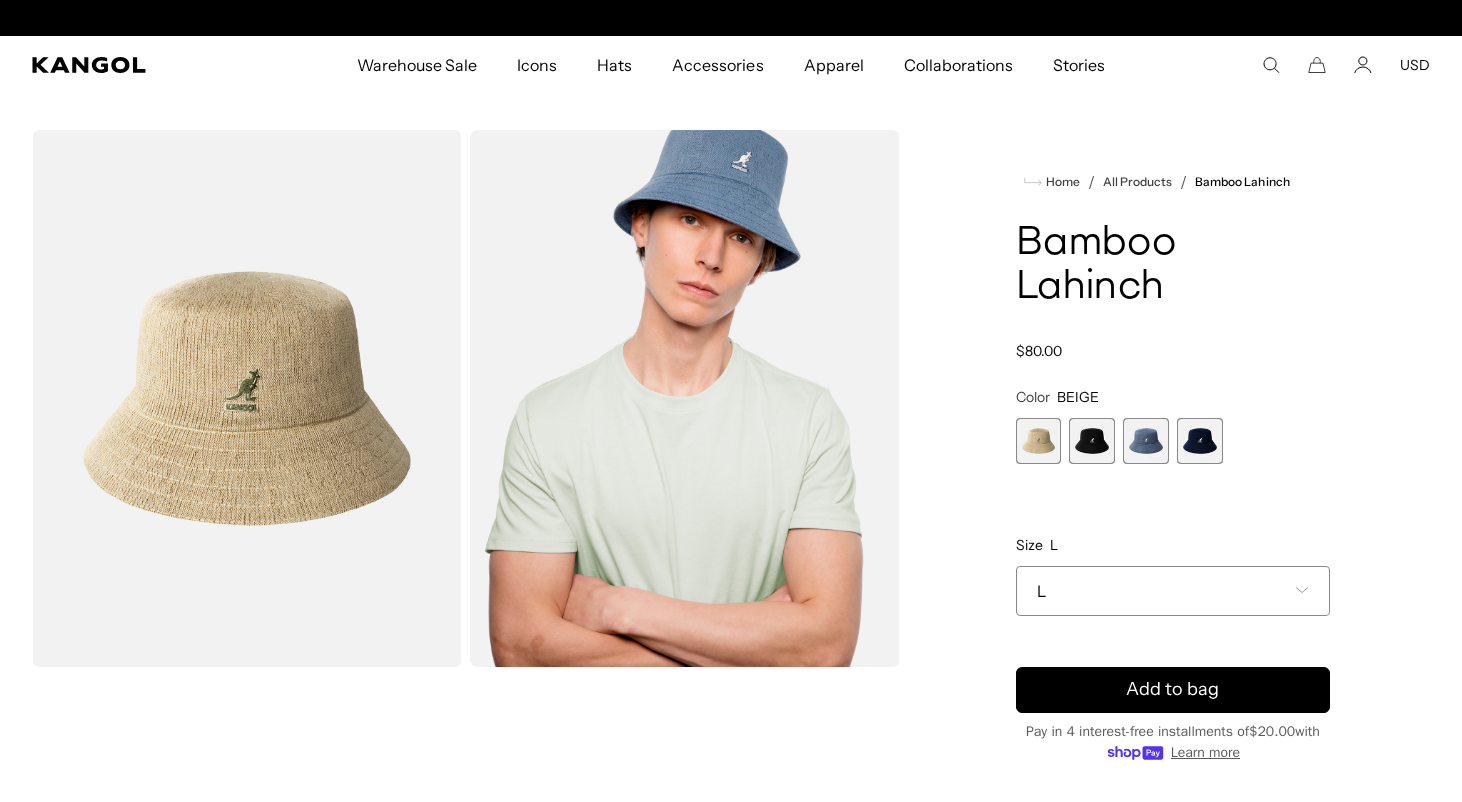 scroll, scrollTop: 0, scrollLeft: 412, axis: horizontal 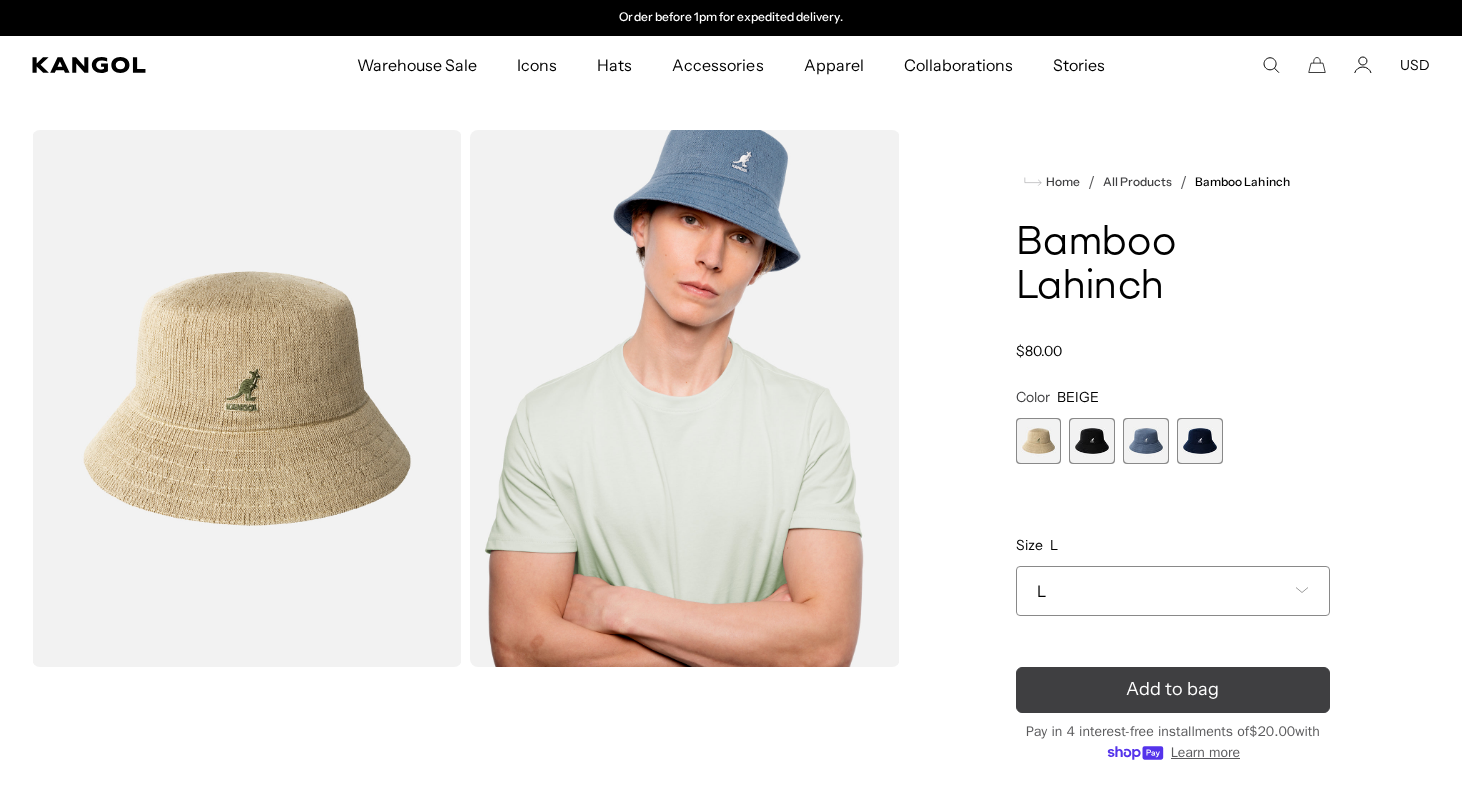click on "Add to bag" at bounding box center (1173, 690) 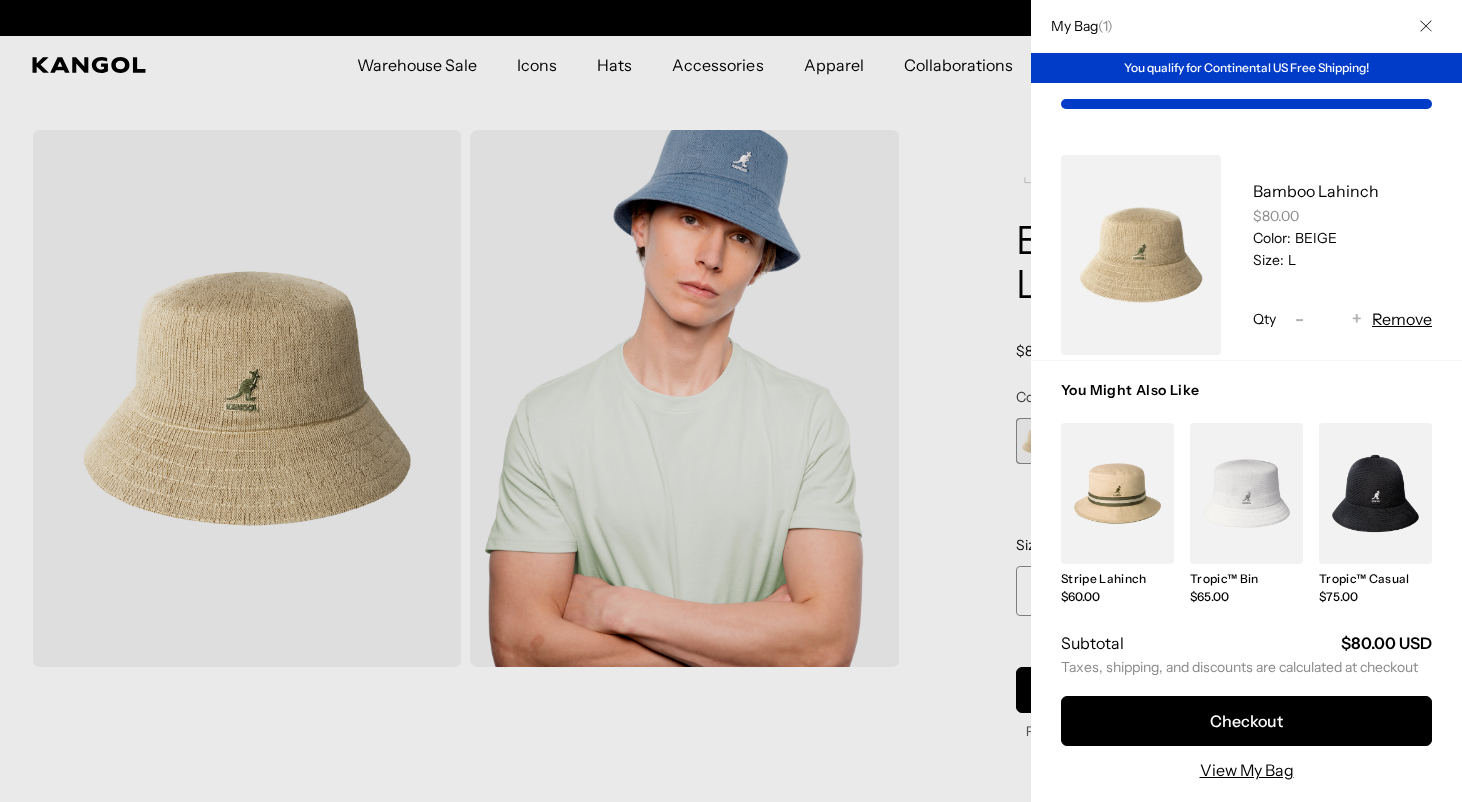 scroll, scrollTop: 0, scrollLeft: 0, axis: both 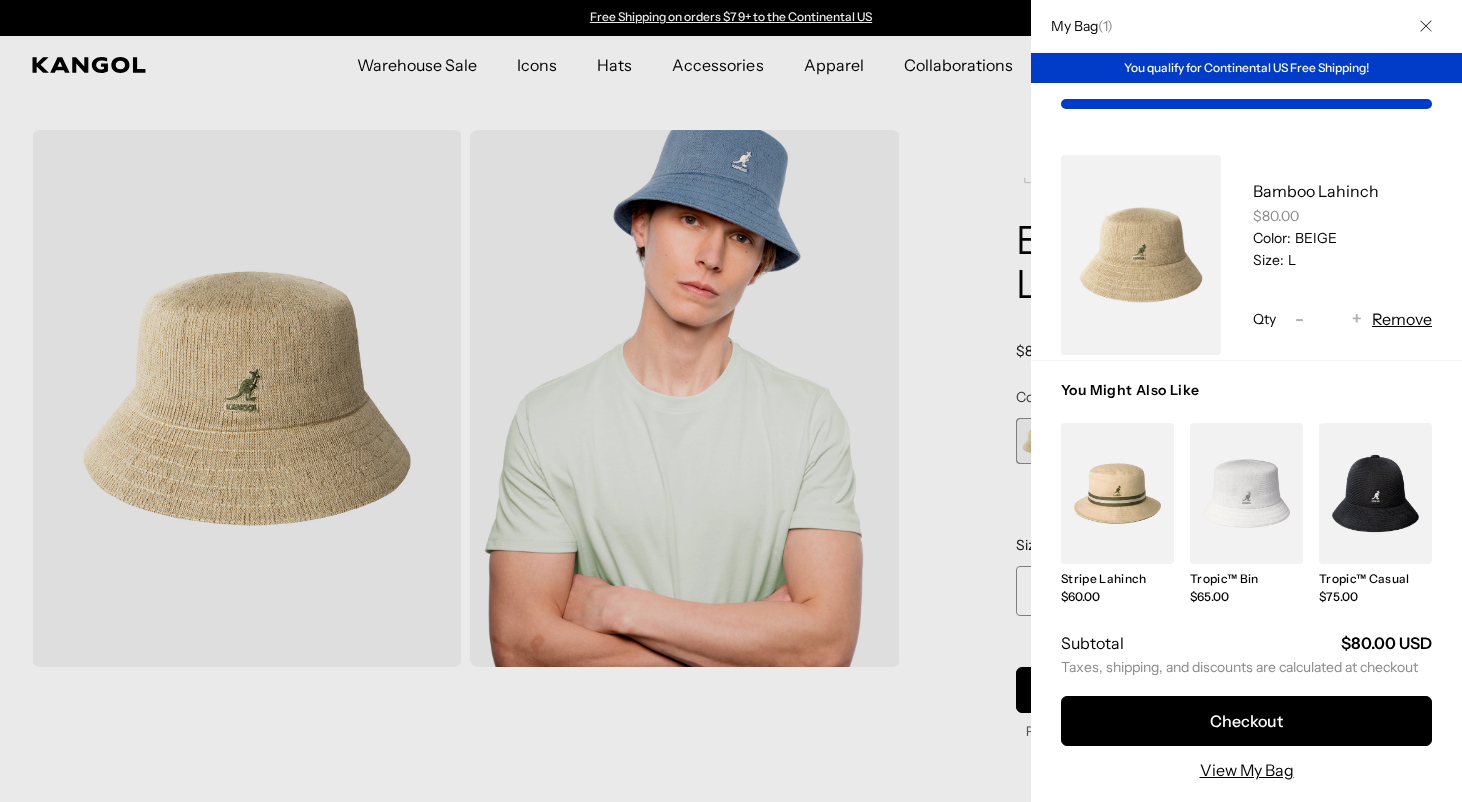 click on "My Bag
( 1 )" at bounding box center (1077, 26) 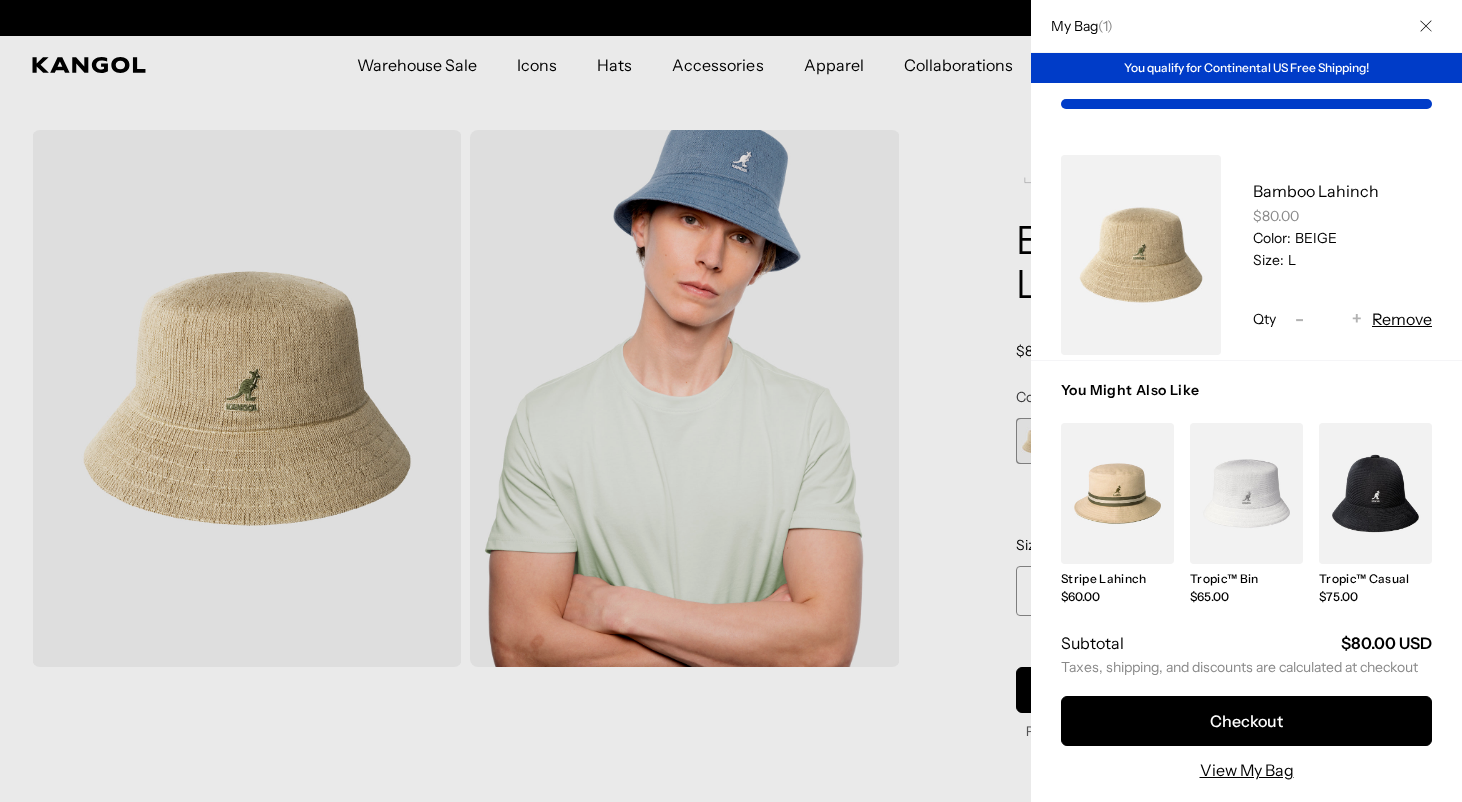 scroll, scrollTop: 0, scrollLeft: 412, axis: horizontal 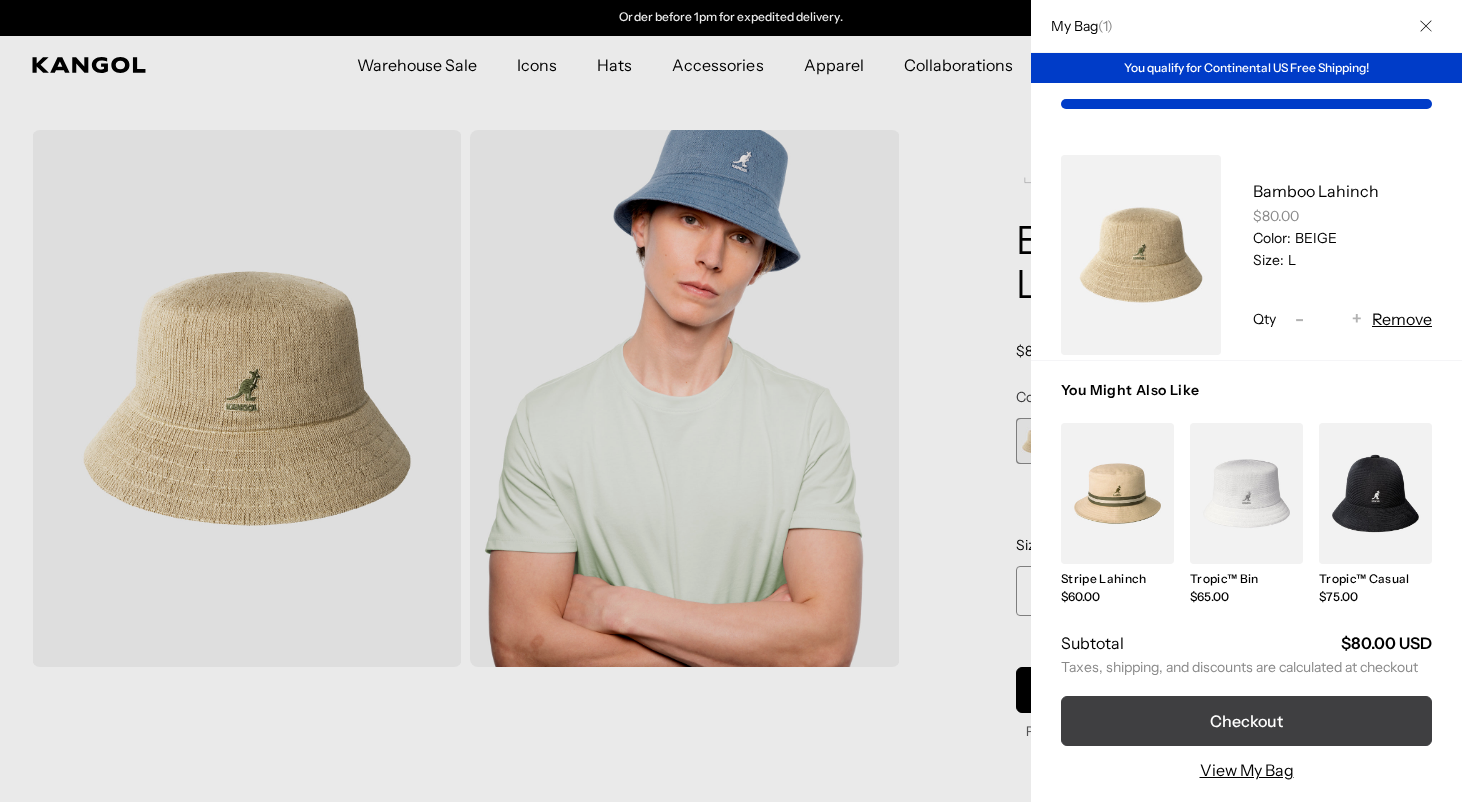 click on "Checkout" at bounding box center (1246, 721) 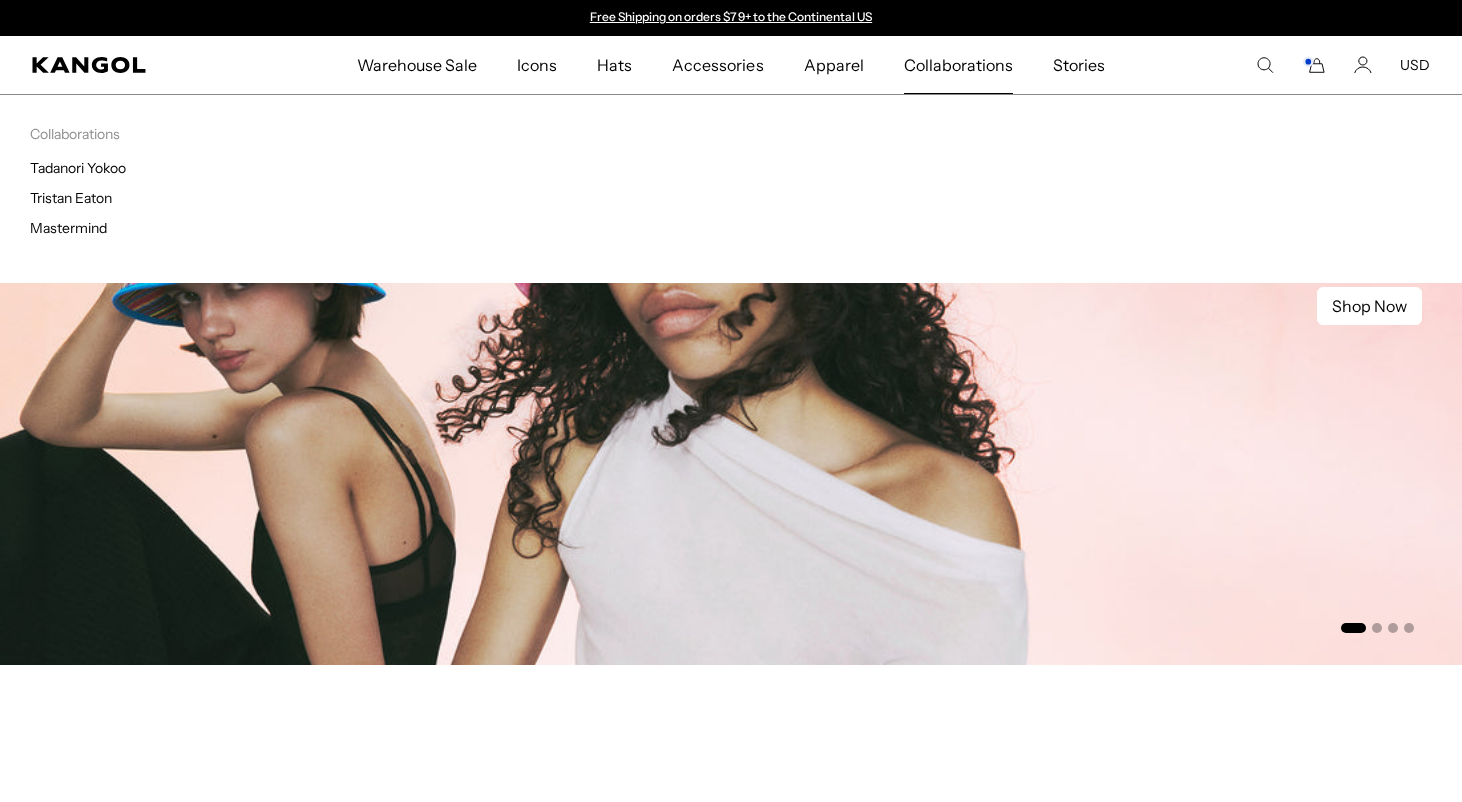 scroll, scrollTop: 0, scrollLeft: 0, axis: both 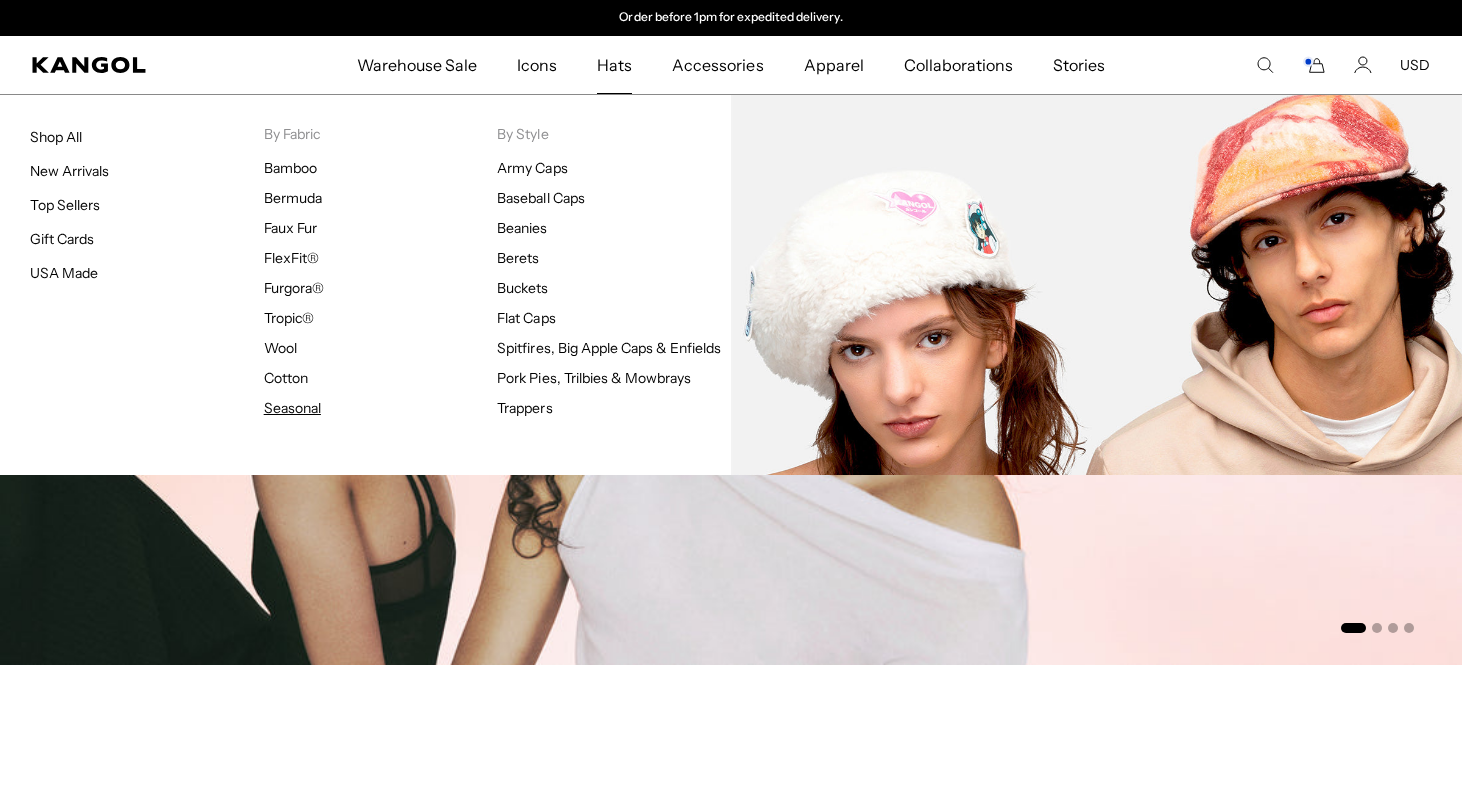 click on "Seasonal" at bounding box center (292, 408) 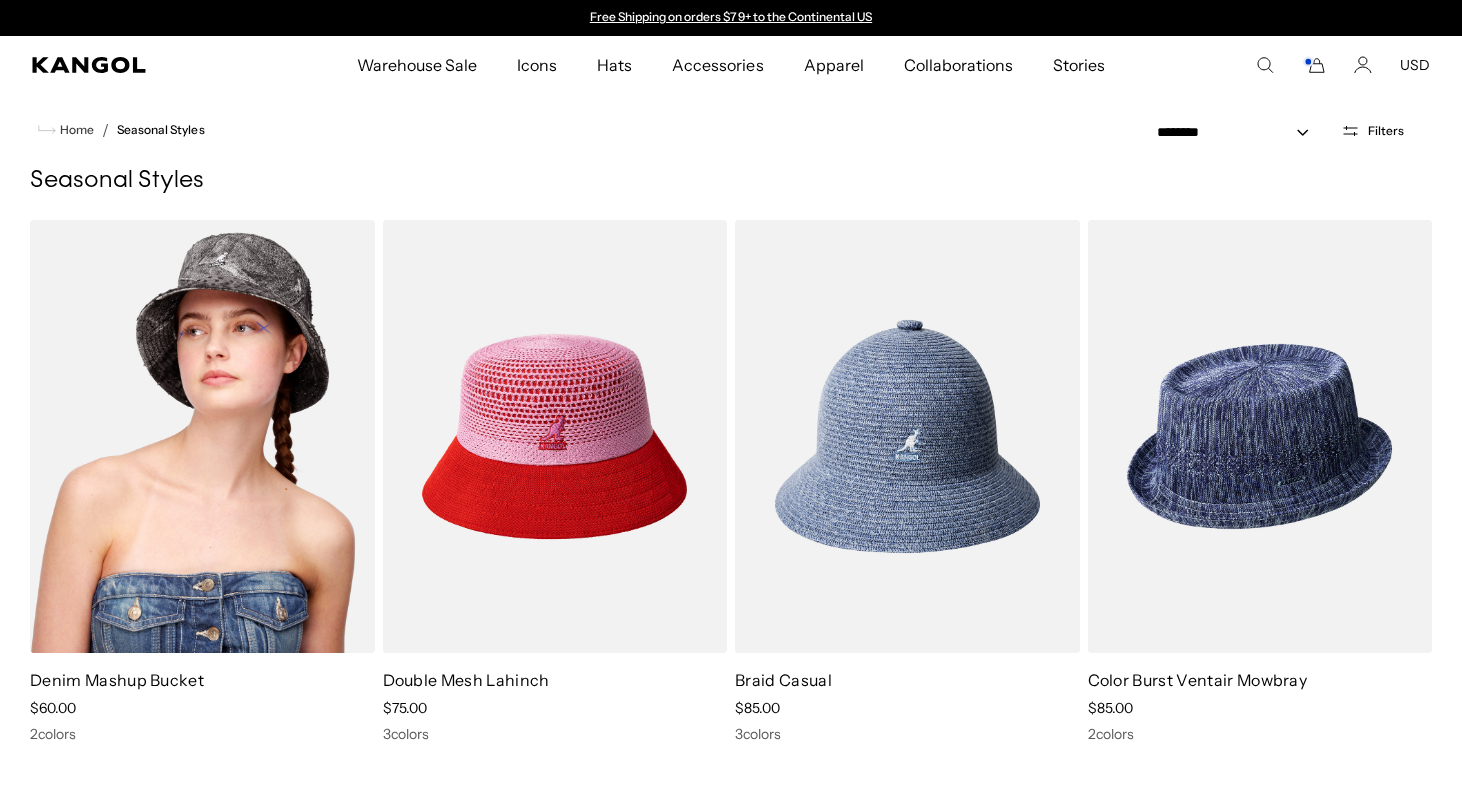 scroll, scrollTop: 0, scrollLeft: 0, axis: both 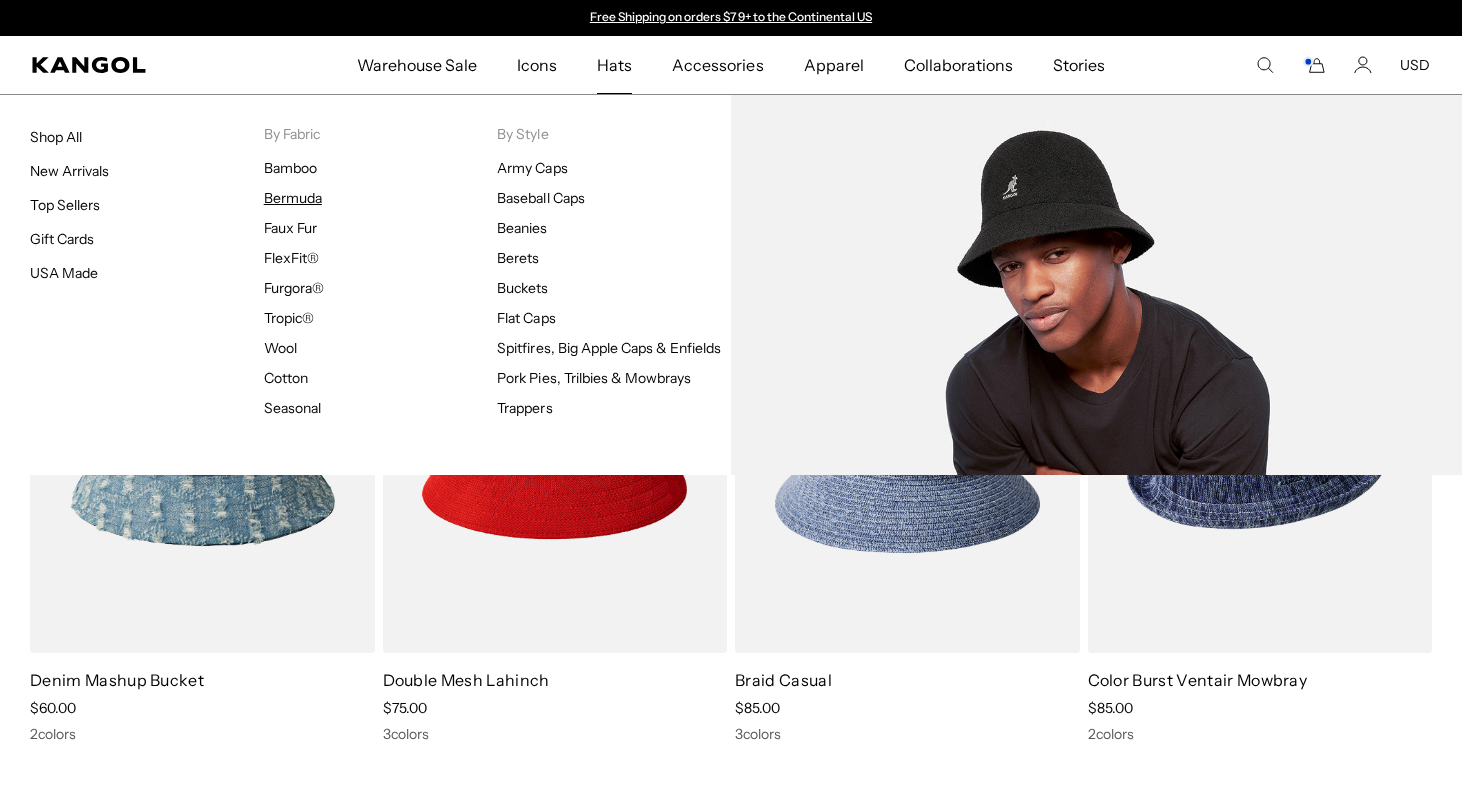 click on "Bermuda" at bounding box center (293, 198) 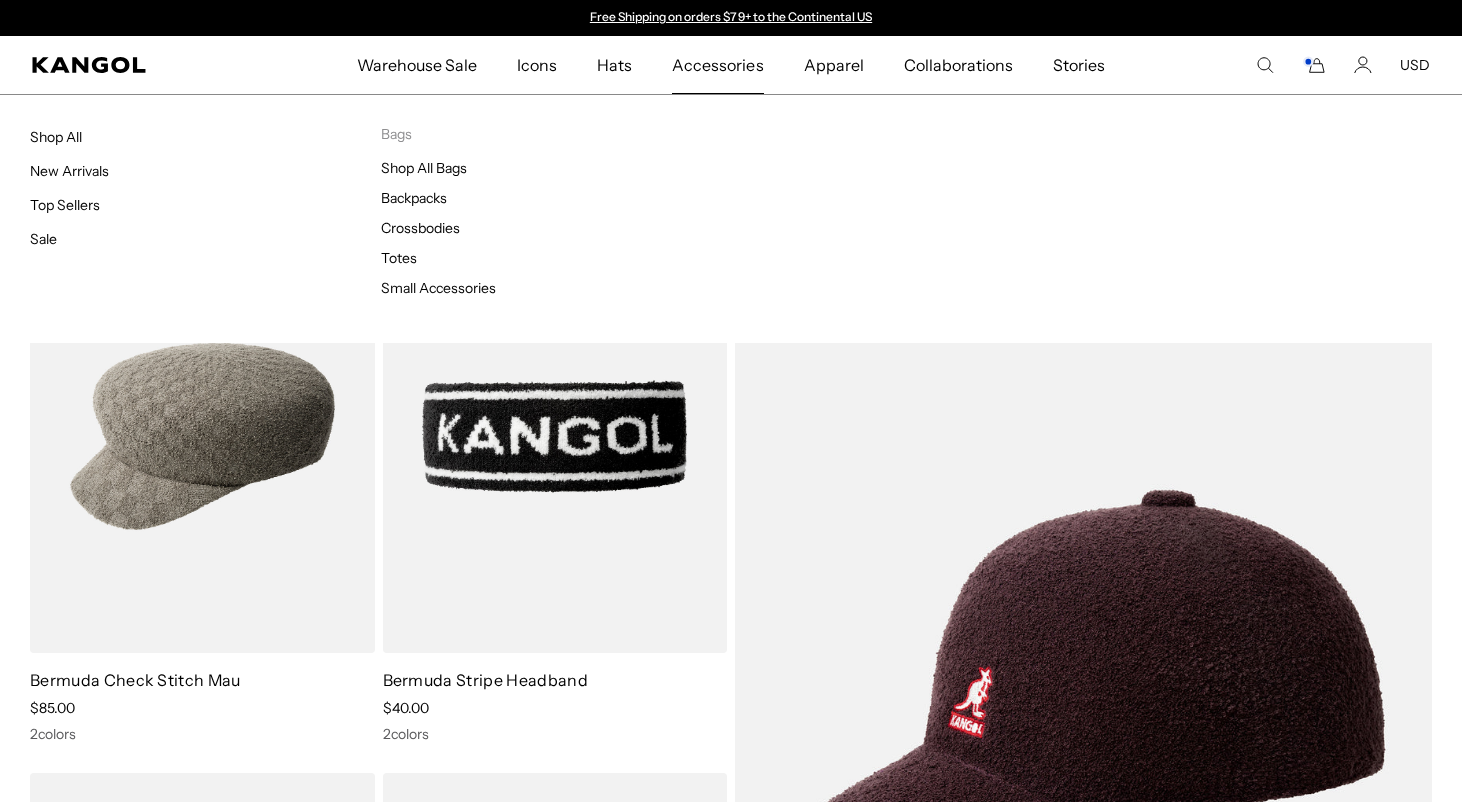 scroll, scrollTop: 0, scrollLeft: 0, axis: both 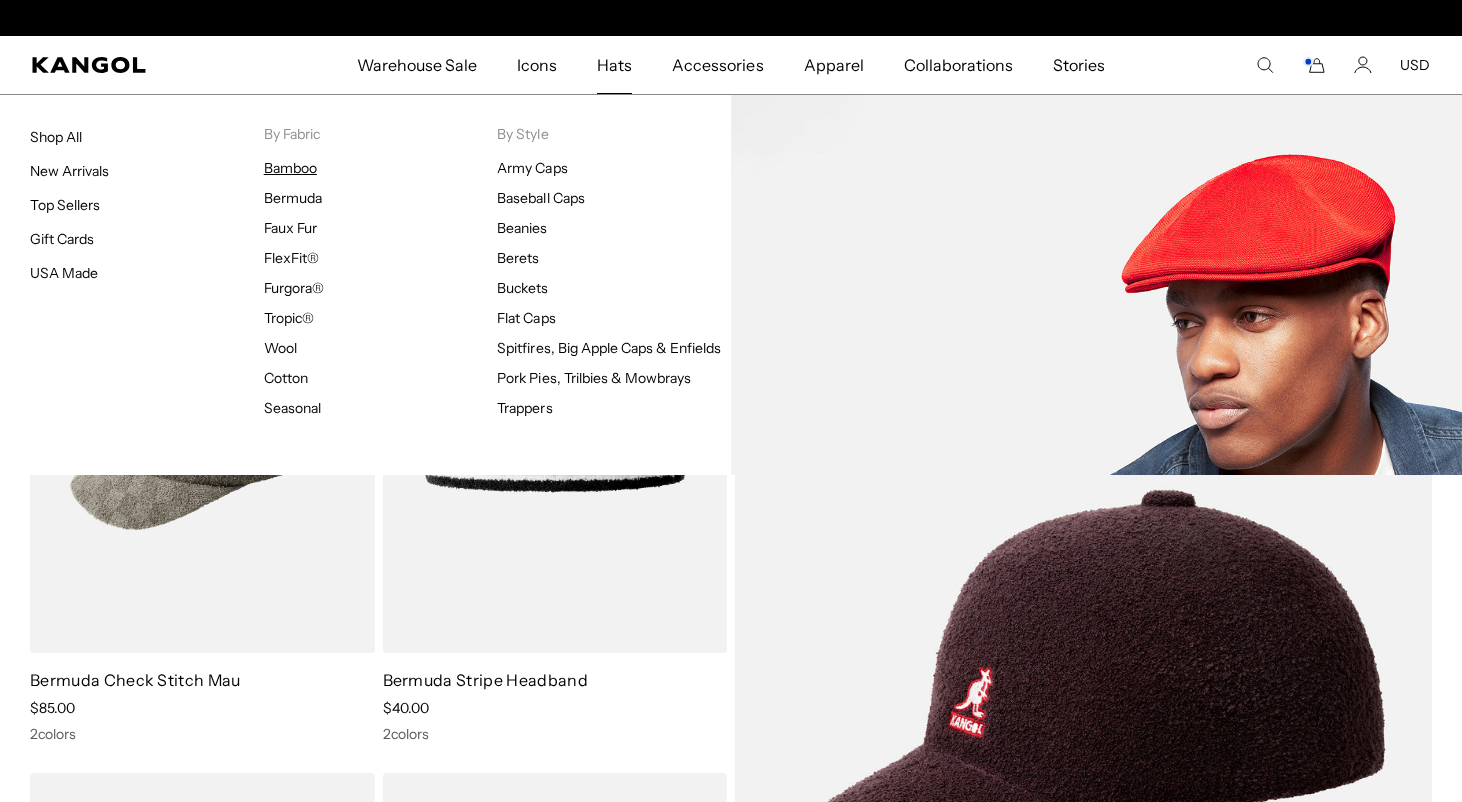 click on "Bamboo" at bounding box center [290, 168] 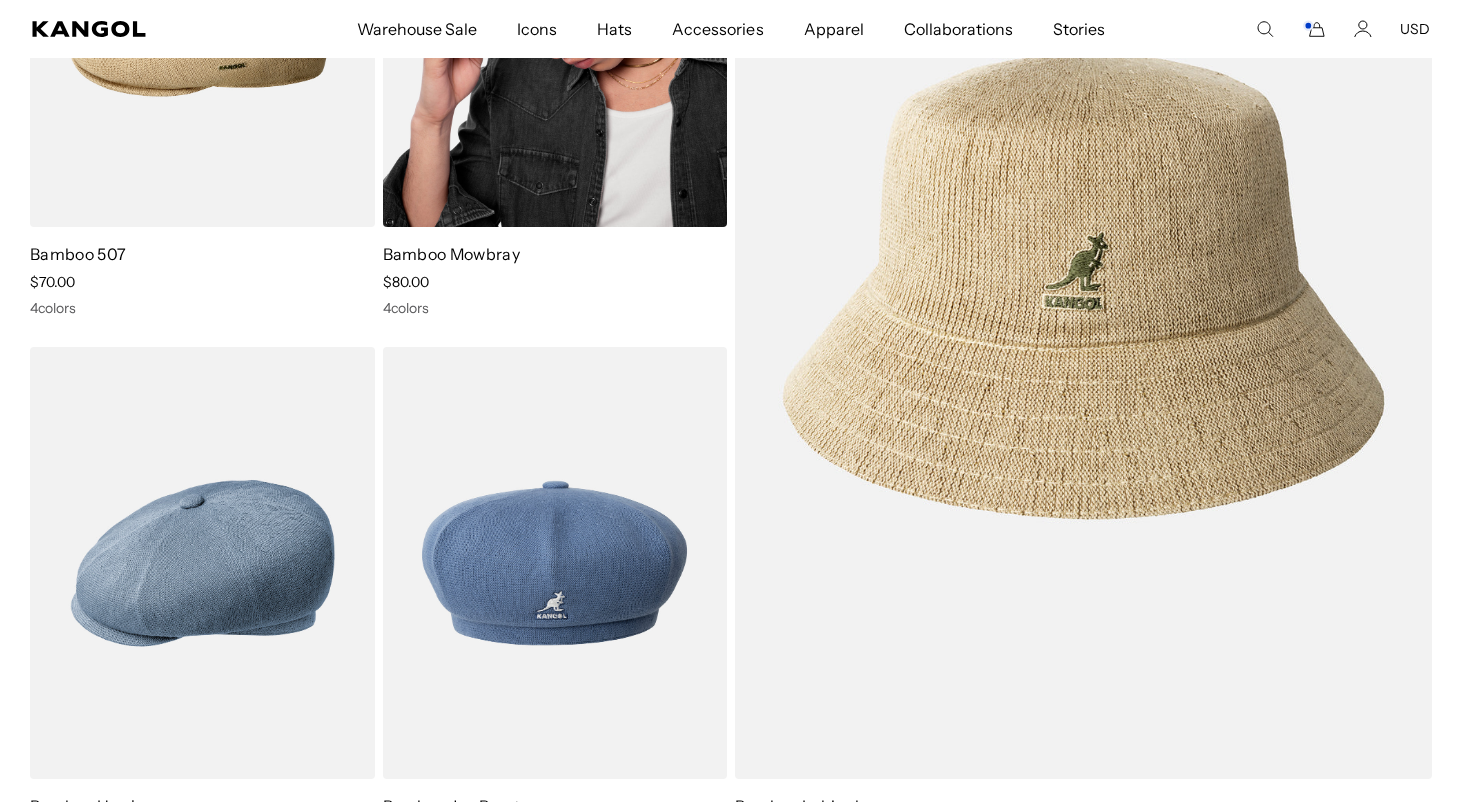scroll, scrollTop: 431, scrollLeft: 0, axis: vertical 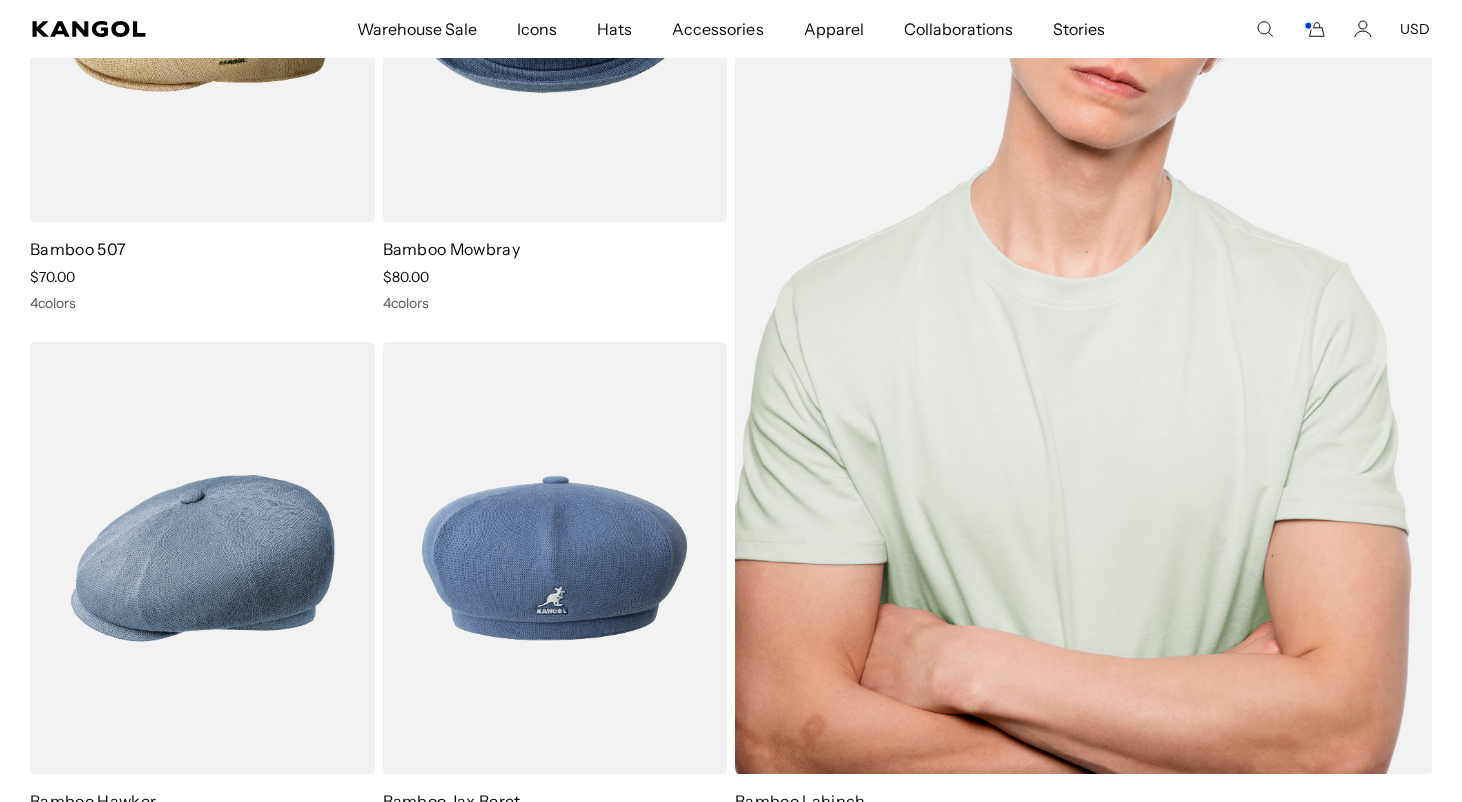 click at bounding box center (1083, 281) 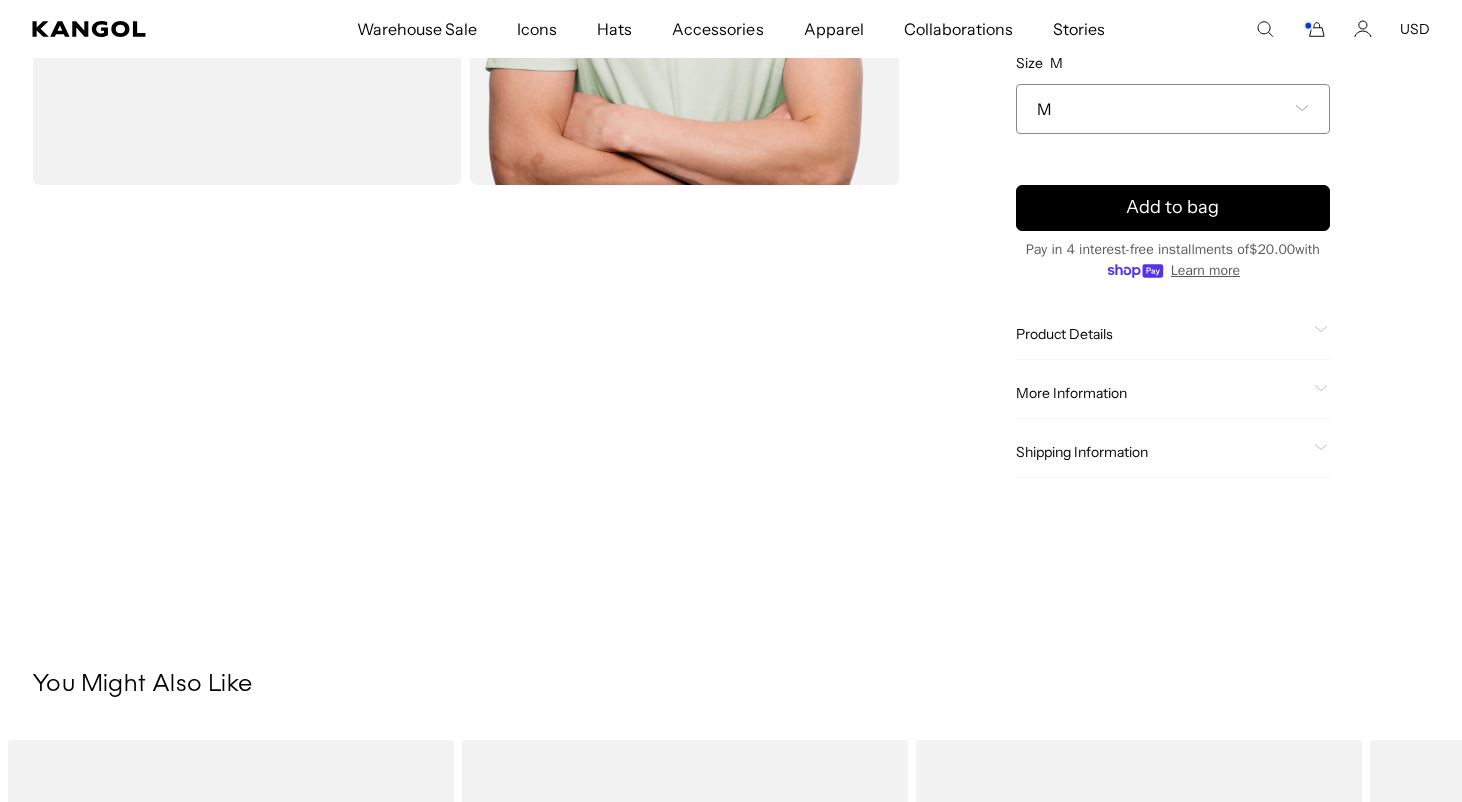 scroll, scrollTop: 467, scrollLeft: 0, axis: vertical 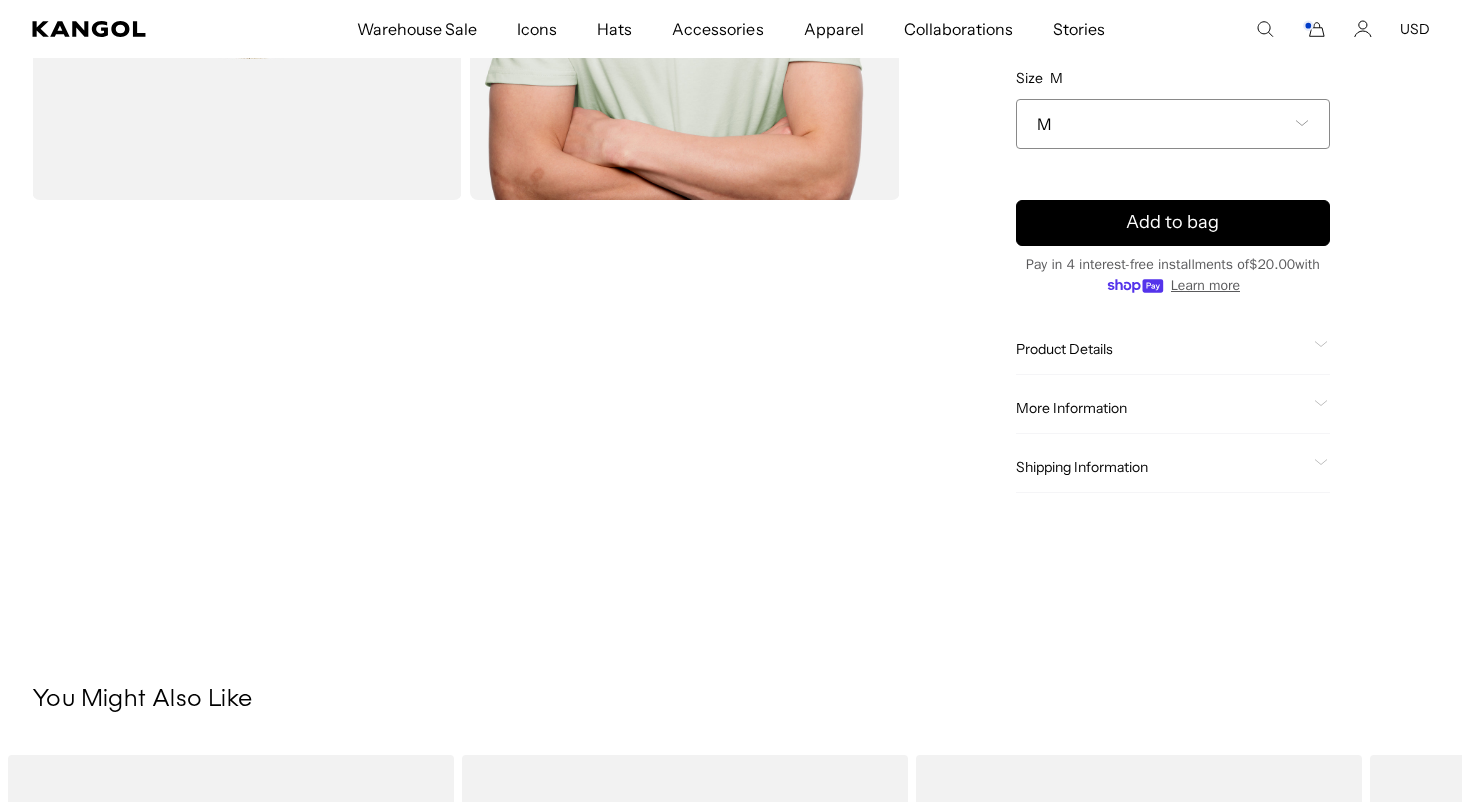 click on "Product Details" 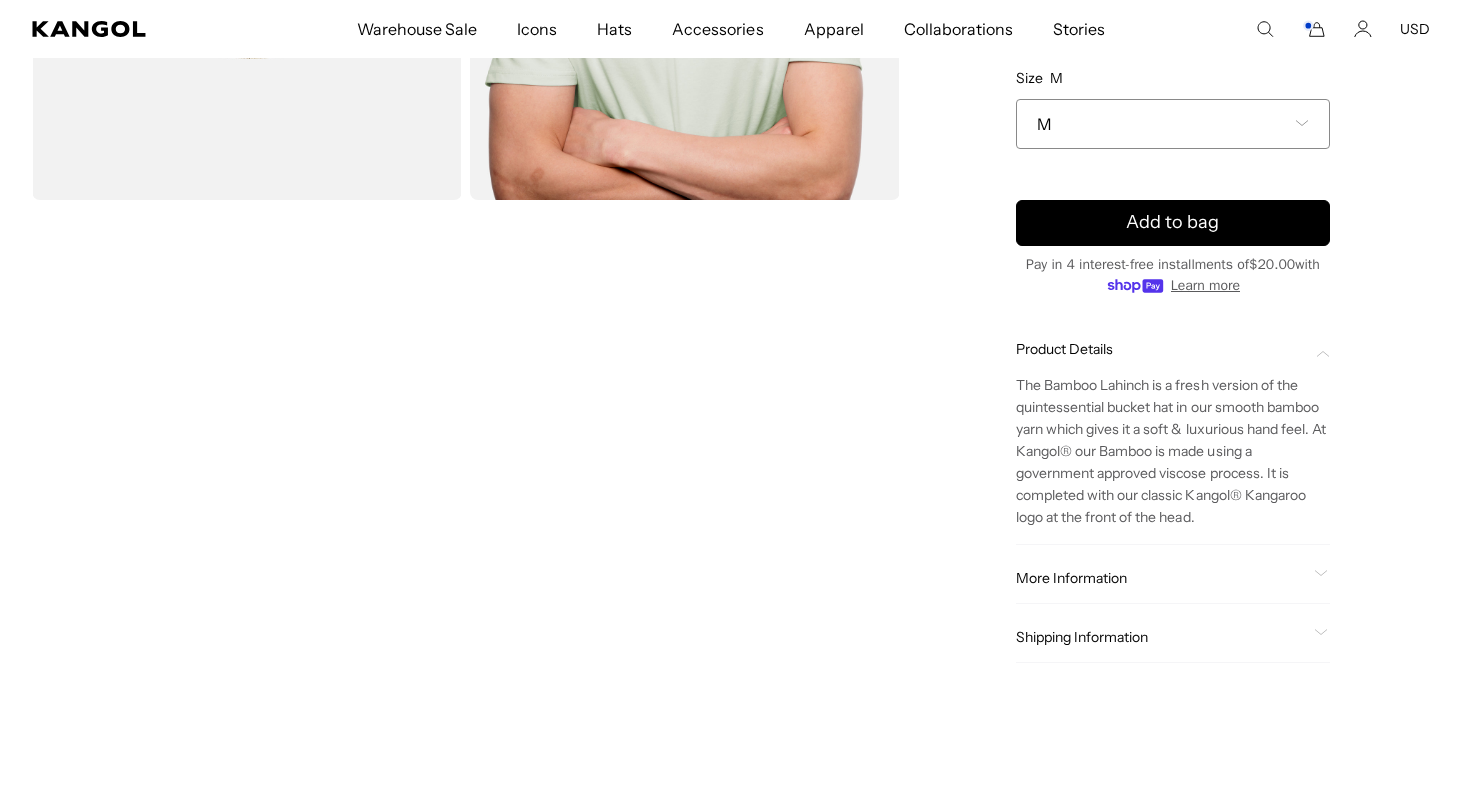 scroll, scrollTop: 0, scrollLeft: 0, axis: both 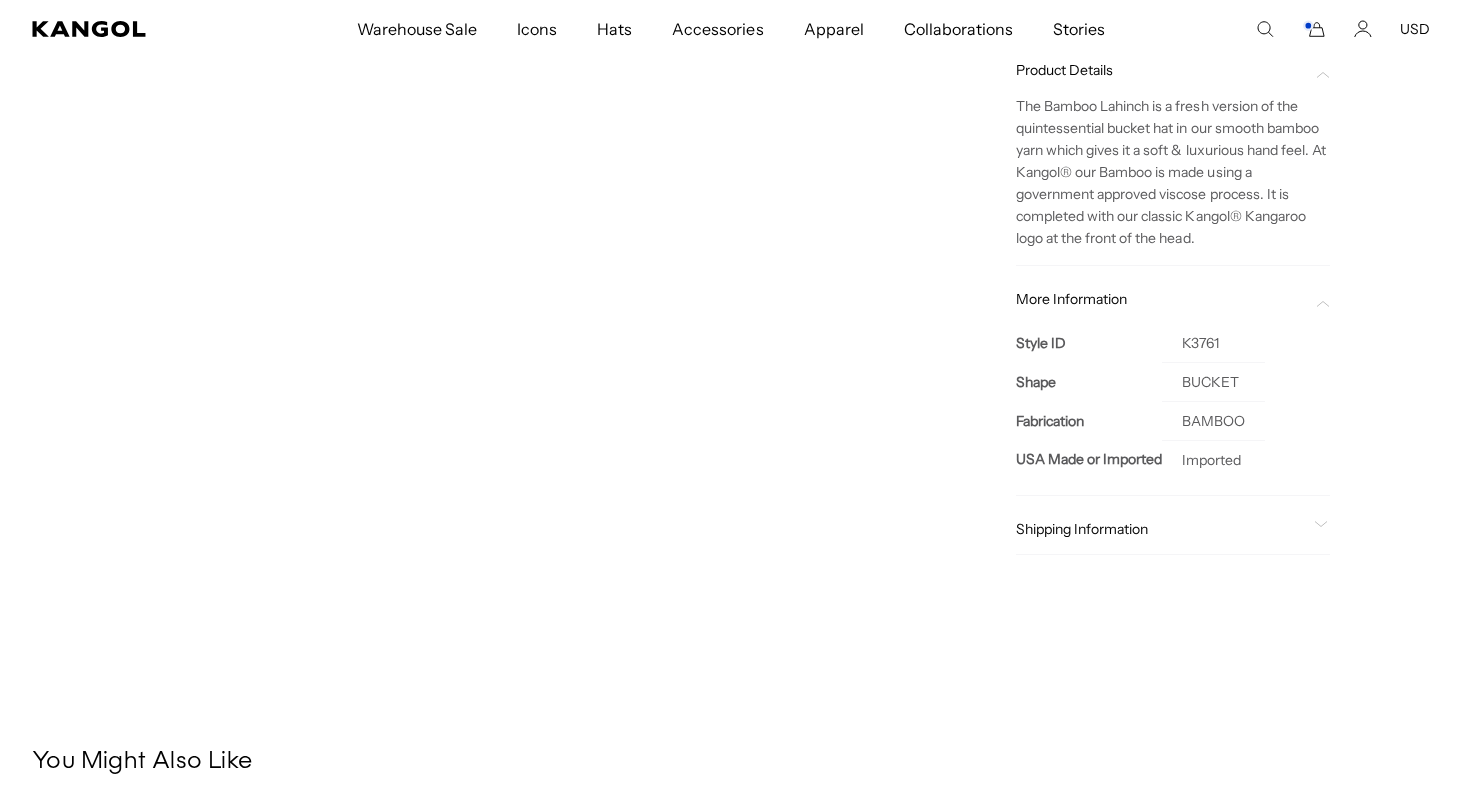 click on "Shipping Information" 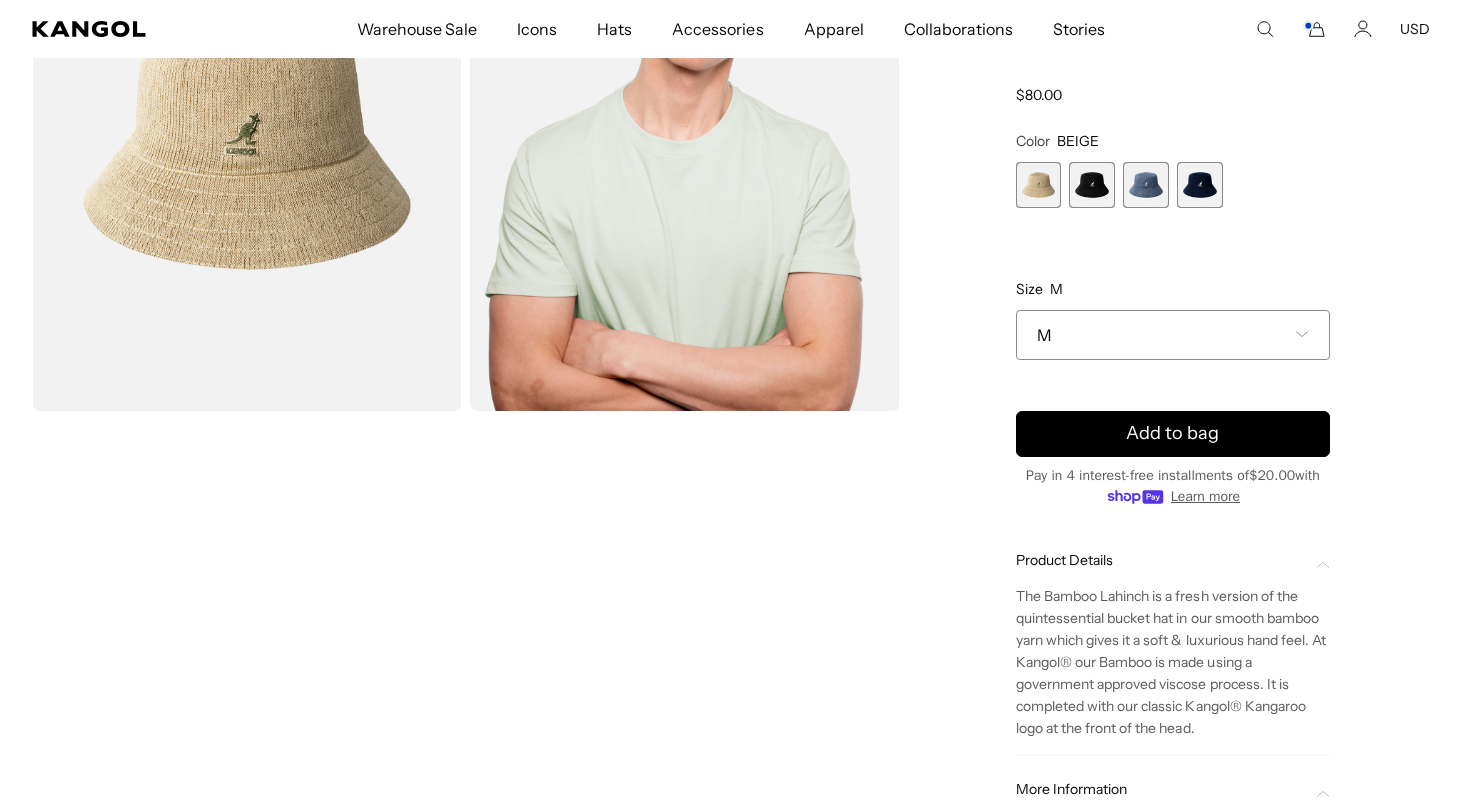 scroll, scrollTop: 0, scrollLeft: 0, axis: both 